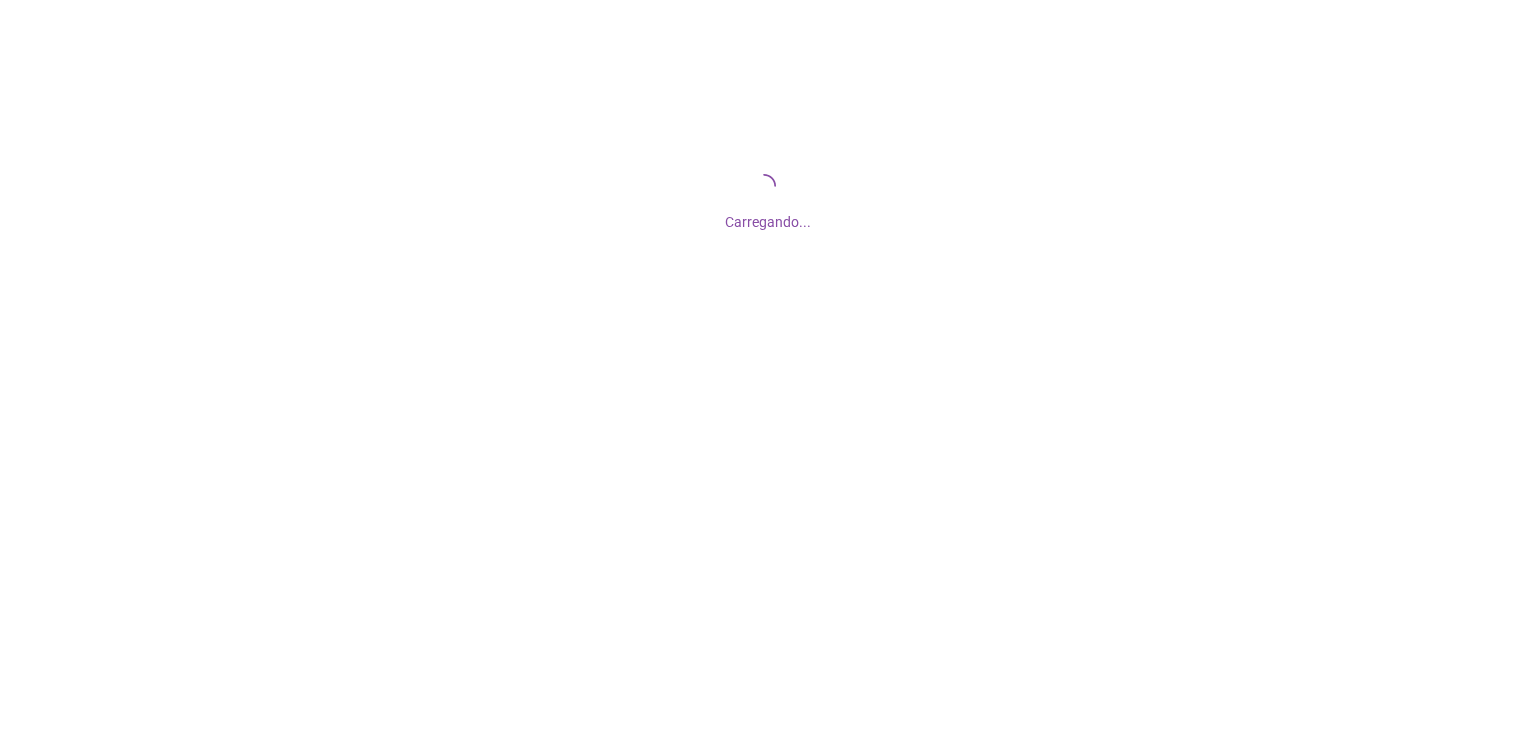 scroll, scrollTop: 0, scrollLeft: 0, axis: both 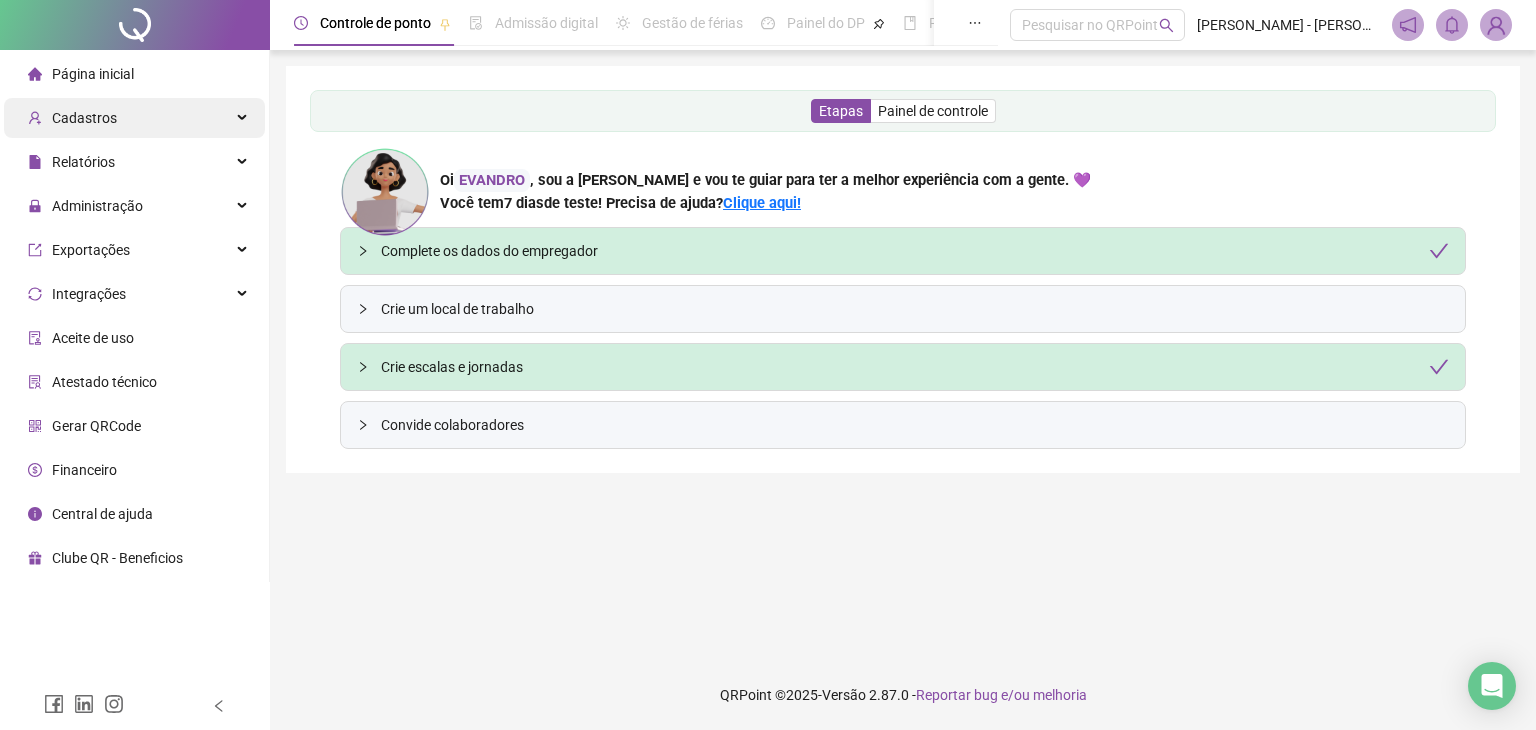 click on "Cadastros" at bounding box center [84, 118] 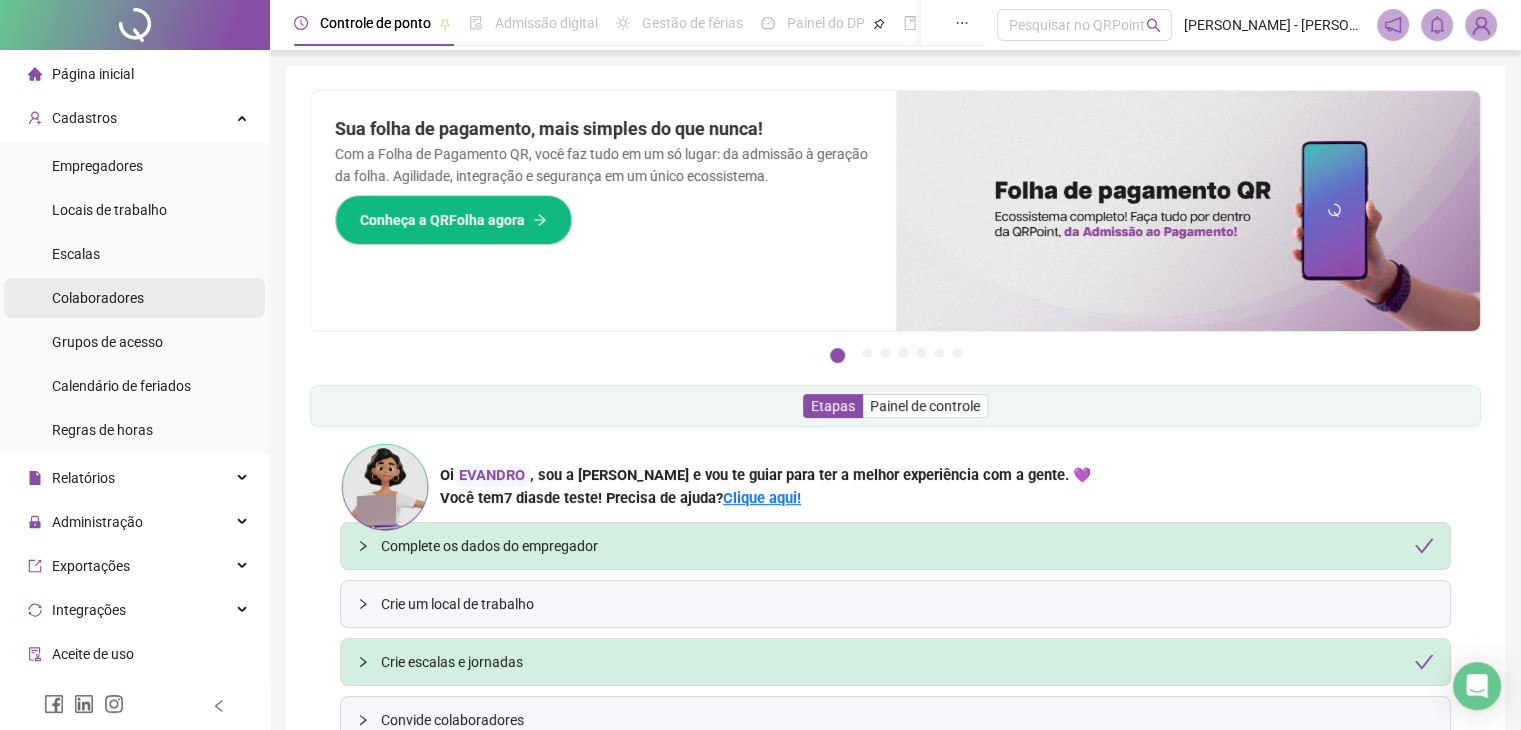 click on "Colaboradores" at bounding box center (98, 298) 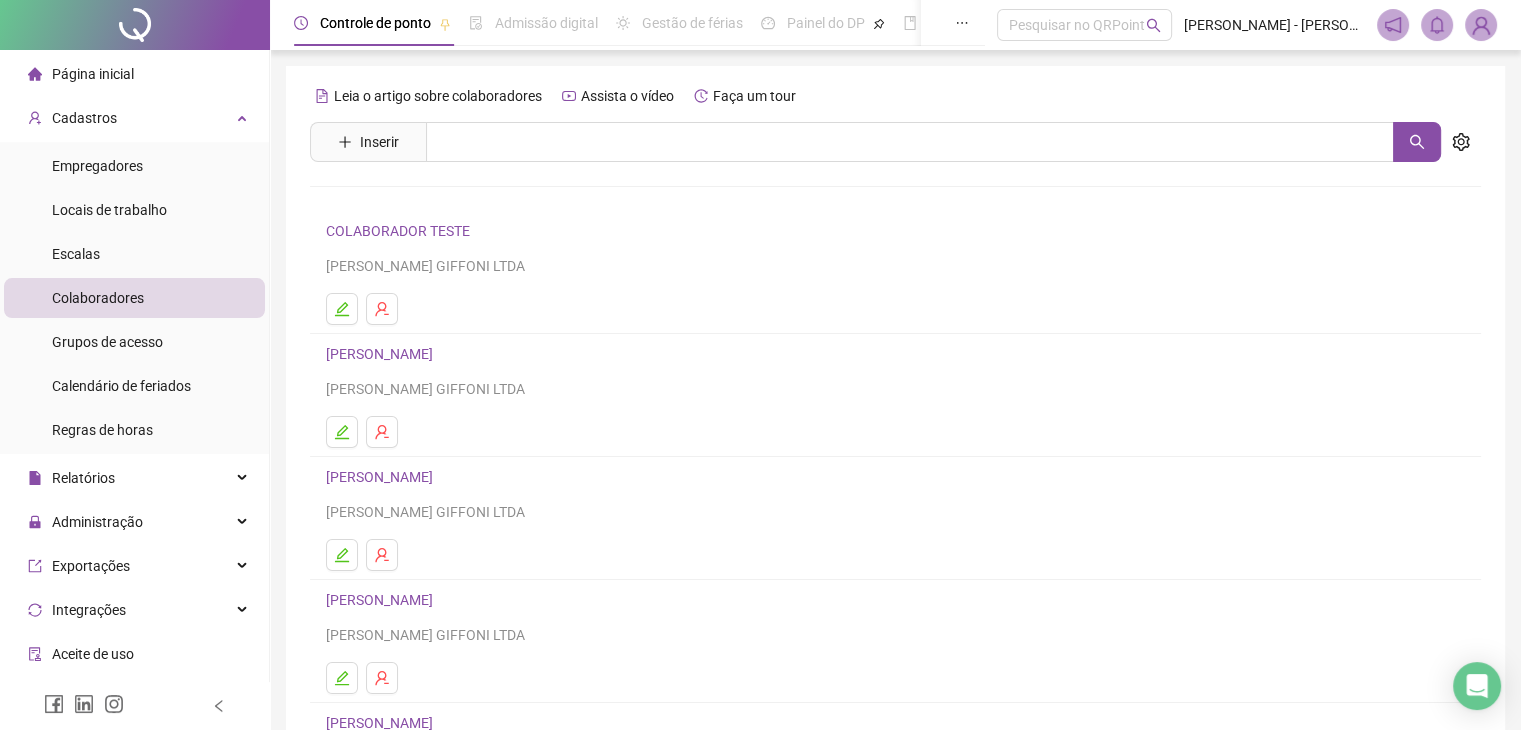 click on "[PERSON_NAME]" at bounding box center [382, 354] 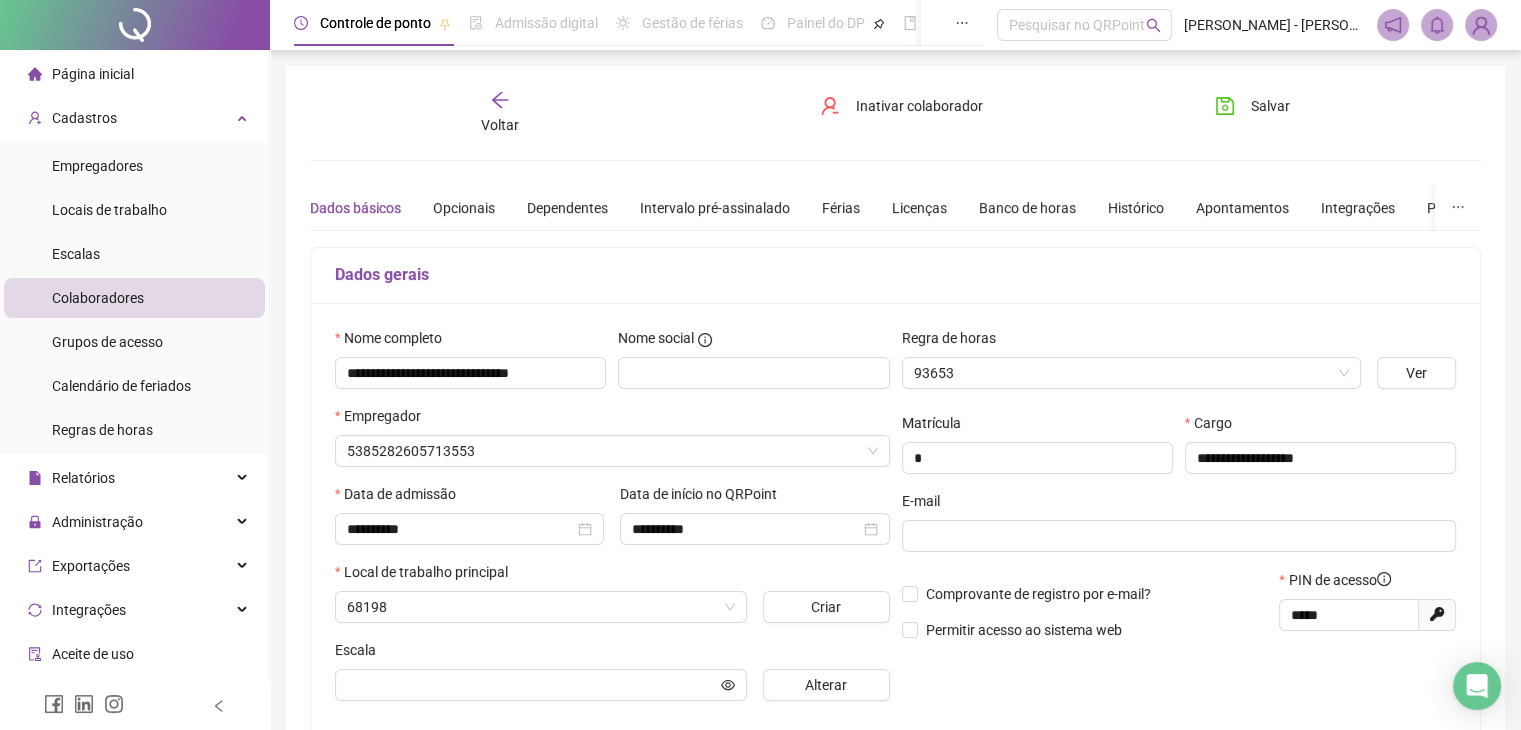 type on "**********" 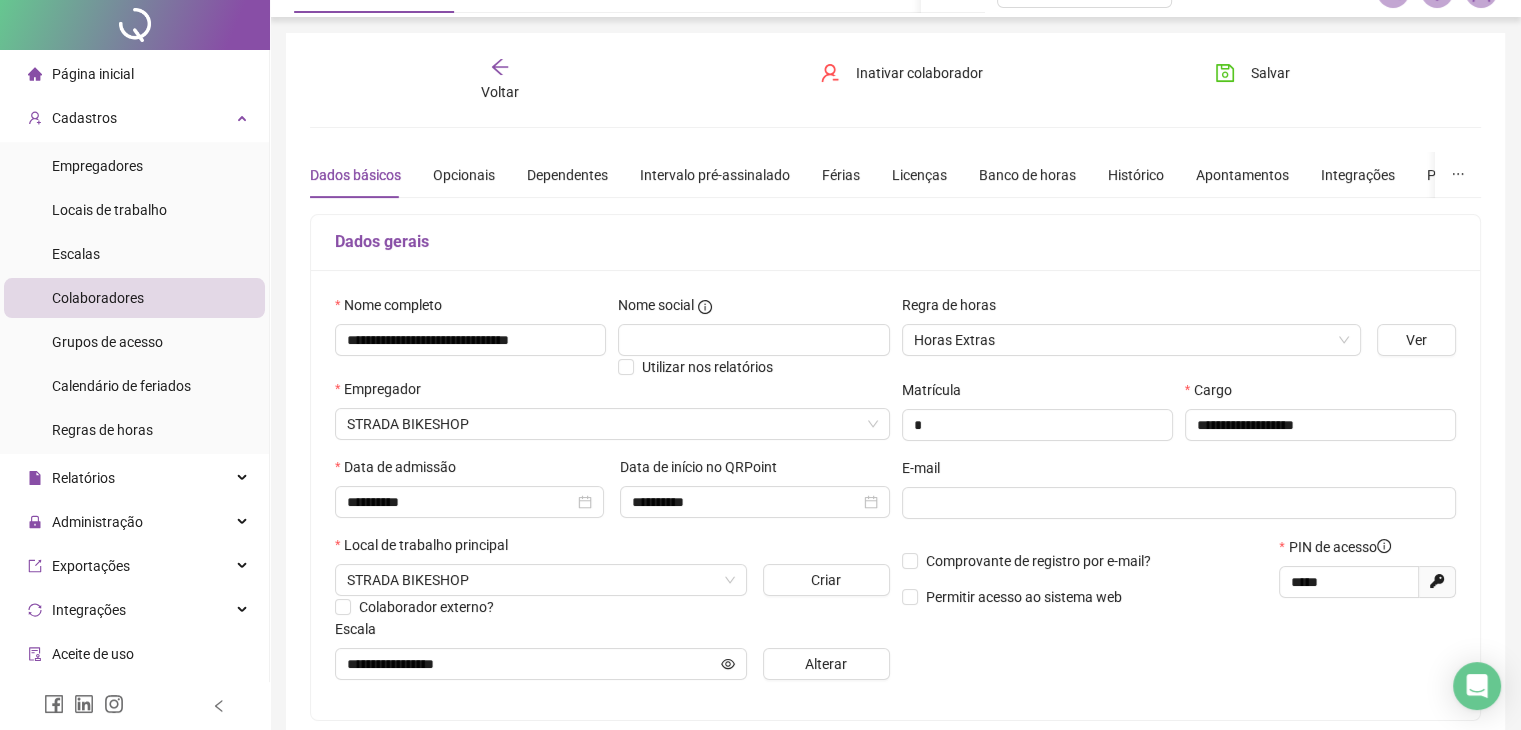 scroll, scrollTop: 0, scrollLeft: 0, axis: both 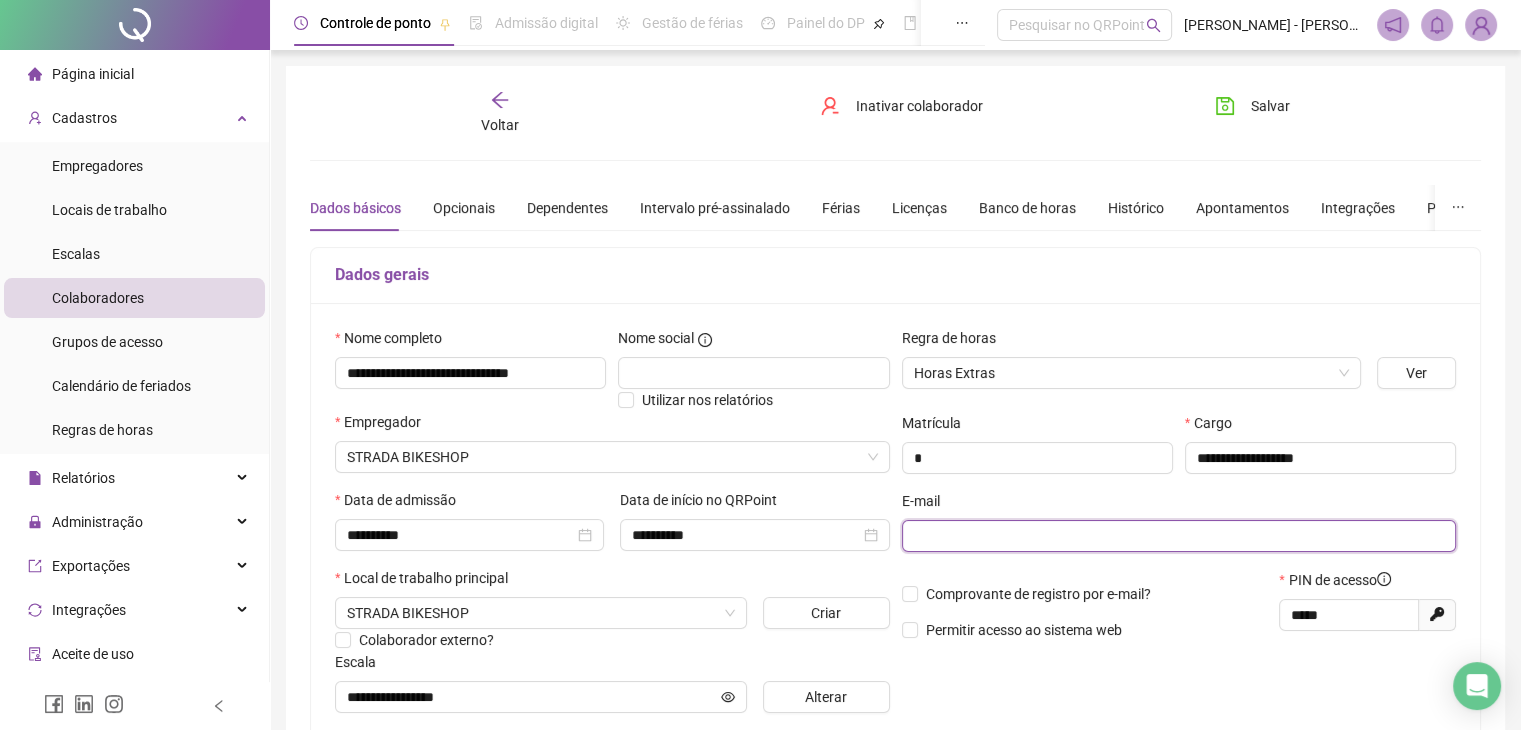 click at bounding box center [1177, 536] 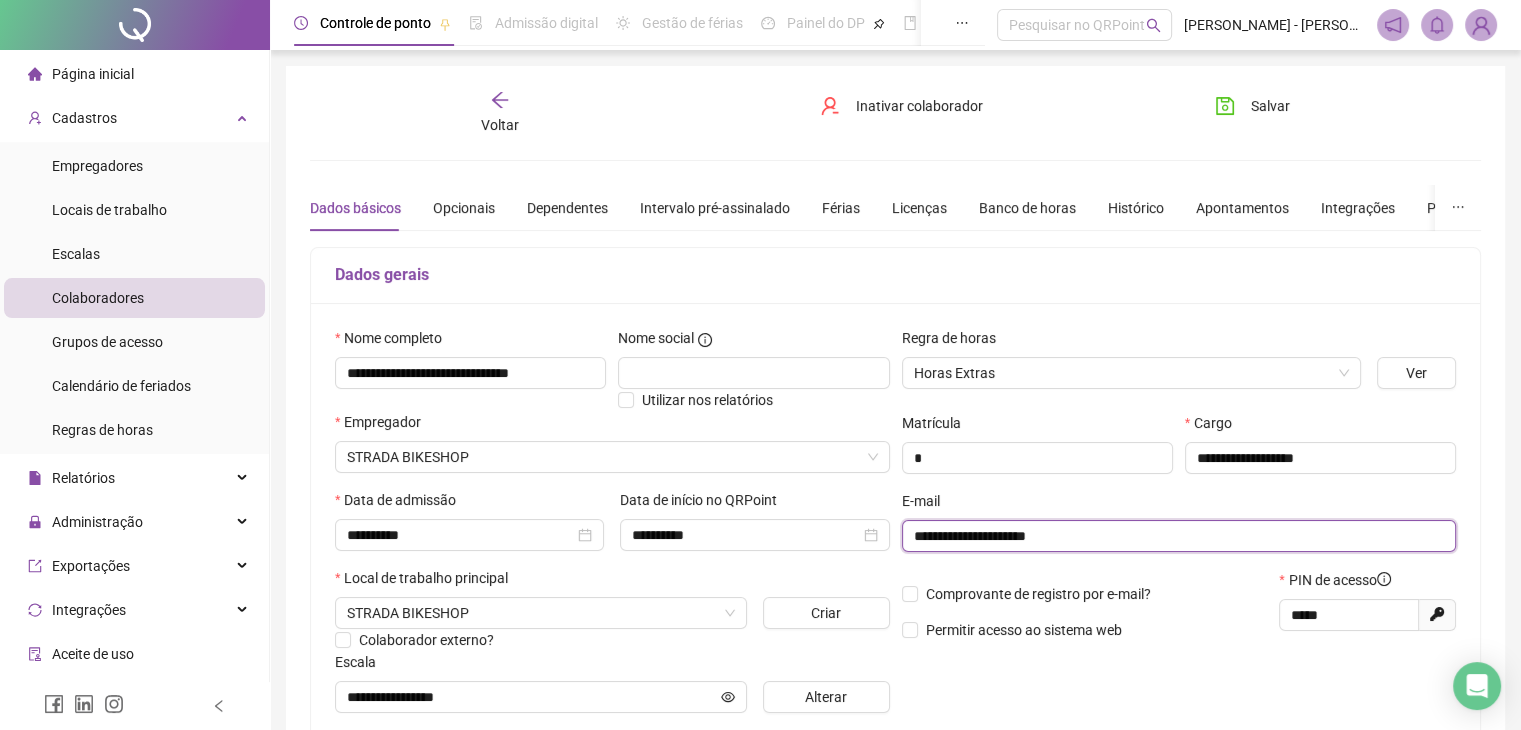 type on "**********" 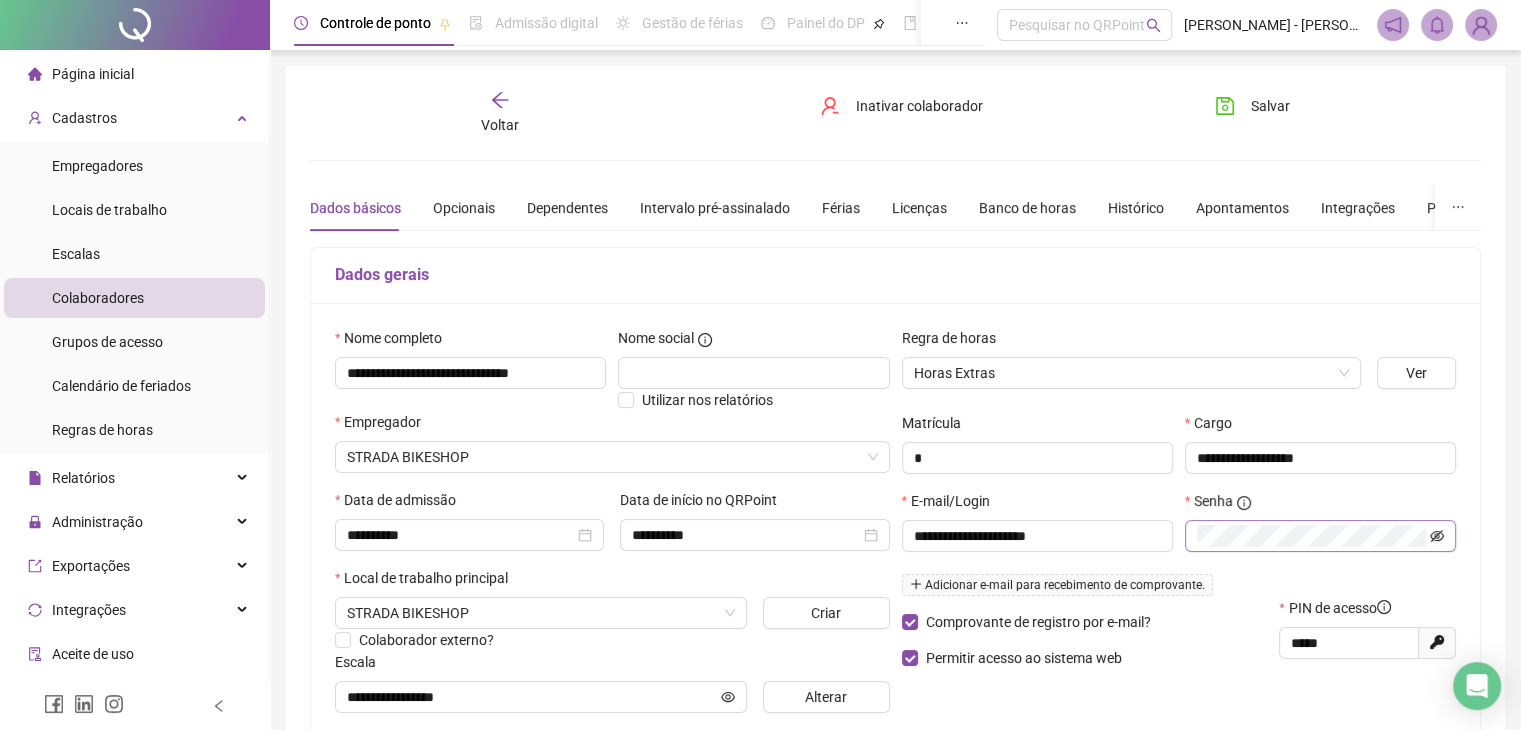 click 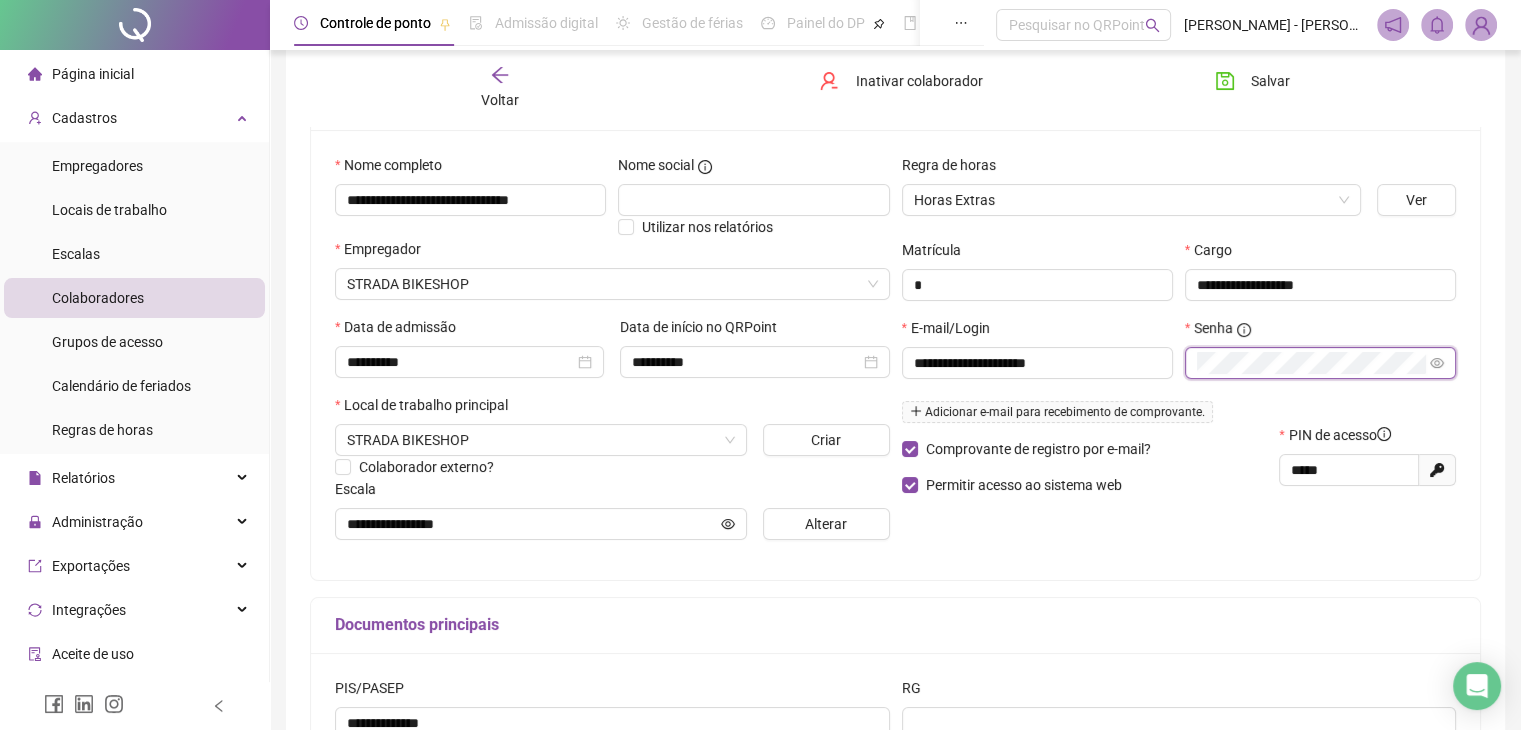 scroll, scrollTop: 200, scrollLeft: 0, axis: vertical 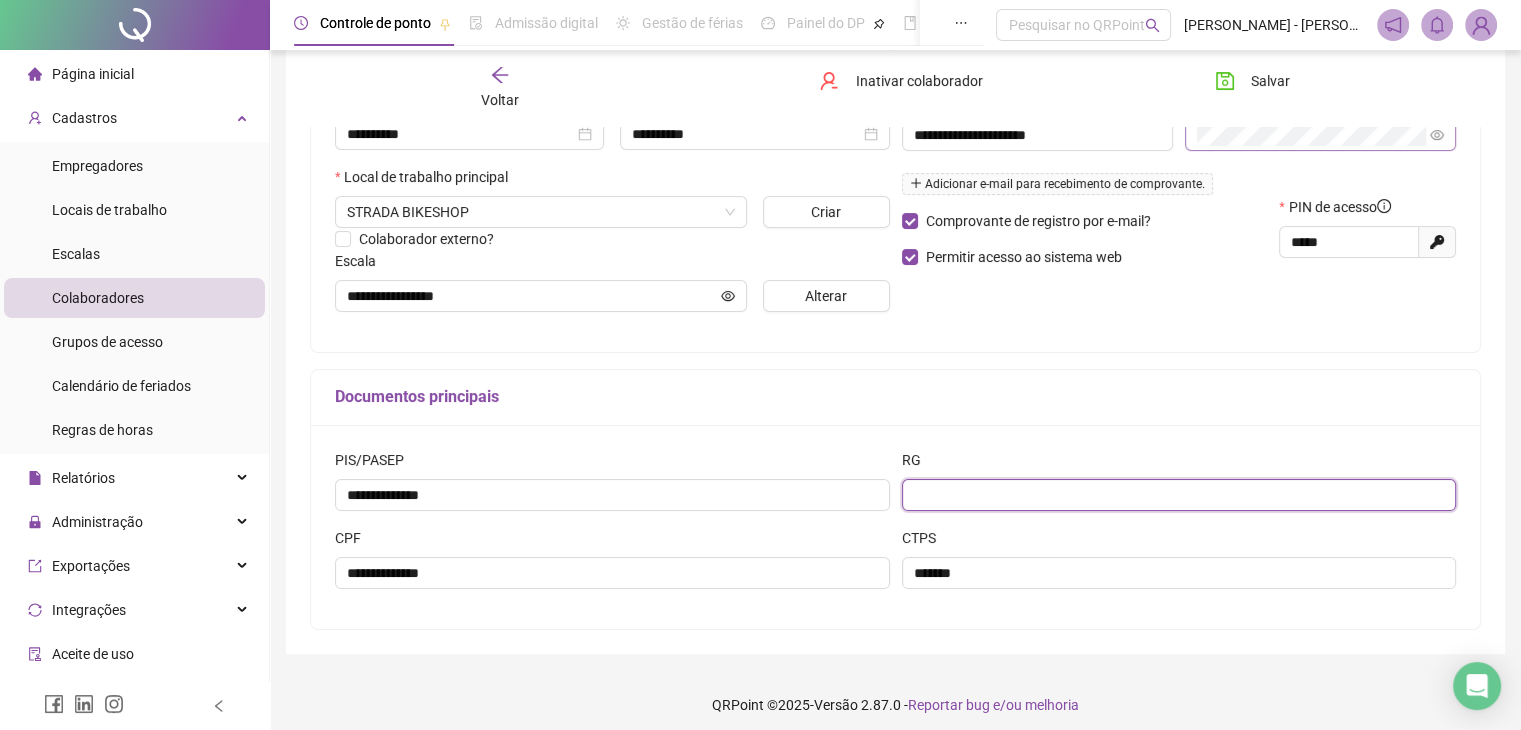 click at bounding box center (1179, 495) 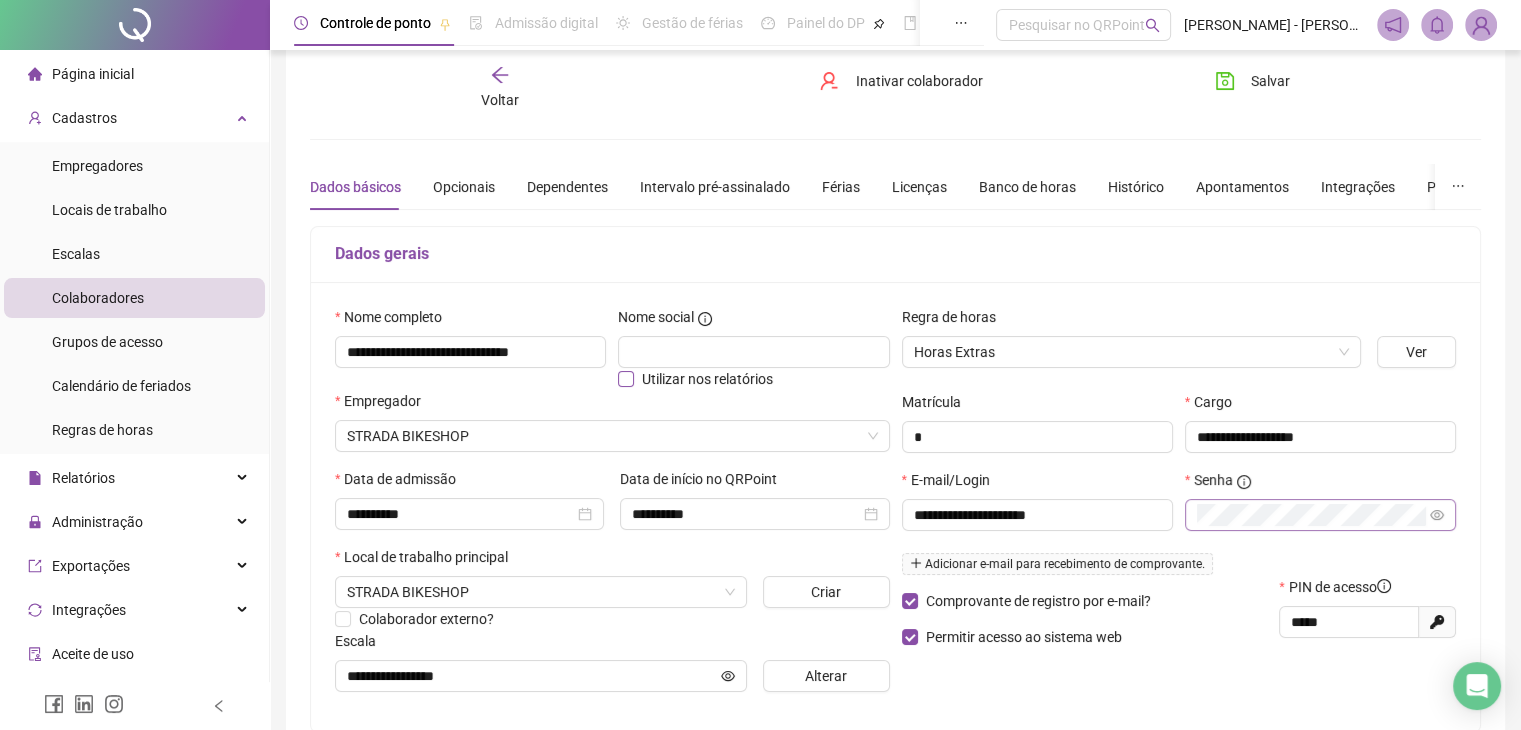 scroll, scrollTop: 0, scrollLeft: 0, axis: both 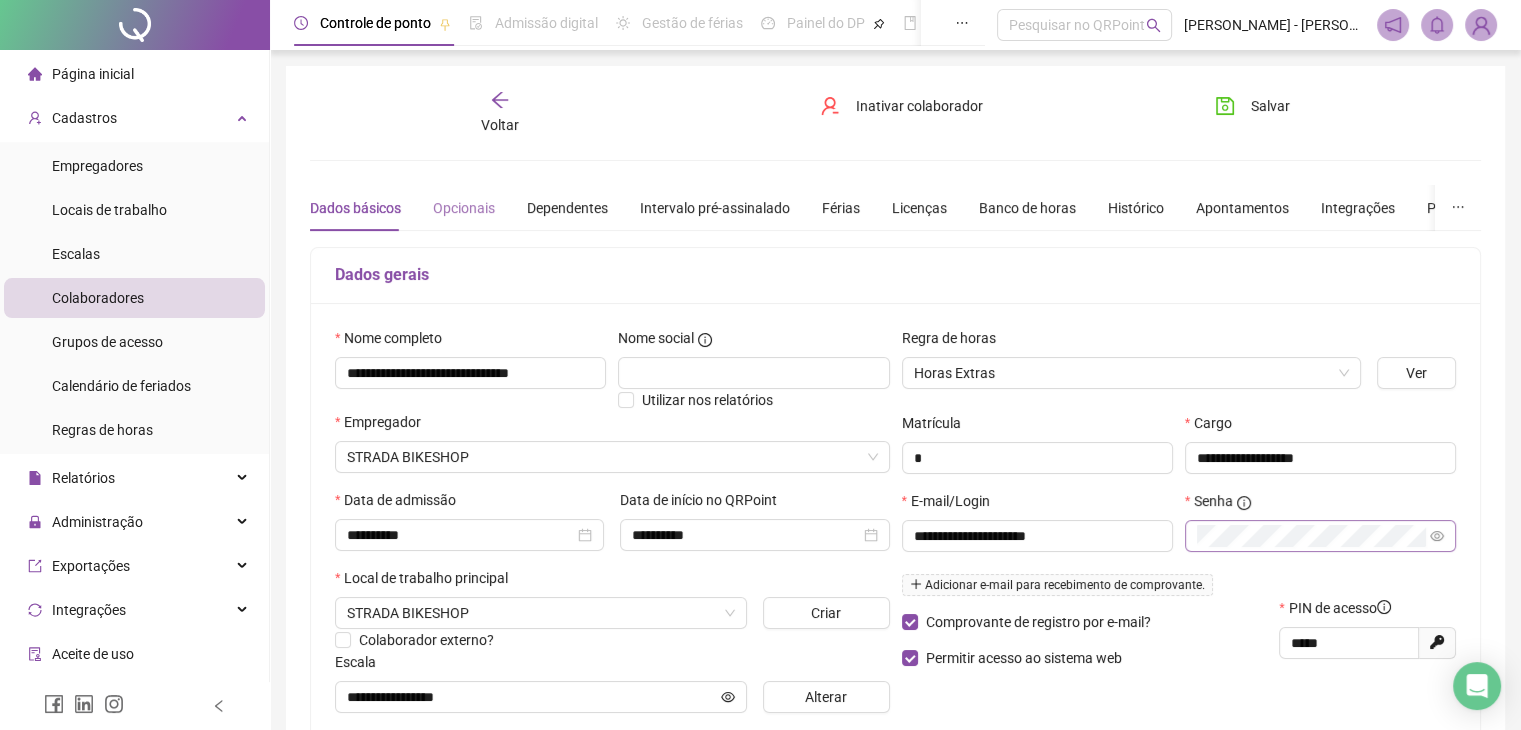 type on "**********" 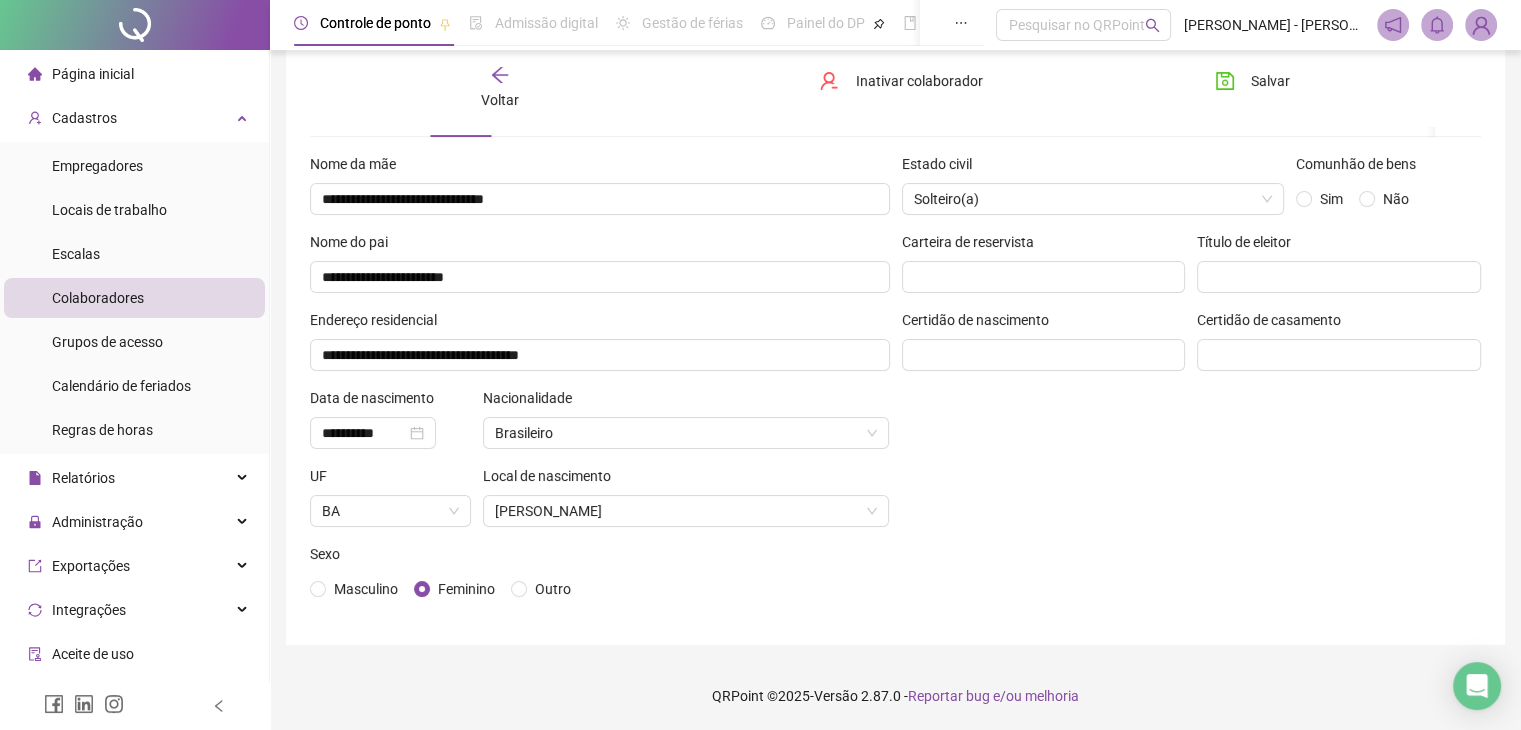 scroll, scrollTop: 0, scrollLeft: 0, axis: both 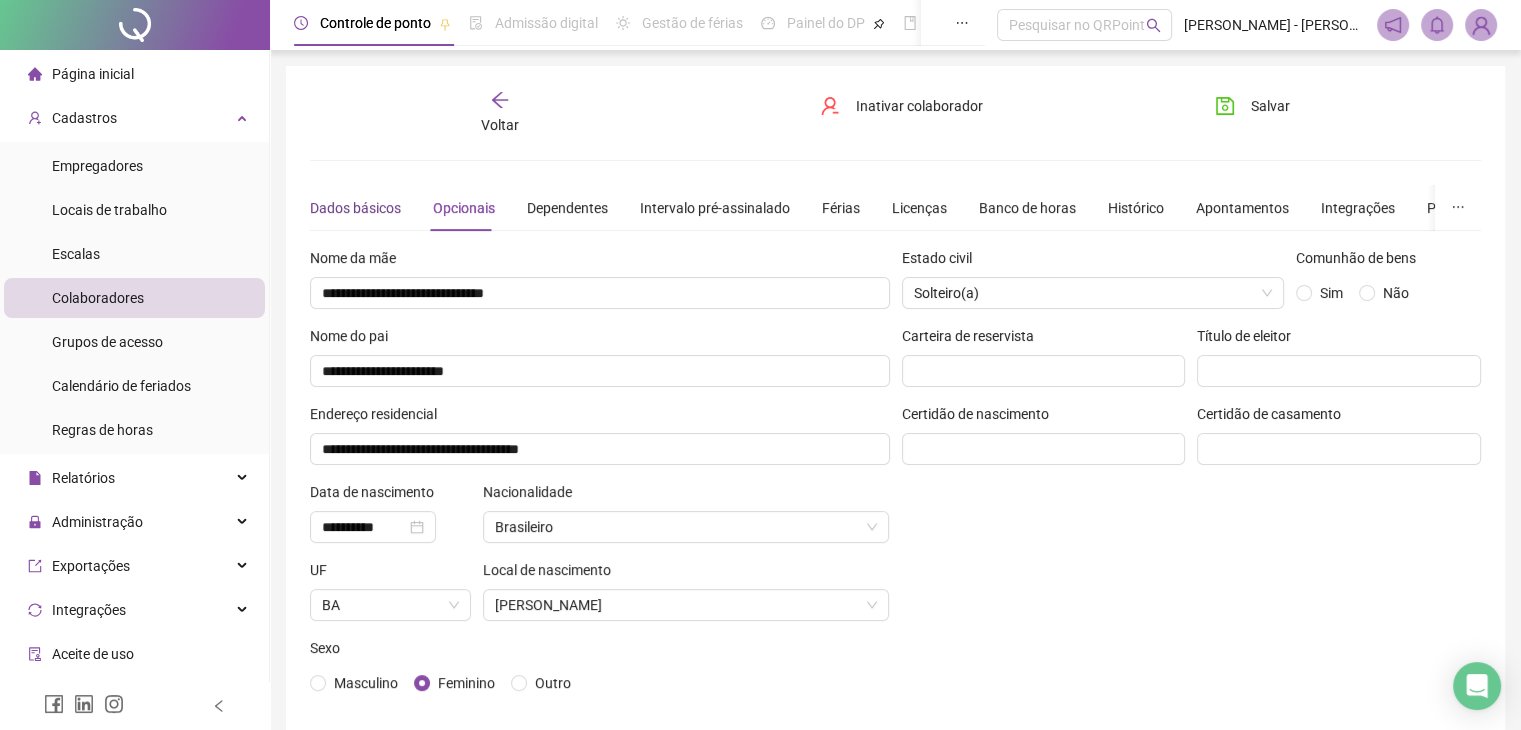 click on "Dados básicos" at bounding box center (355, 208) 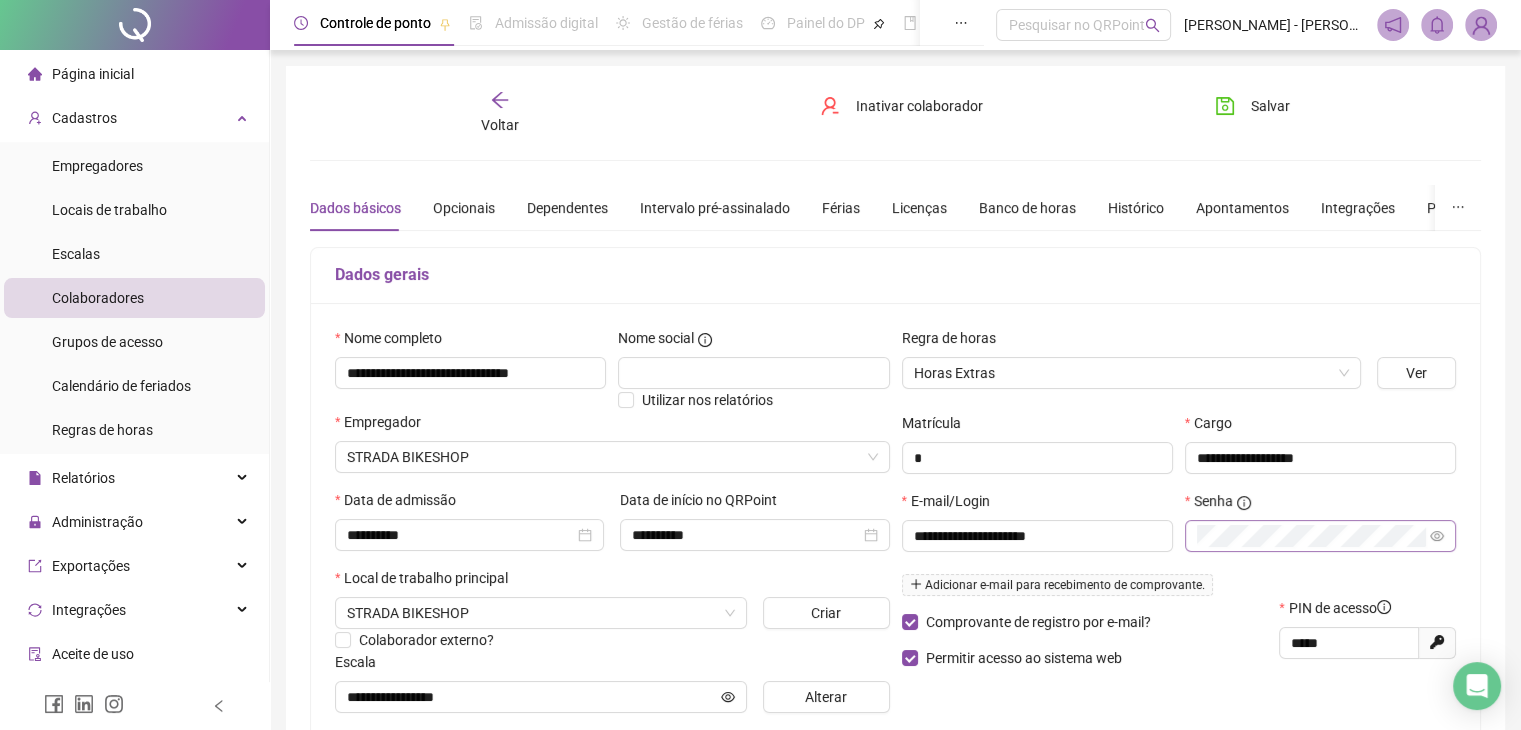 scroll, scrollTop: 300, scrollLeft: 0, axis: vertical 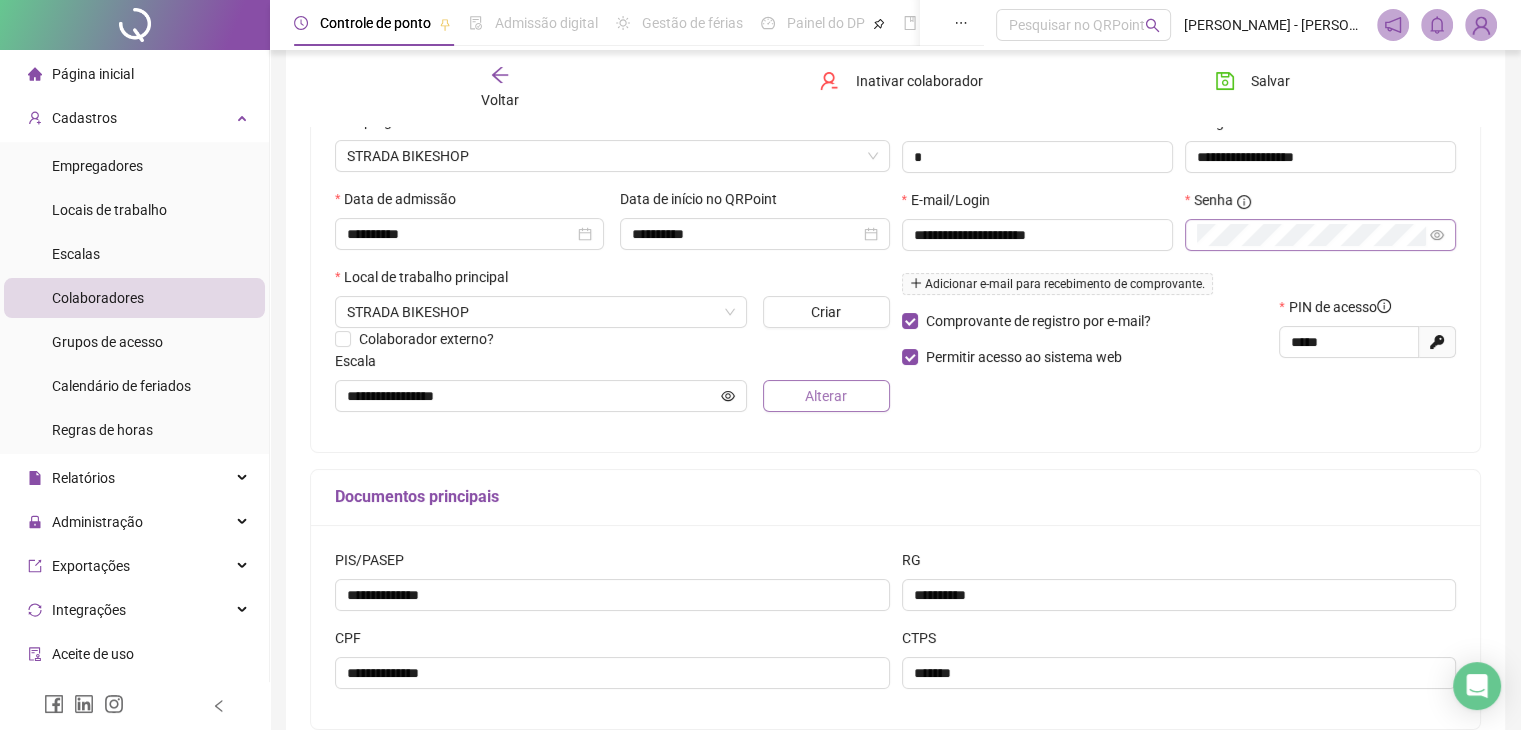 click on "Alterar" at bounding box center [826, 396] 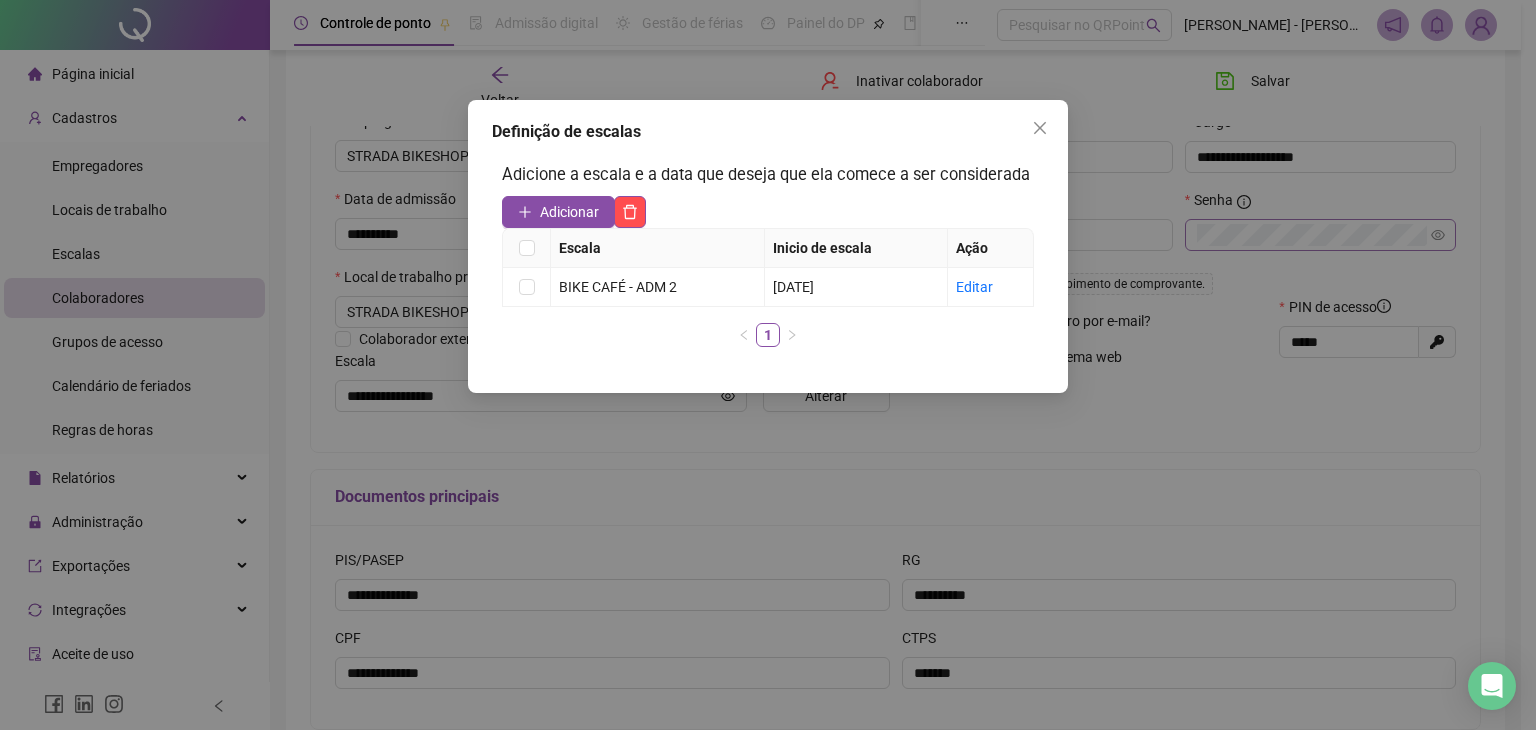 click on "Escala" at bounding box center (658, 248) 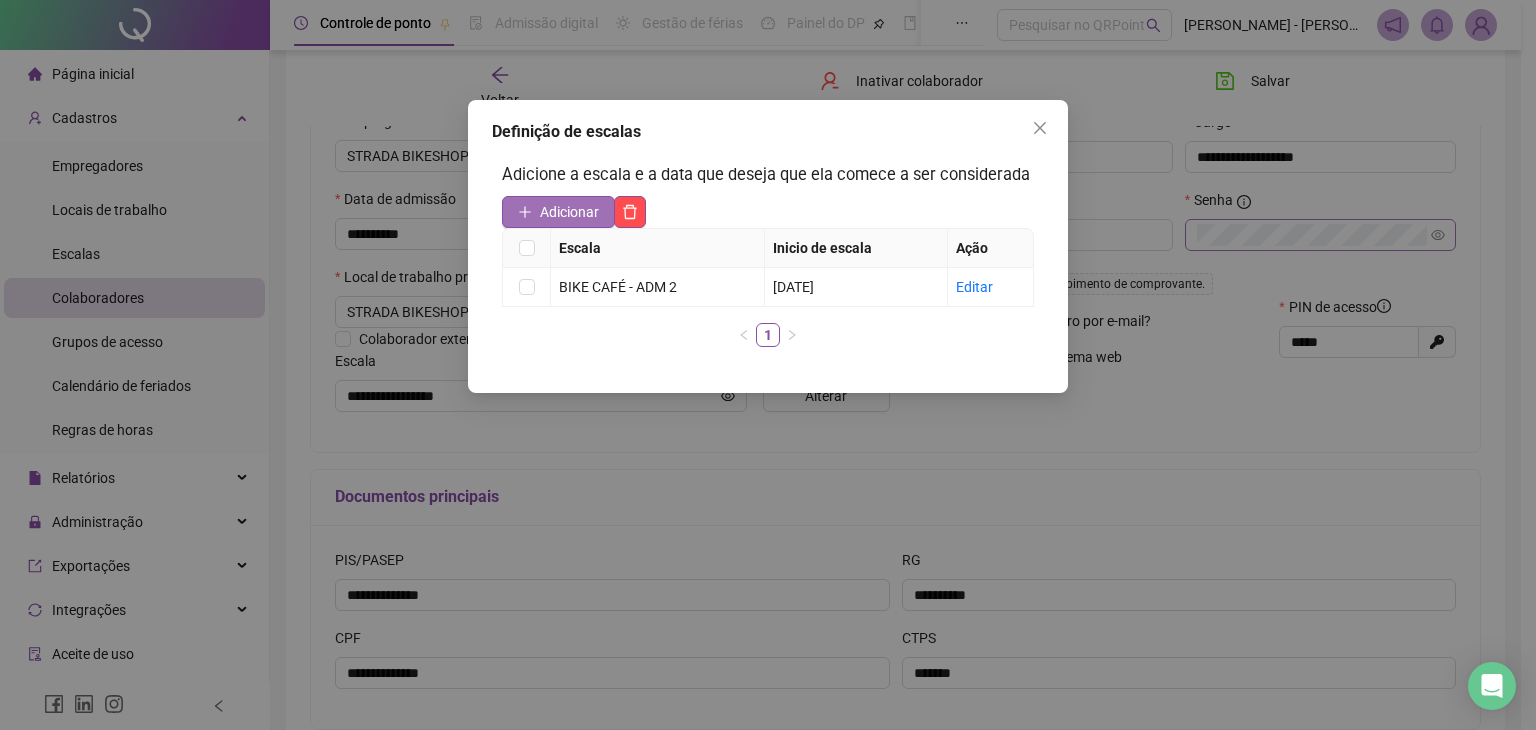 click on "Adicionar" at bounding box center [569, 212] 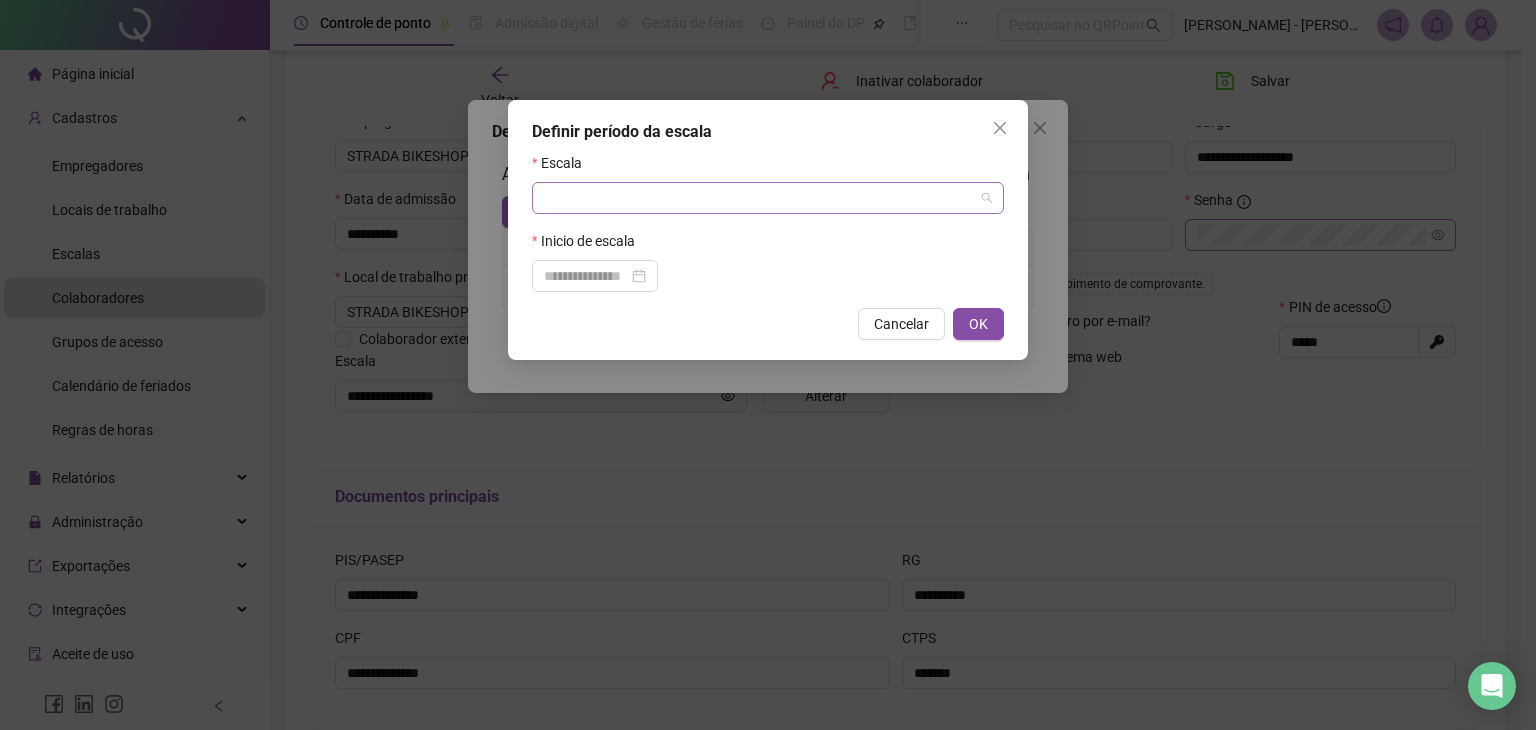 click at bounding box center [762, 198] 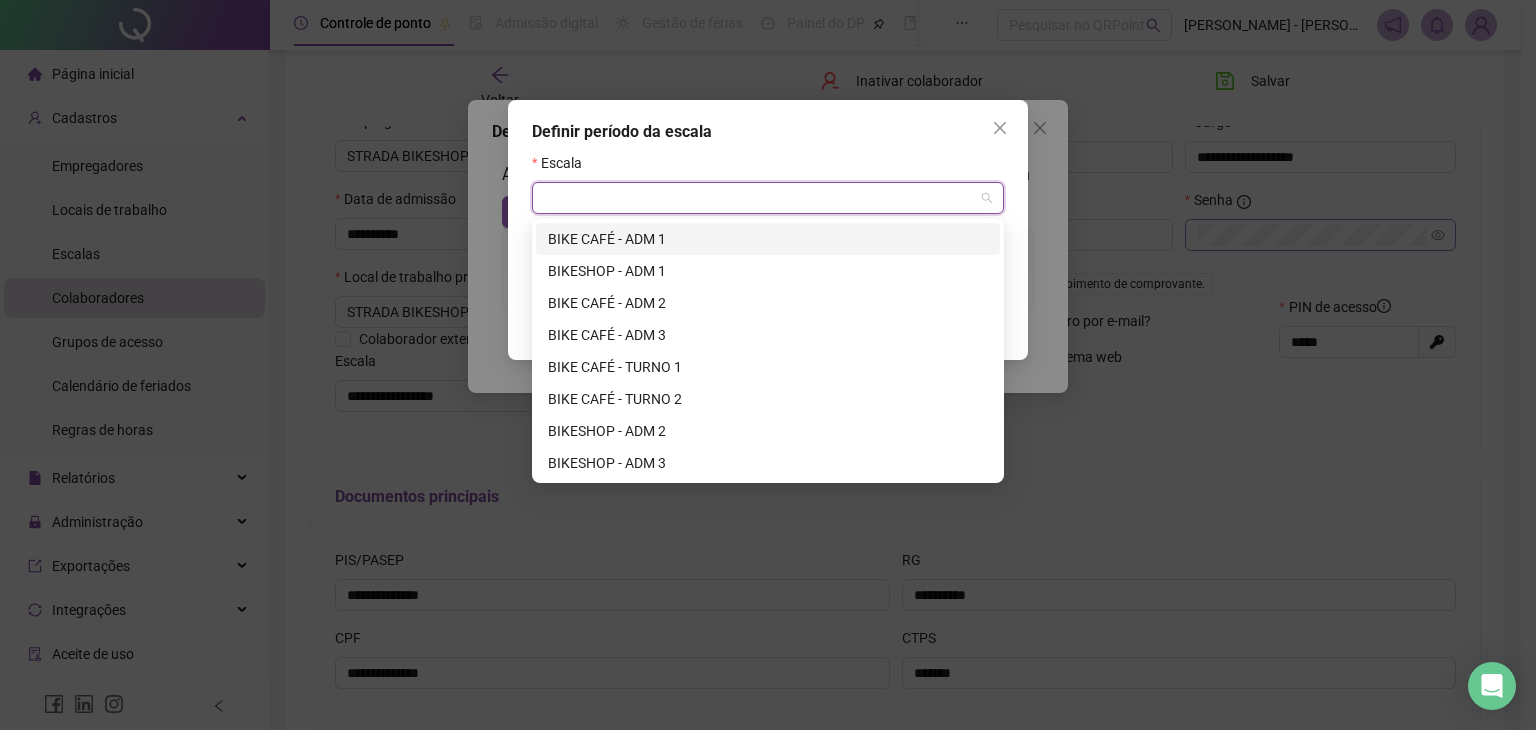 click on "BIKE CAFÉ - ADM 1" at bounding box center [768, 239] 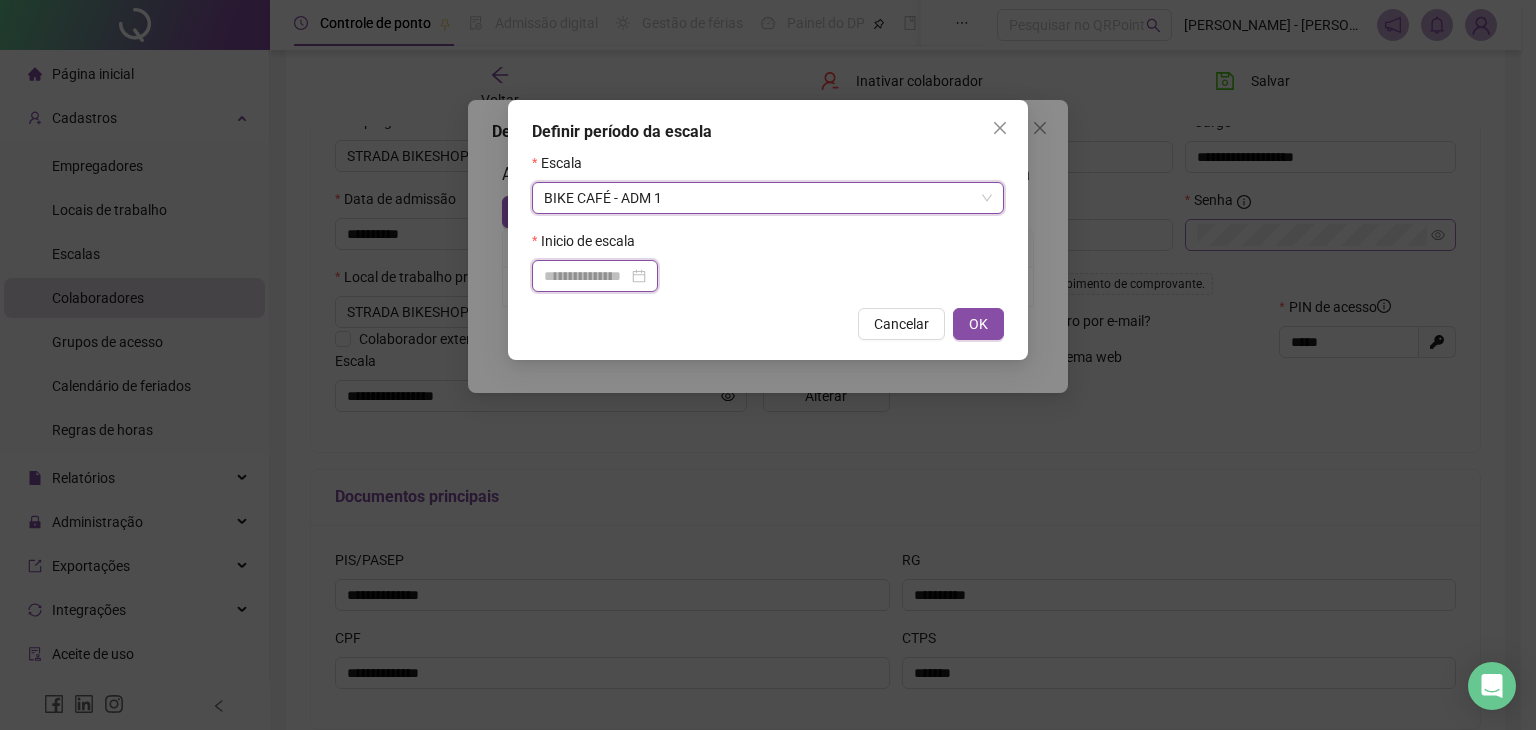 click at bounding box center [586, 276] 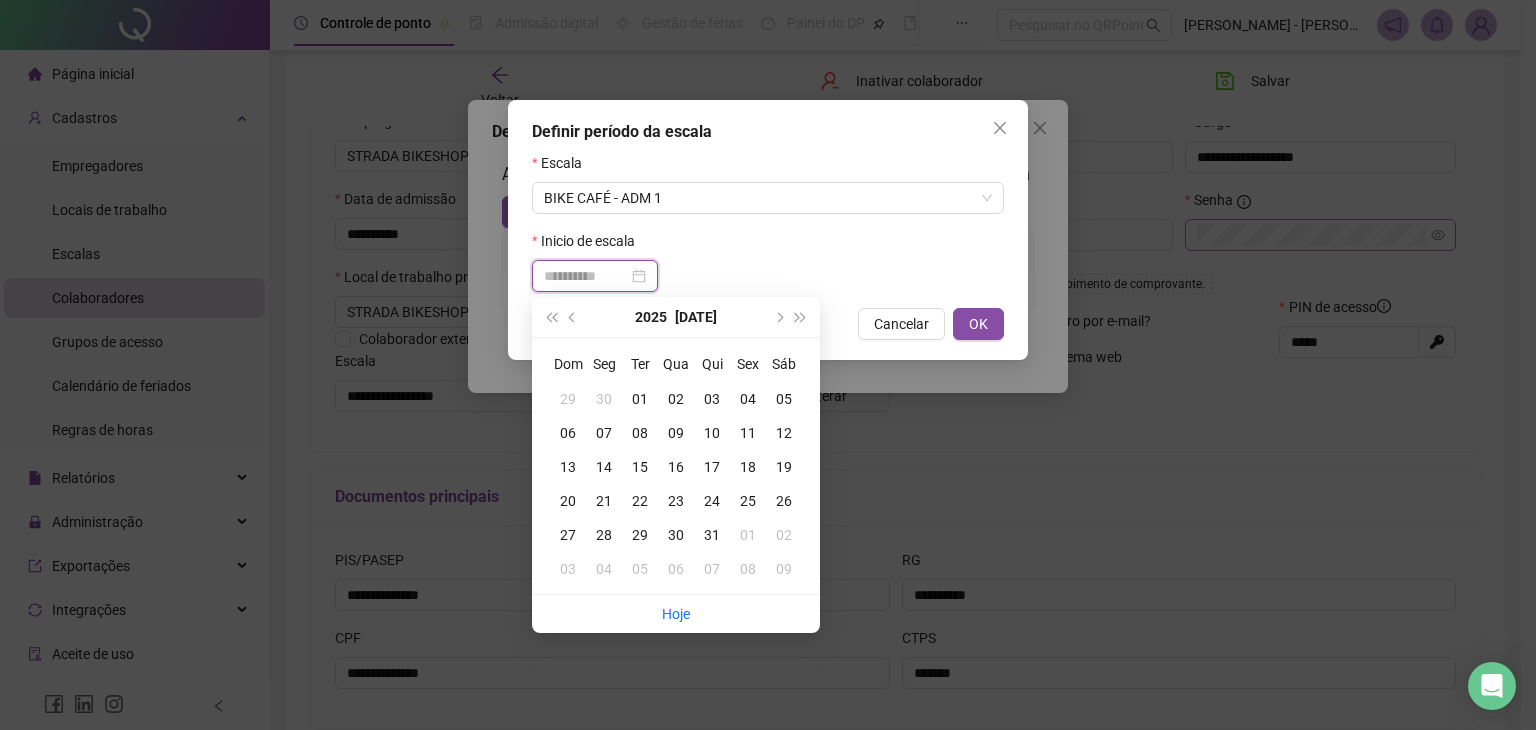 type on "**********" 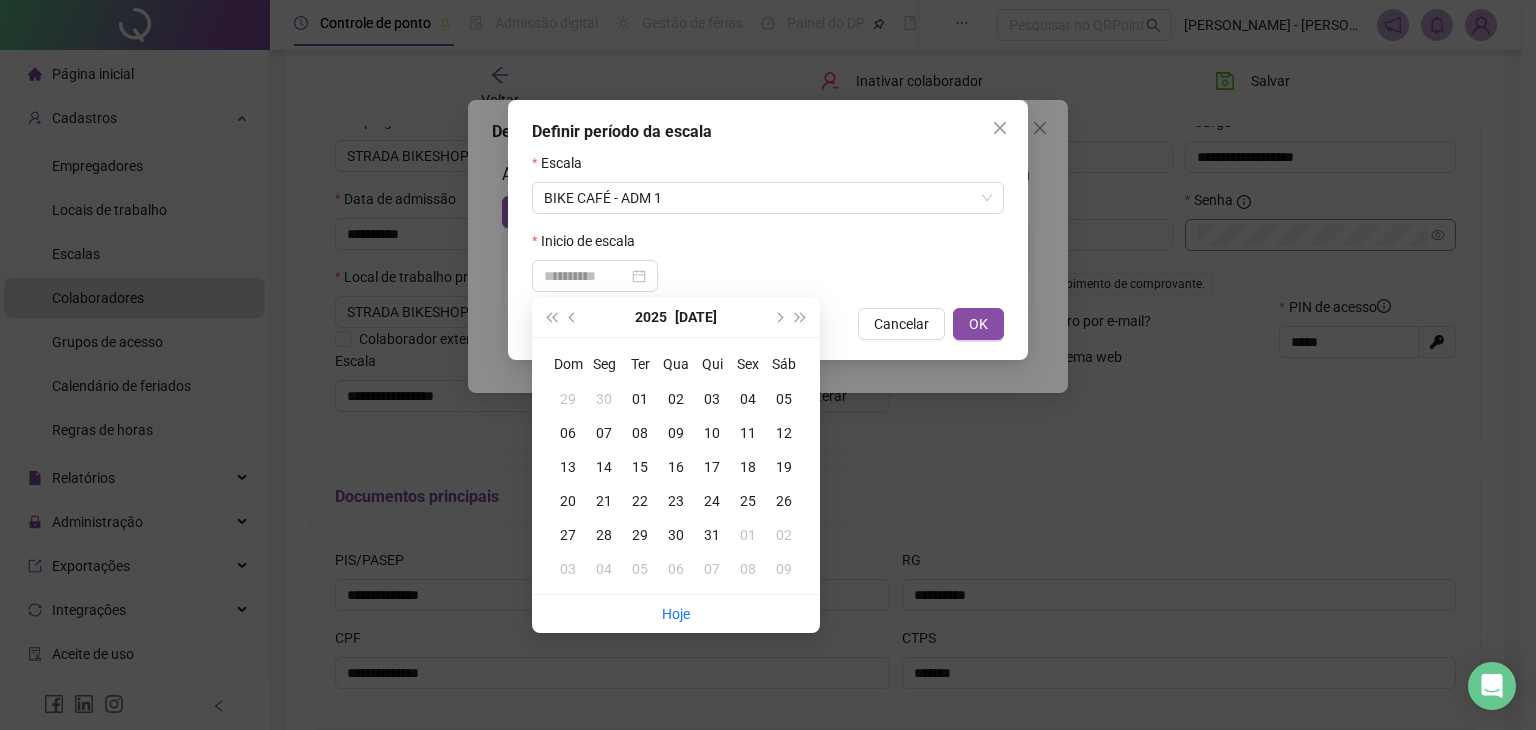 click on "14" at bounding box center [604, 467] 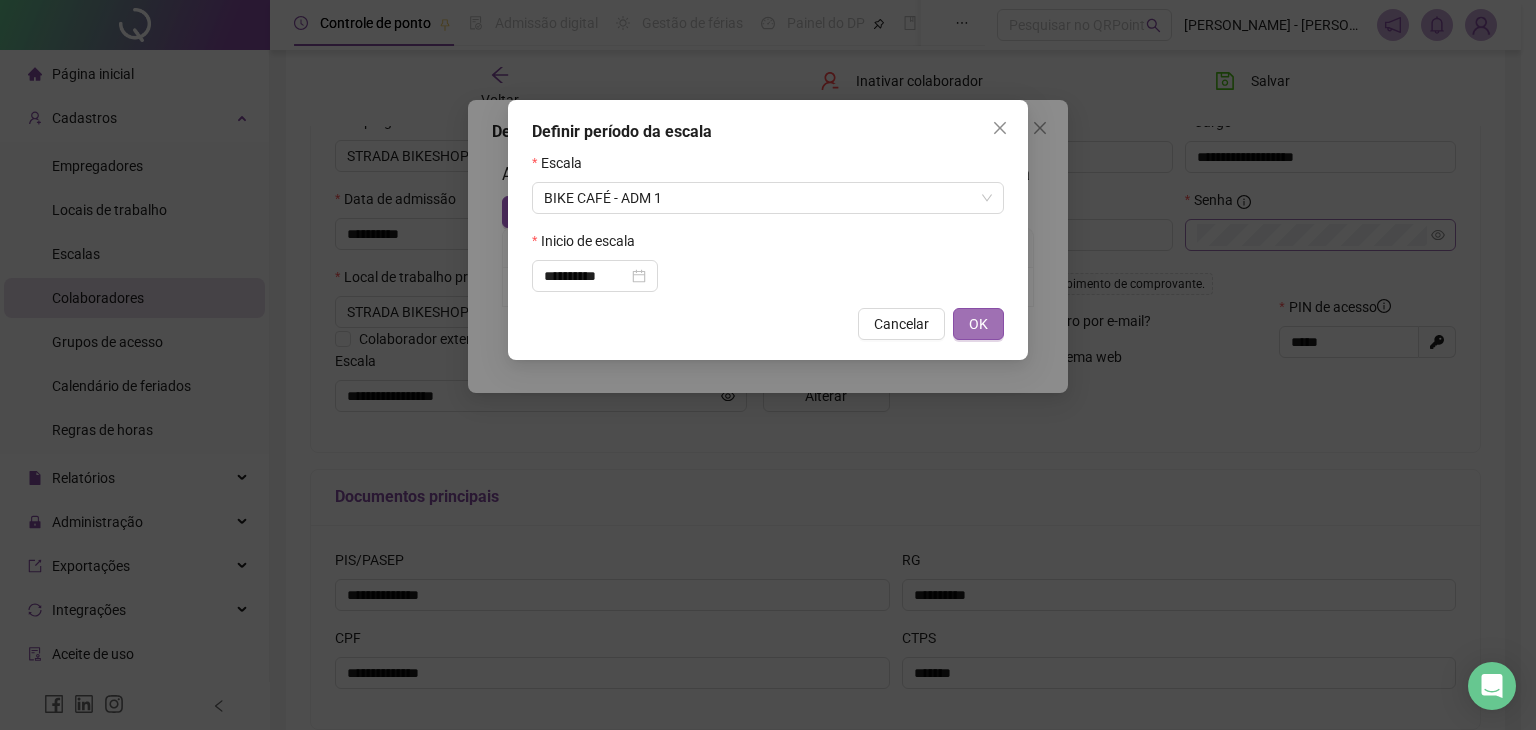 click on "OK" at bounding box center [978, 324] 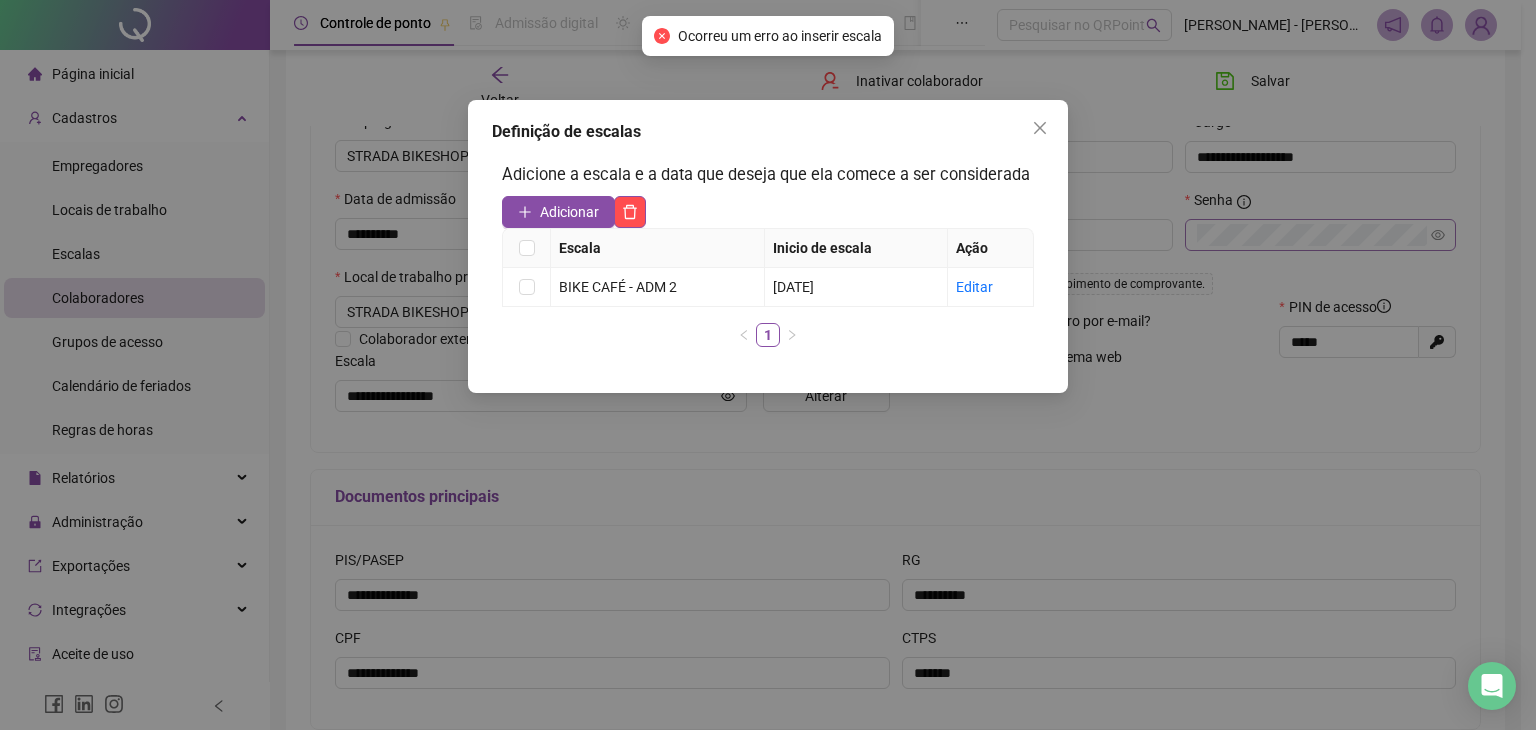 click 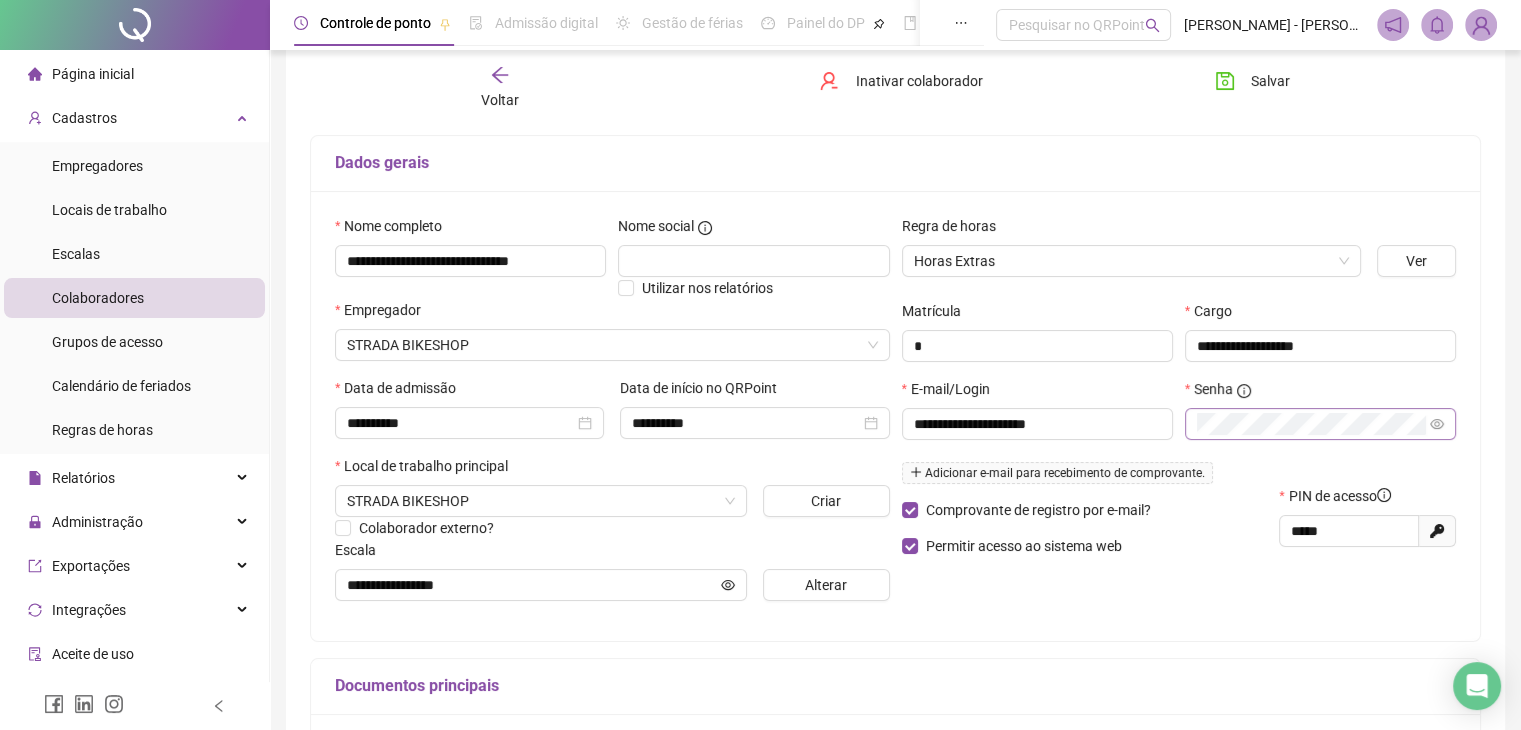 scroll, scrollTop: 0, scrollLeft: 0, axis: both 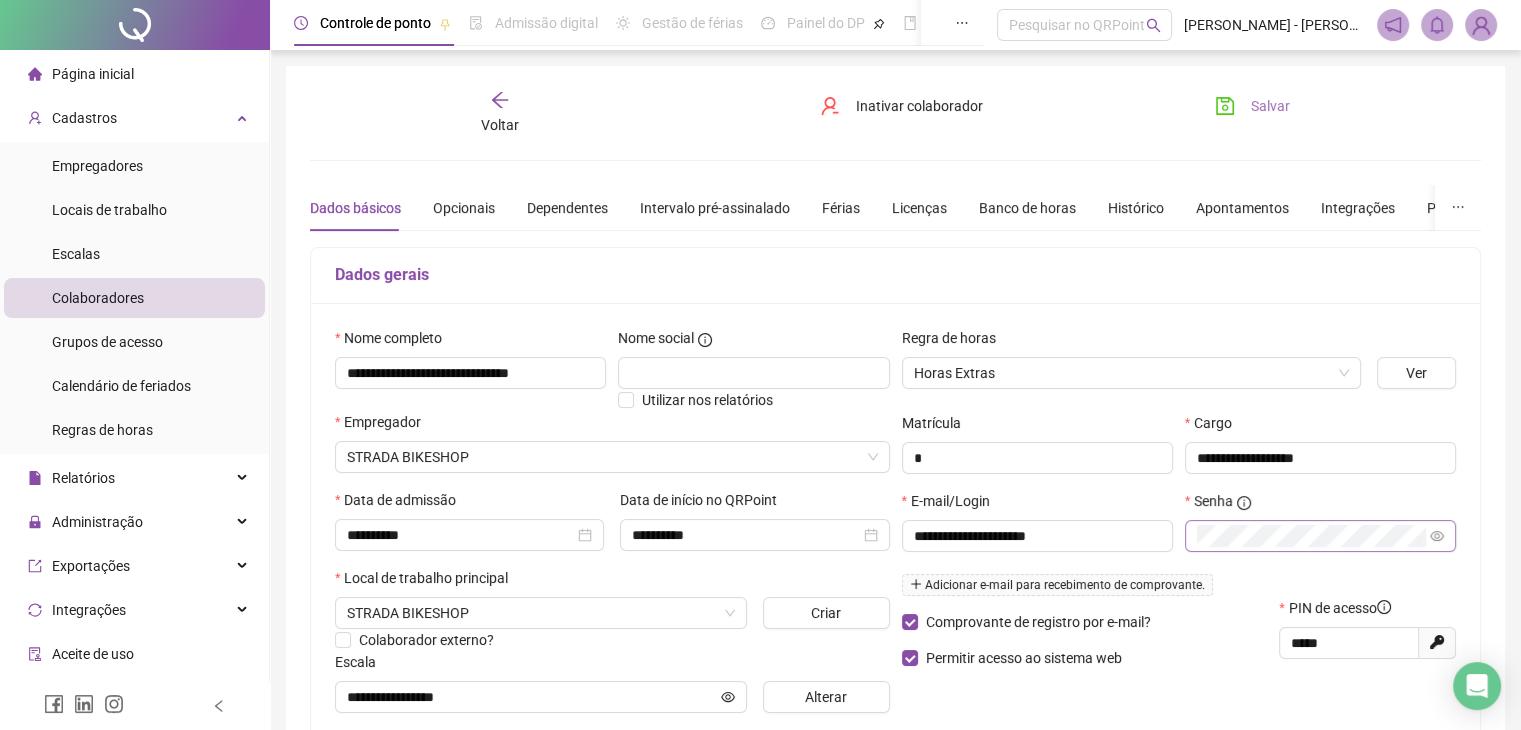 click on "Salvar" at bounding box center [1270, 106] 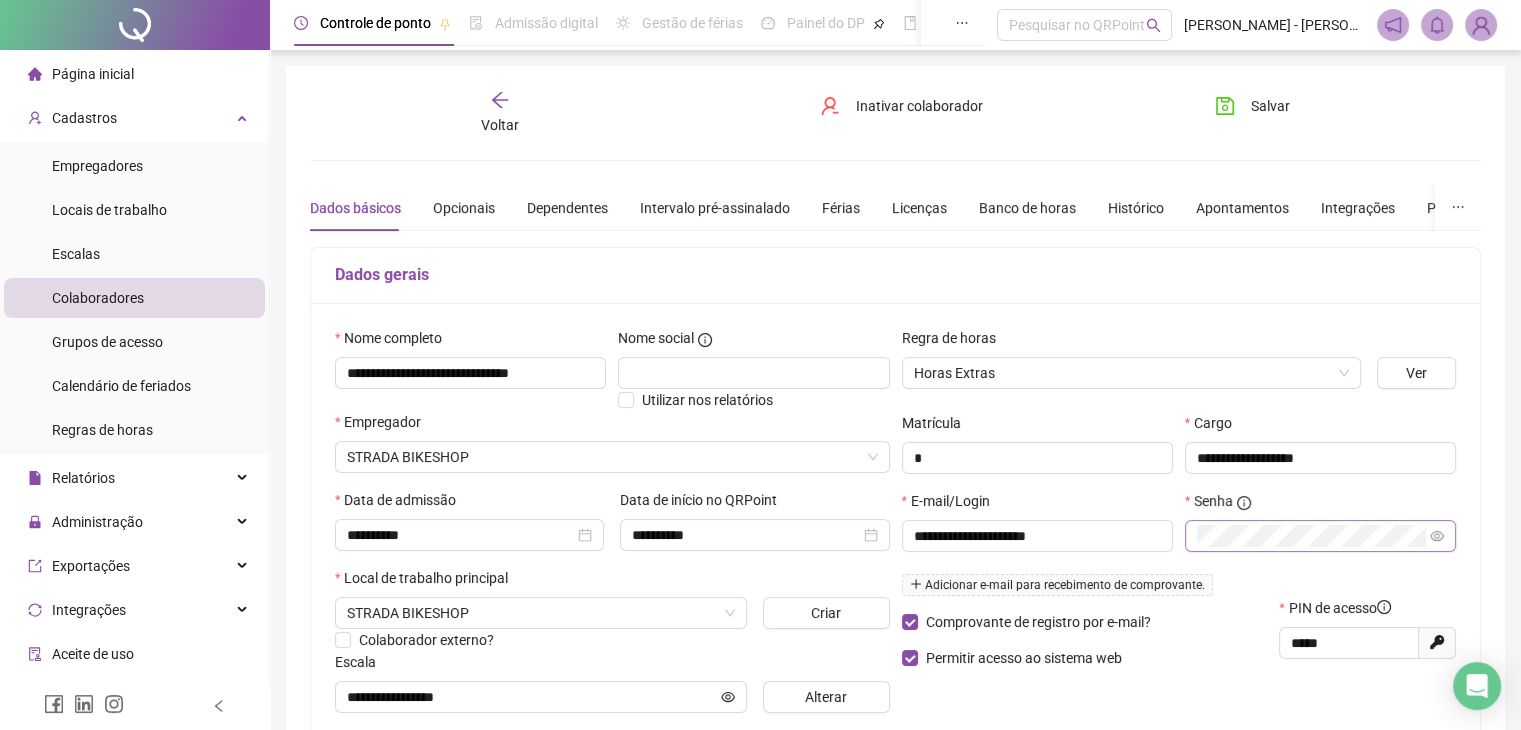 click on "Voltar" at bounding box center [500, 125] 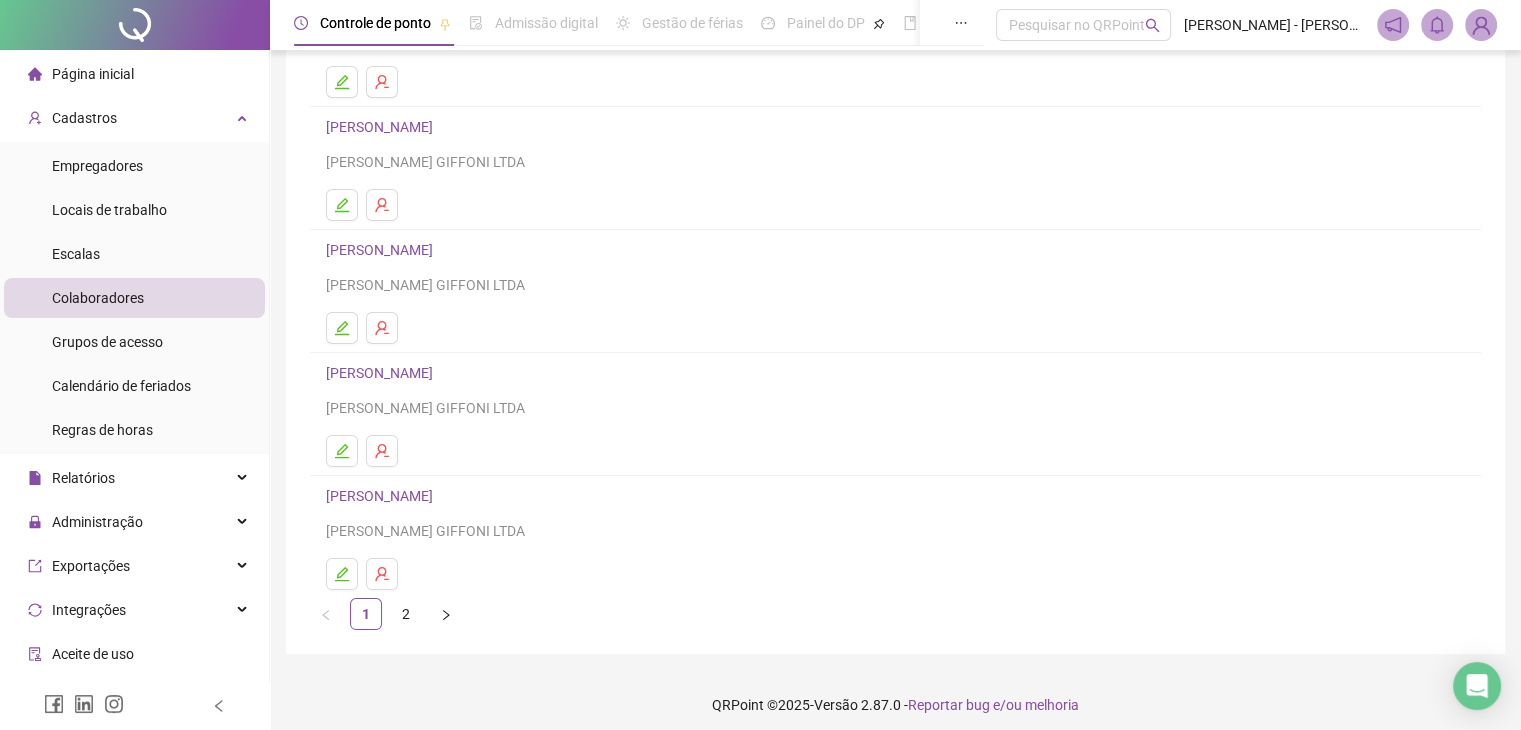 scroll, scrollTop: 236, scrollLeft: 0, axis: vertical 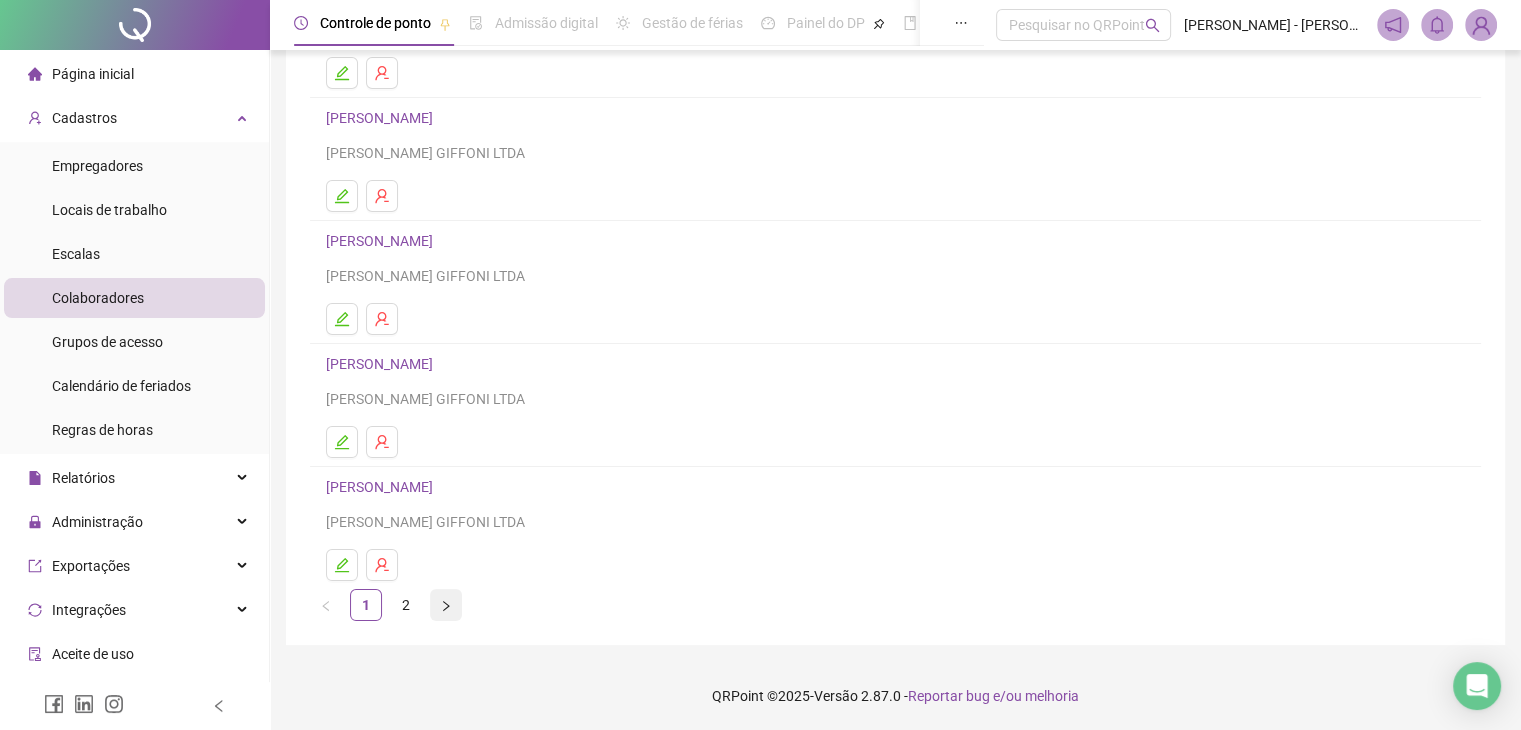 click at bounding box center (446, 605) 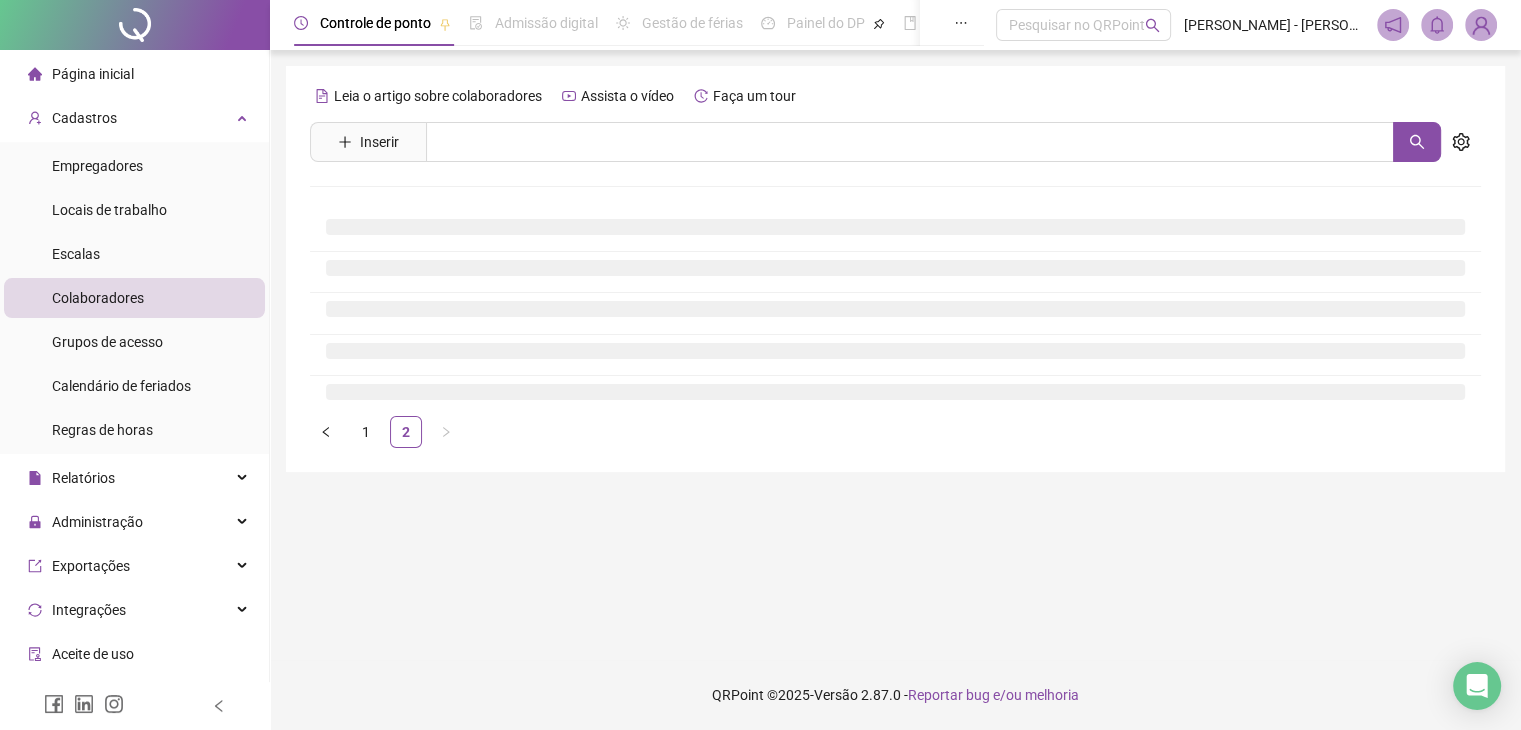 scroll, scrollTop: 0, scrollLeft: 0, axis: both 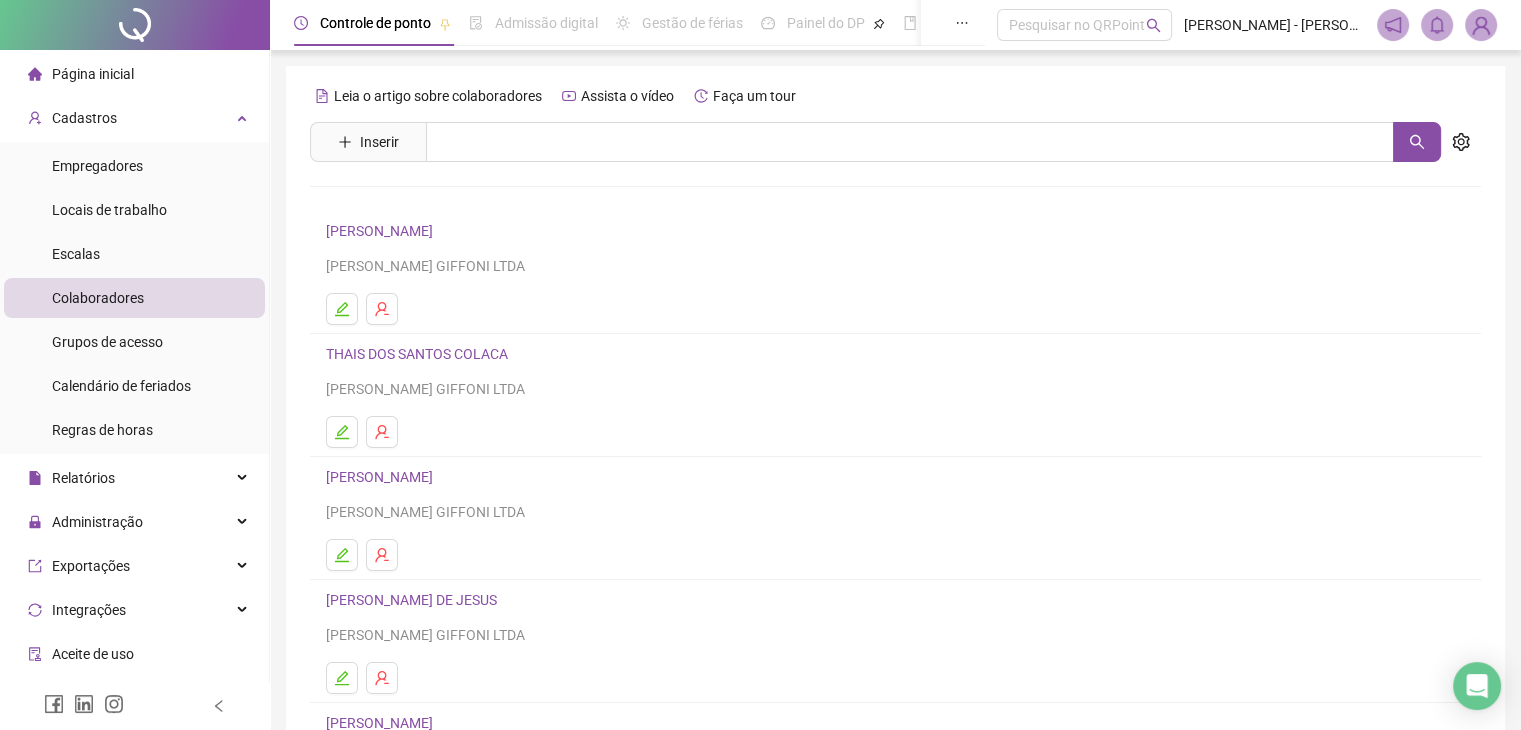 click on "THAIS DOS SANTOS COLACA" at bounding box center (420, 354) 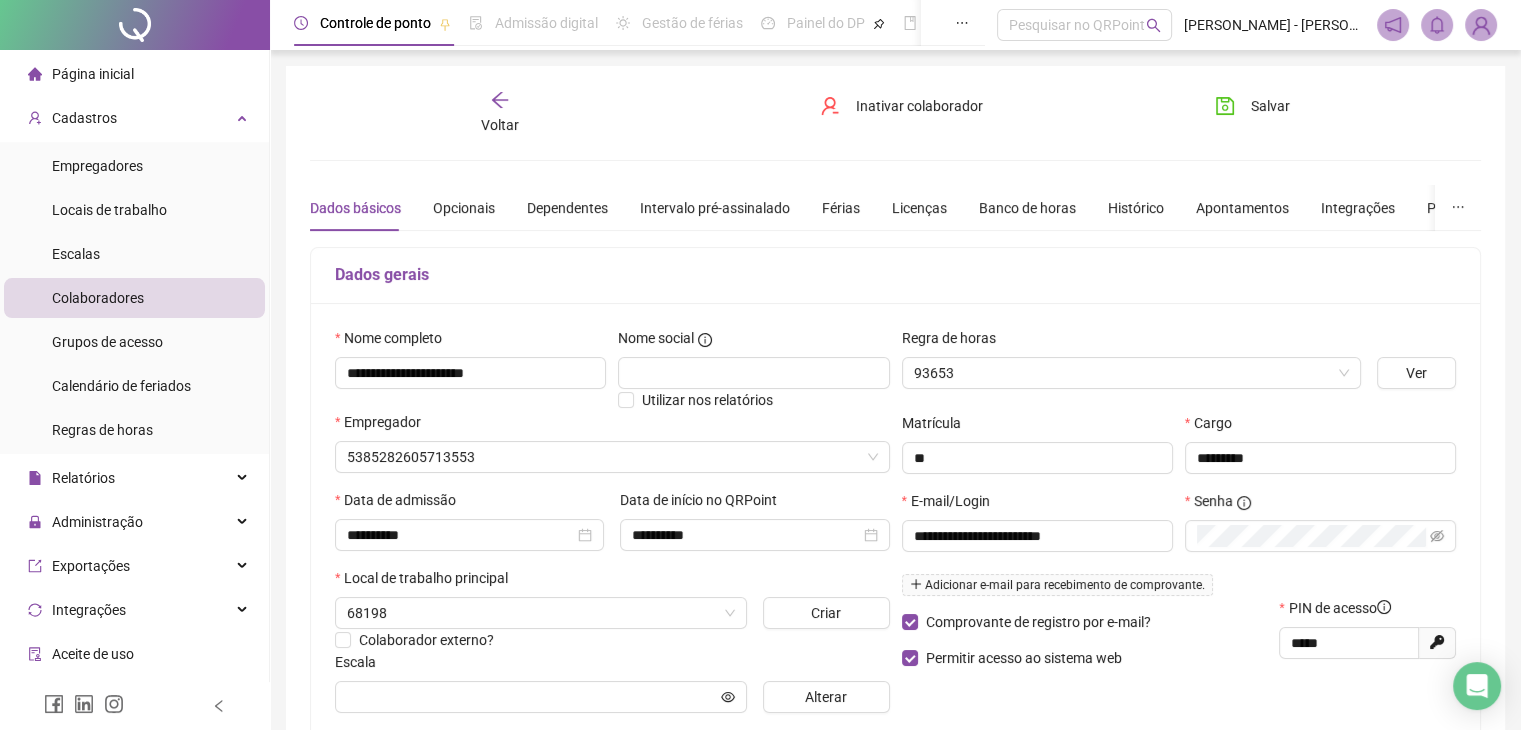 type on "**********" 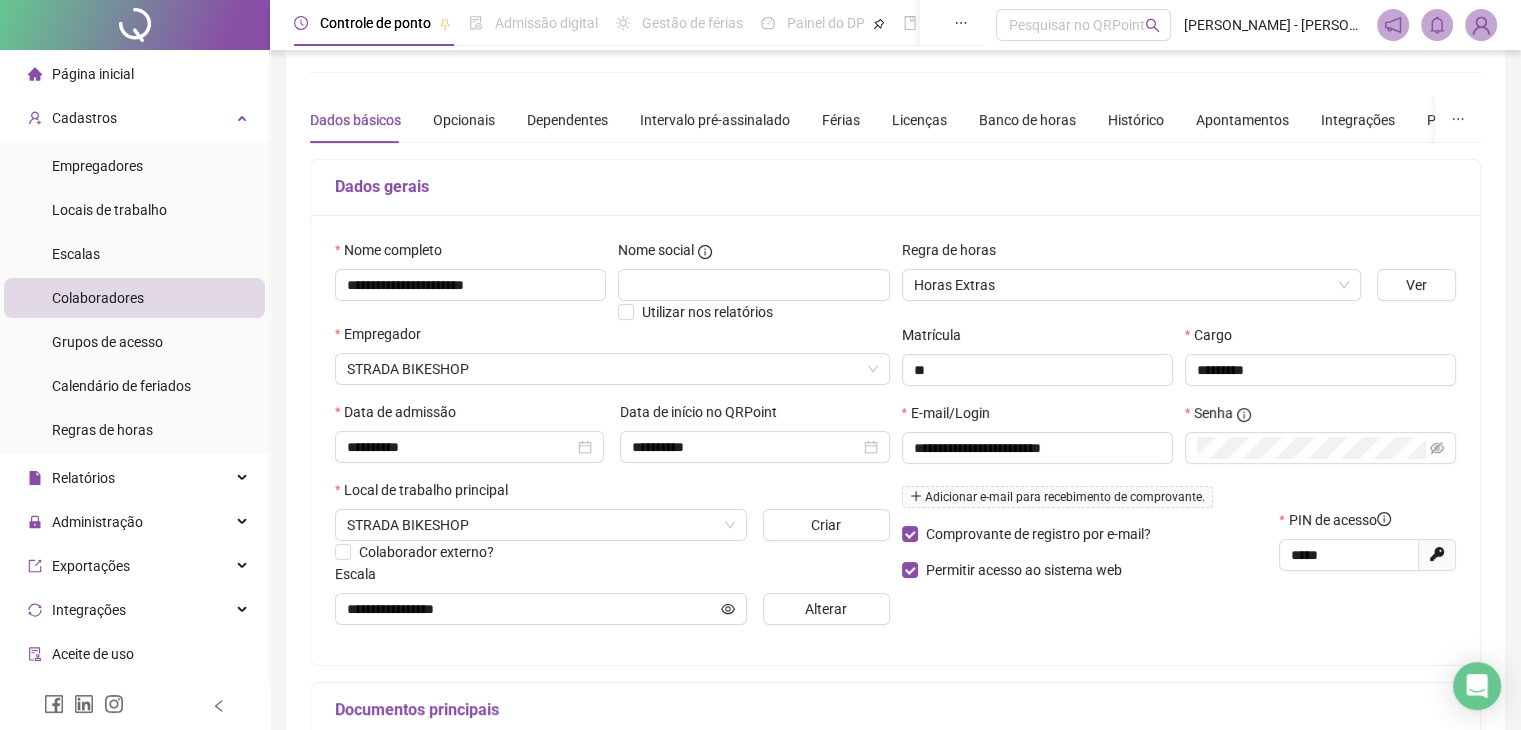 scroll, scrollTop: 11, scrollLeft: 0, axis: vertical 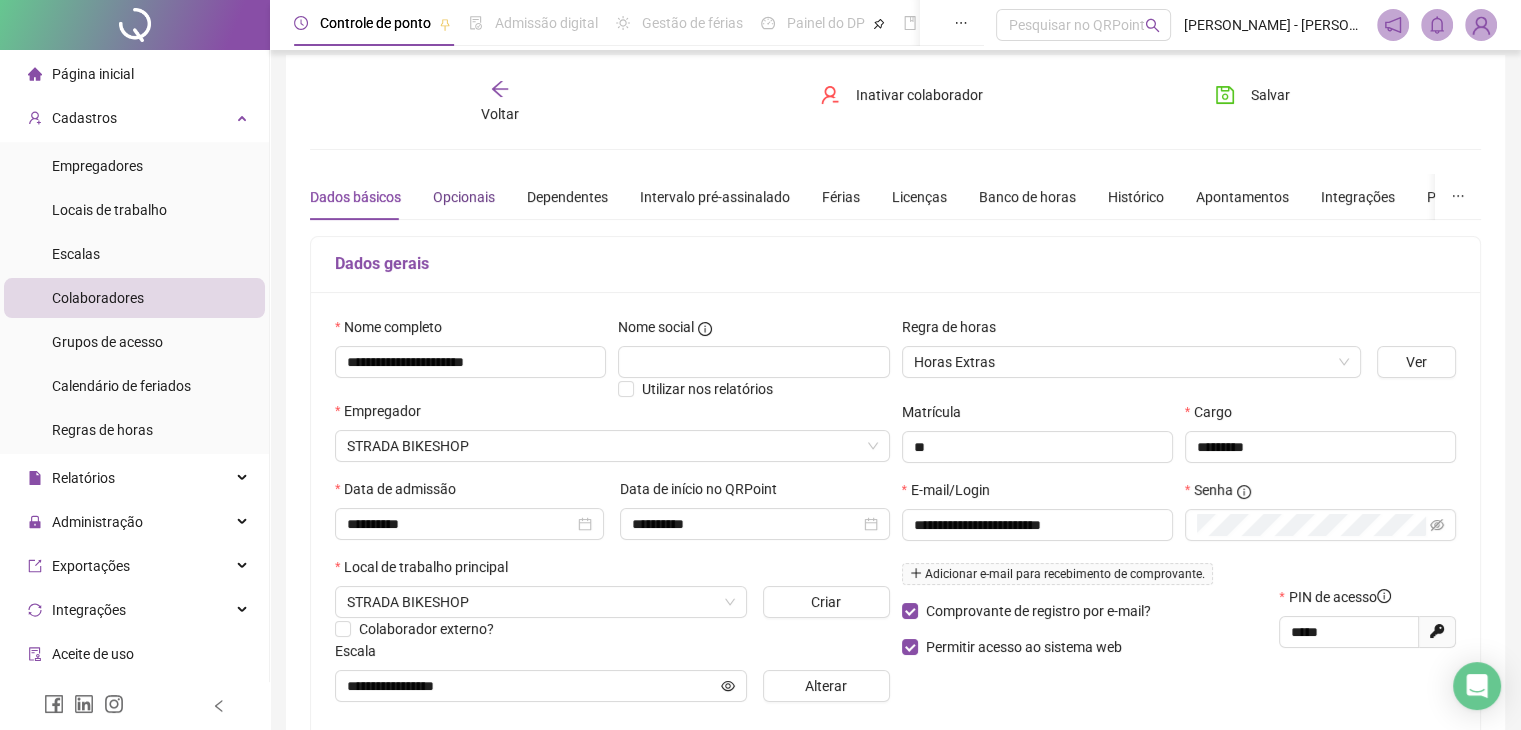 click on "Opcionais" at bounding box center (464, 197) 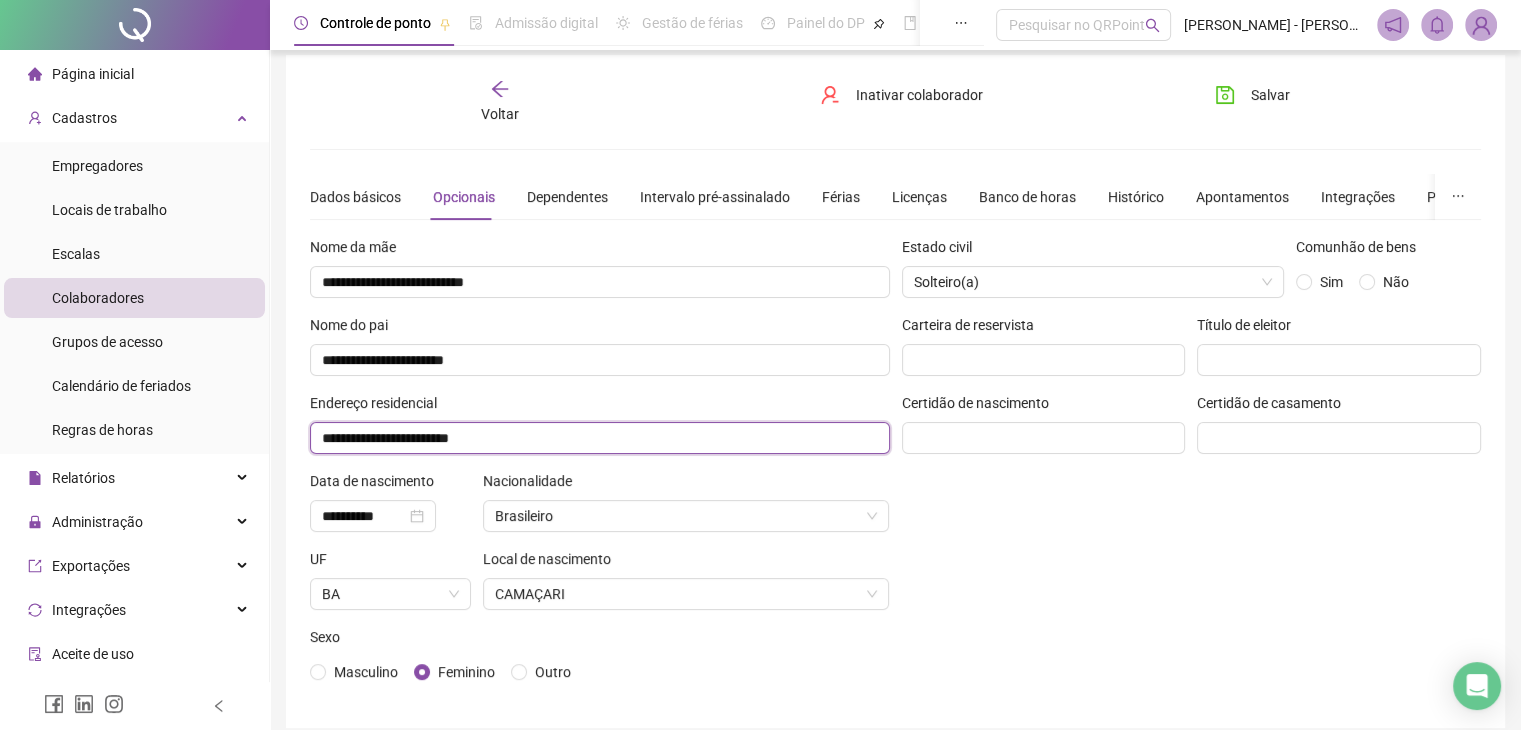 click on "**********" at bounding box center (600, 438) 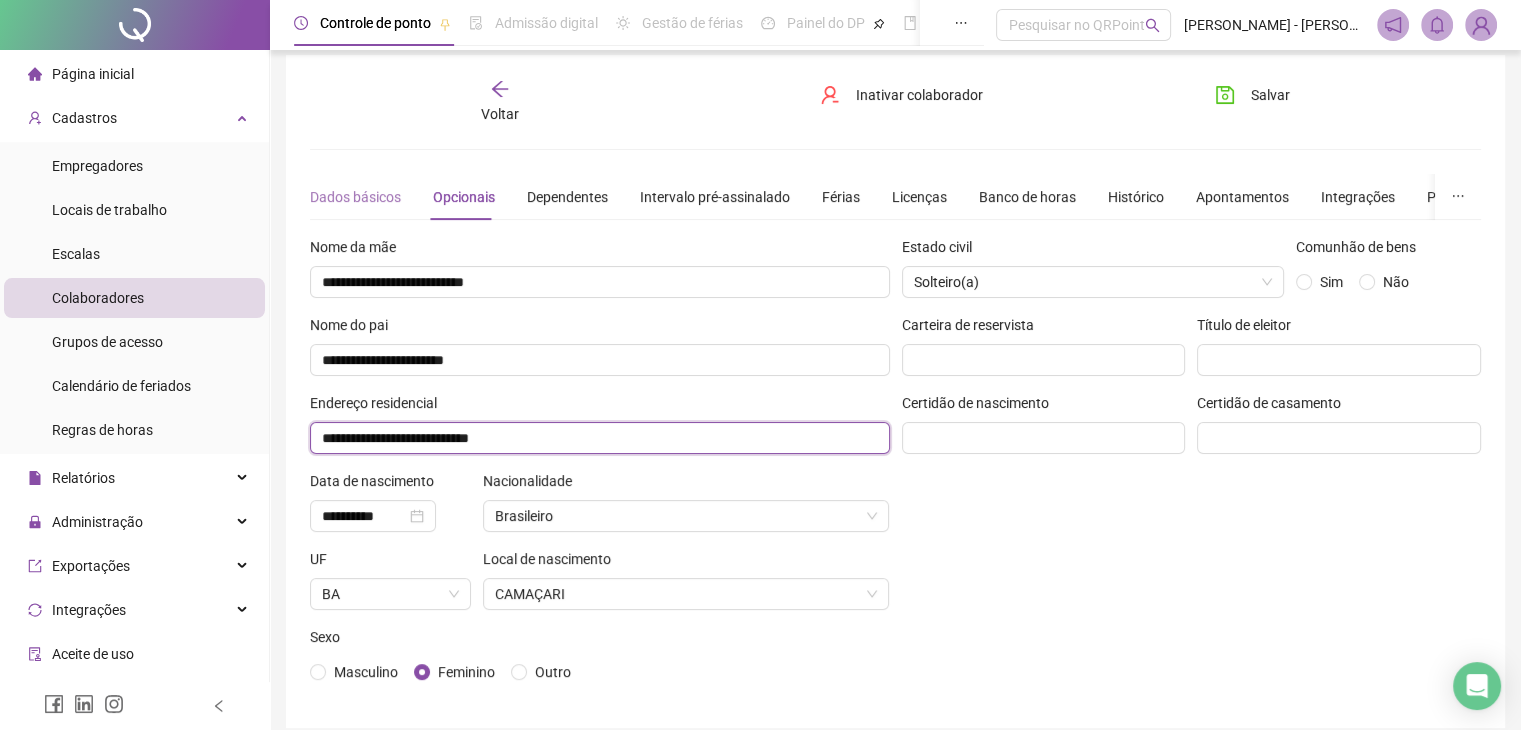 type on "**********" 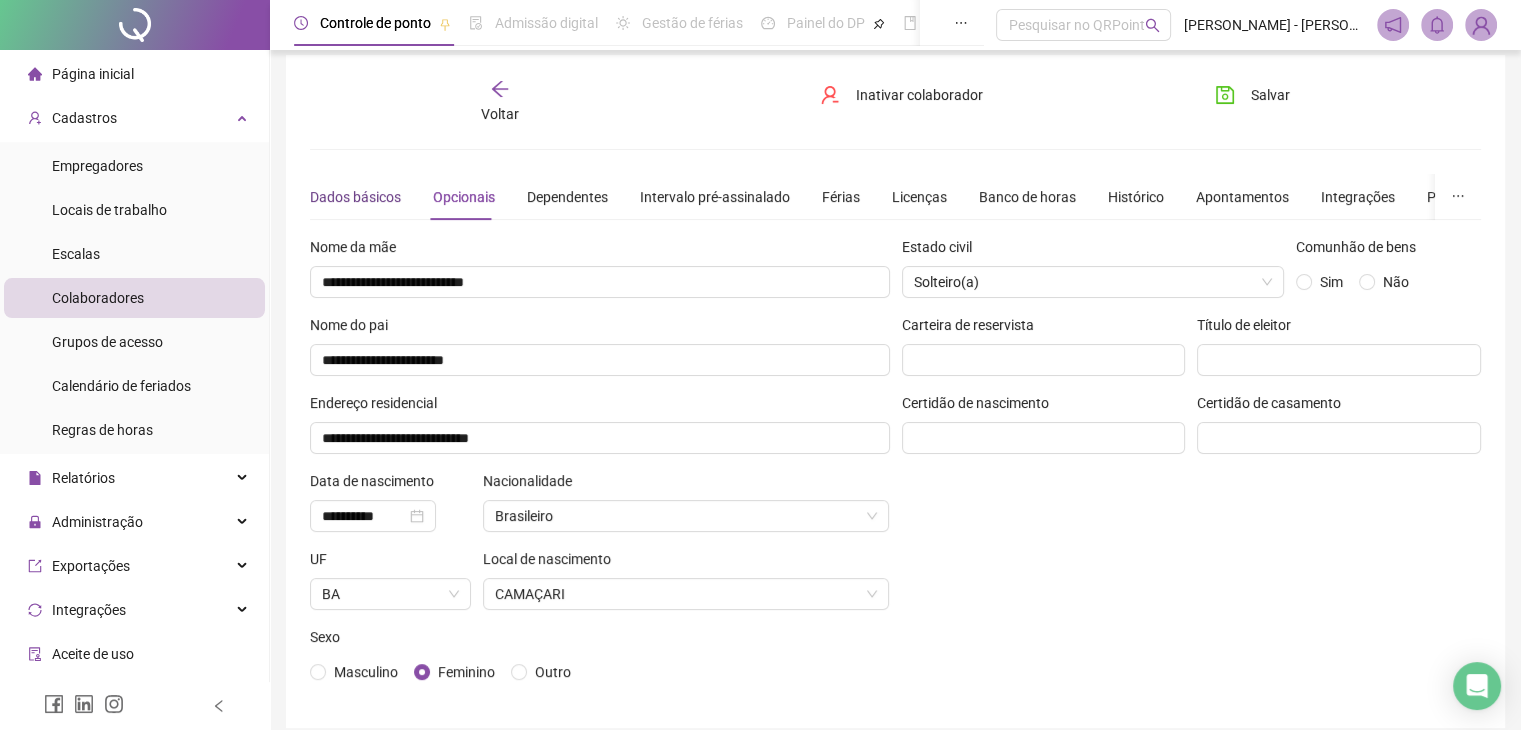 click on "Dados básicos" at bounding box center [355, 197] 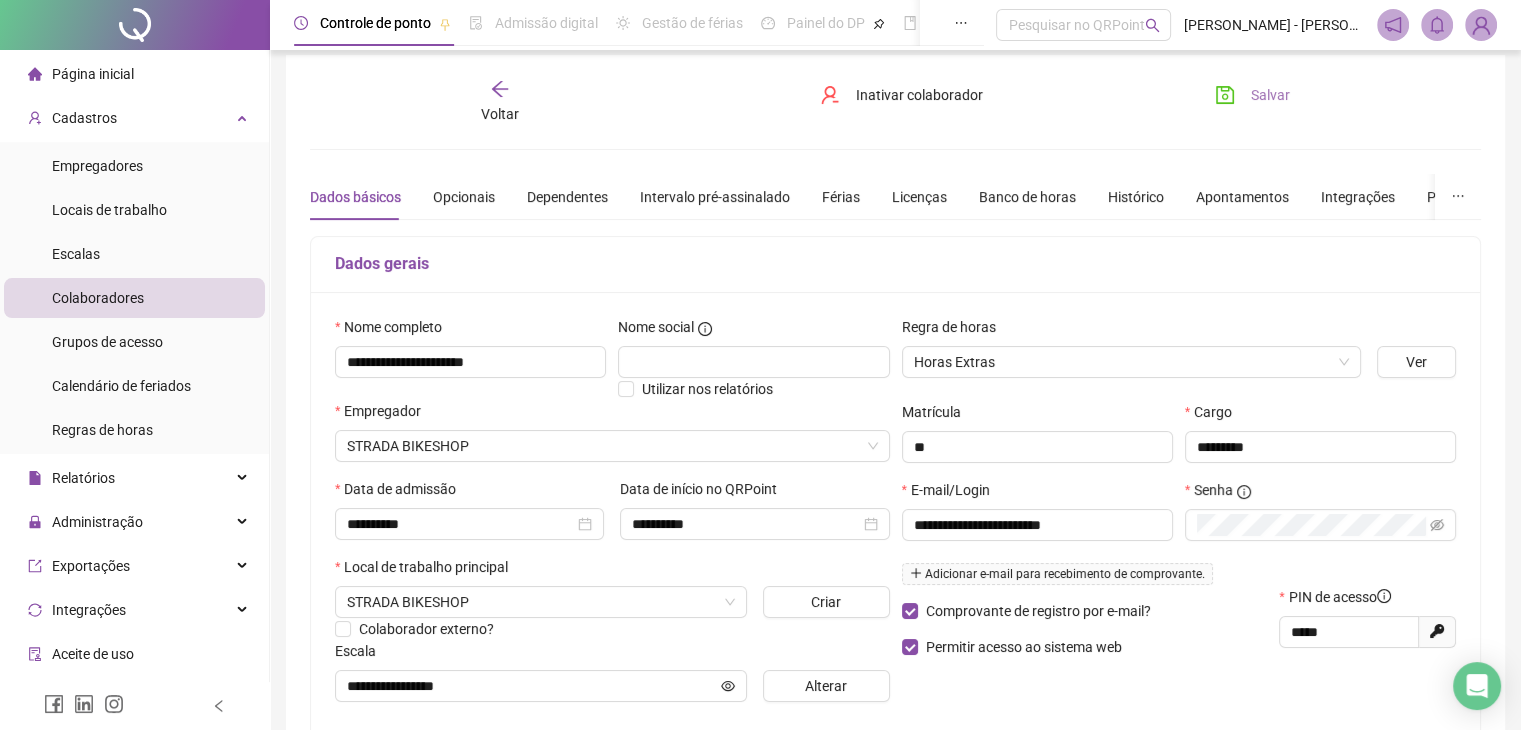 click on "Salvar" at bounding box center [1270, 95] 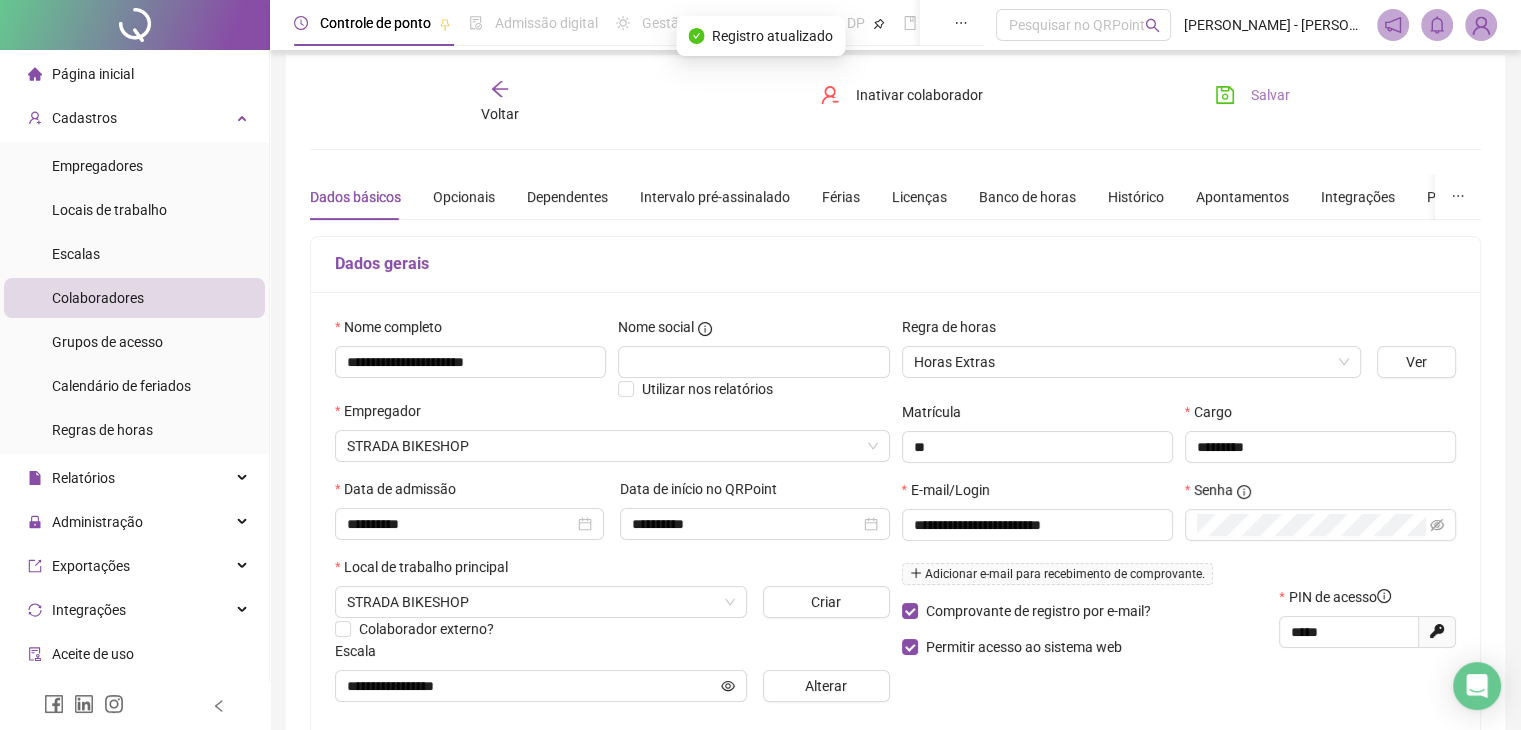 click on "Salvar" at bounding box center (1270, 95) 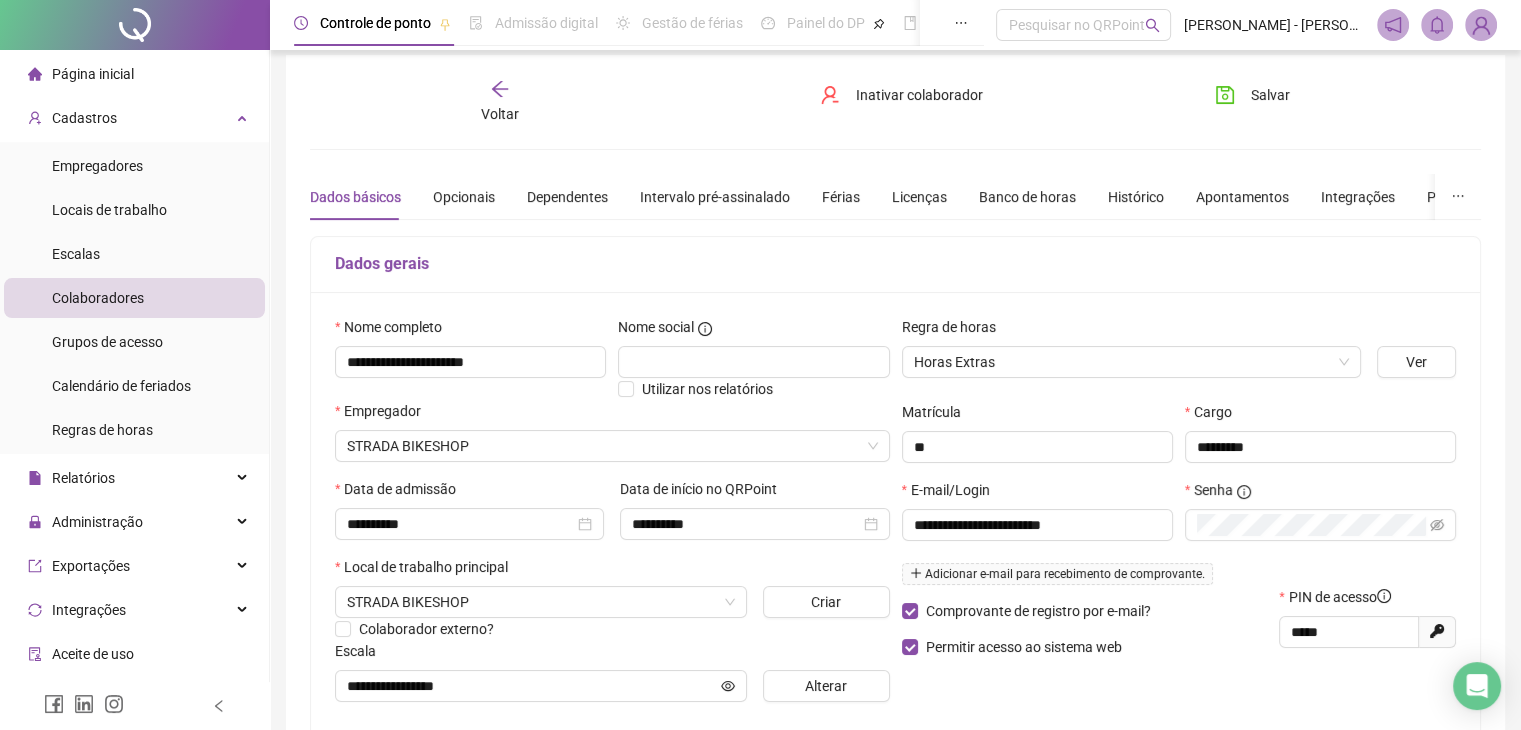 click on "Voltar" at bounding box center (500, 114) 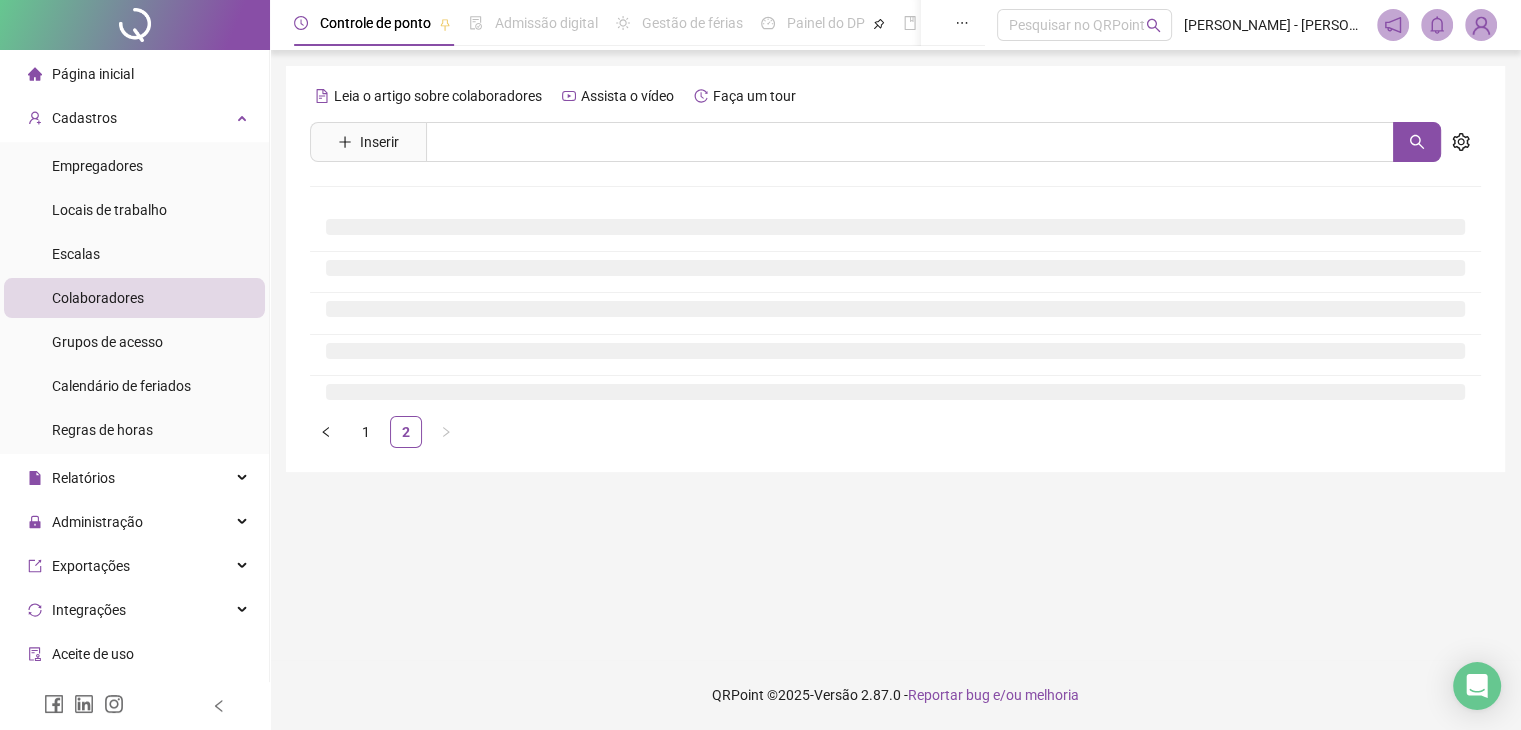 scroll, scrollTop: 0, scrollLeft: 0, axis: both 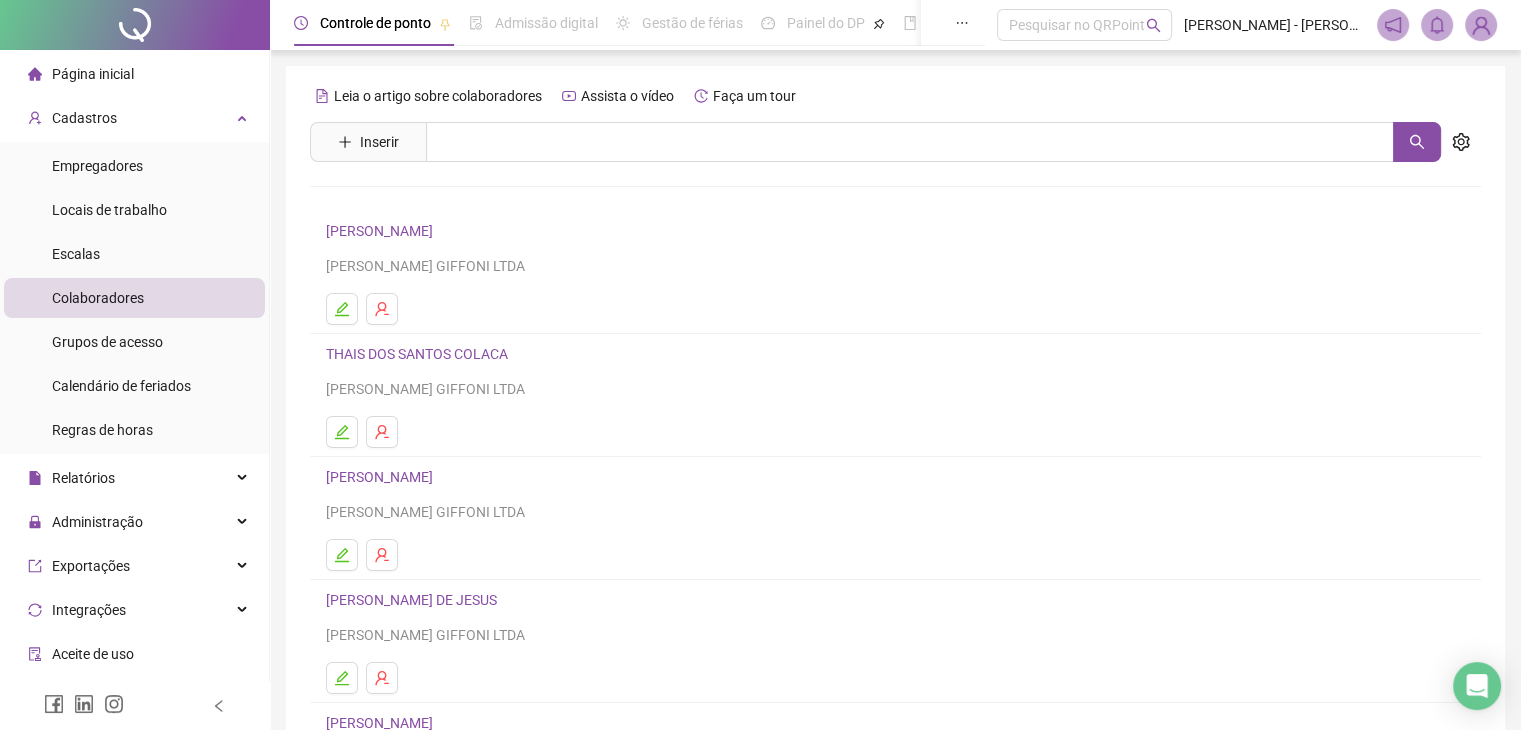 click on "[PERSON_NAME]" at bounding box center (382, 477) 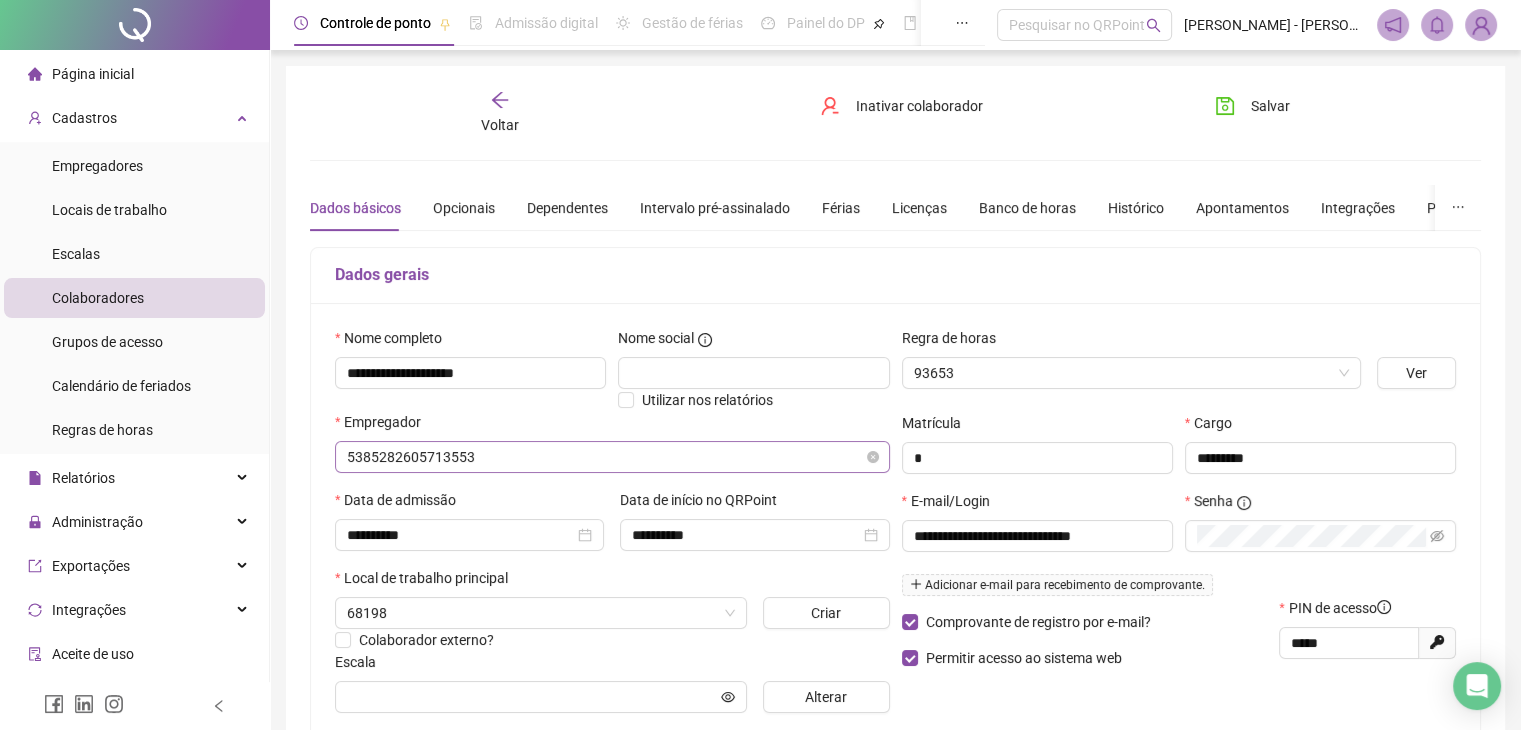 type on "**********" 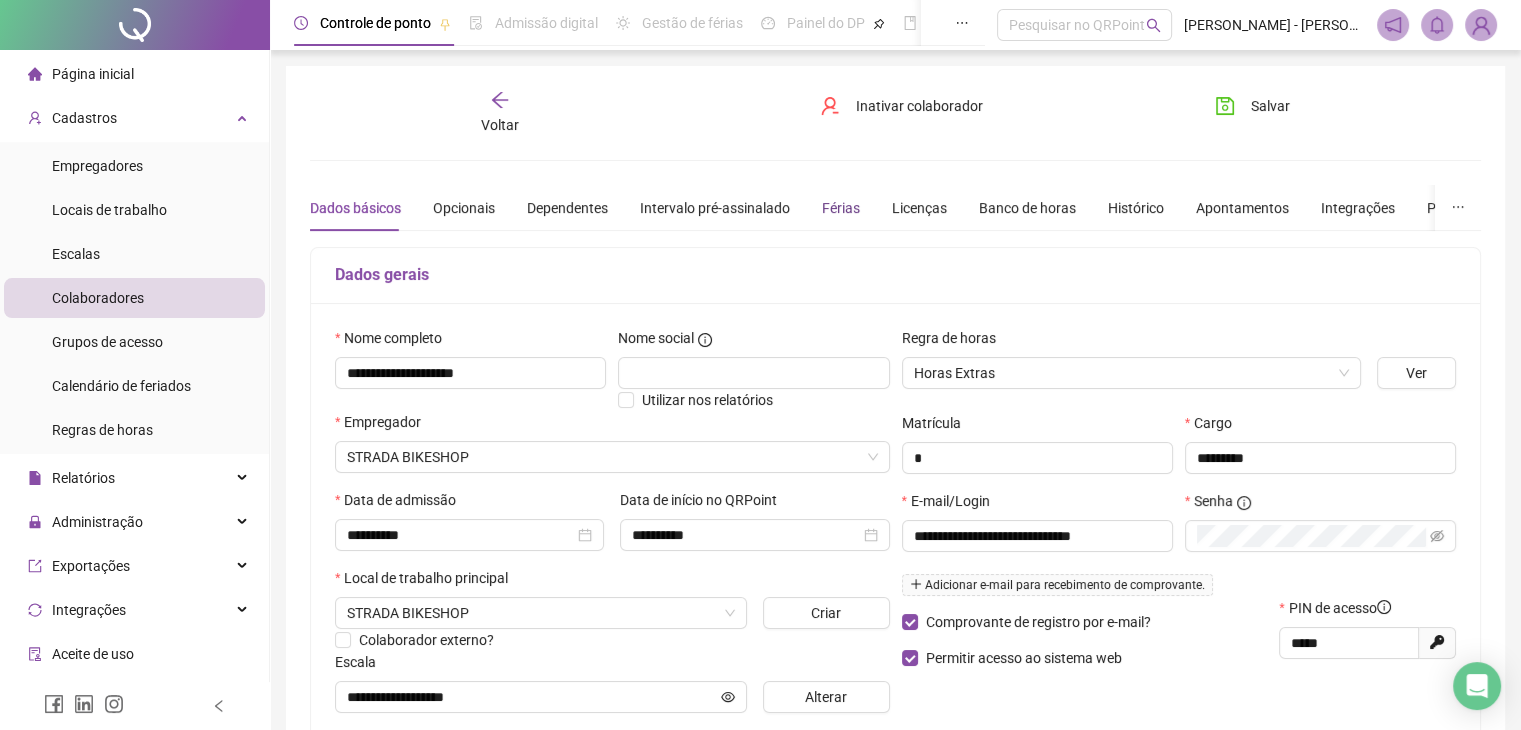click on "Férias" at bounding box center [841, 208] 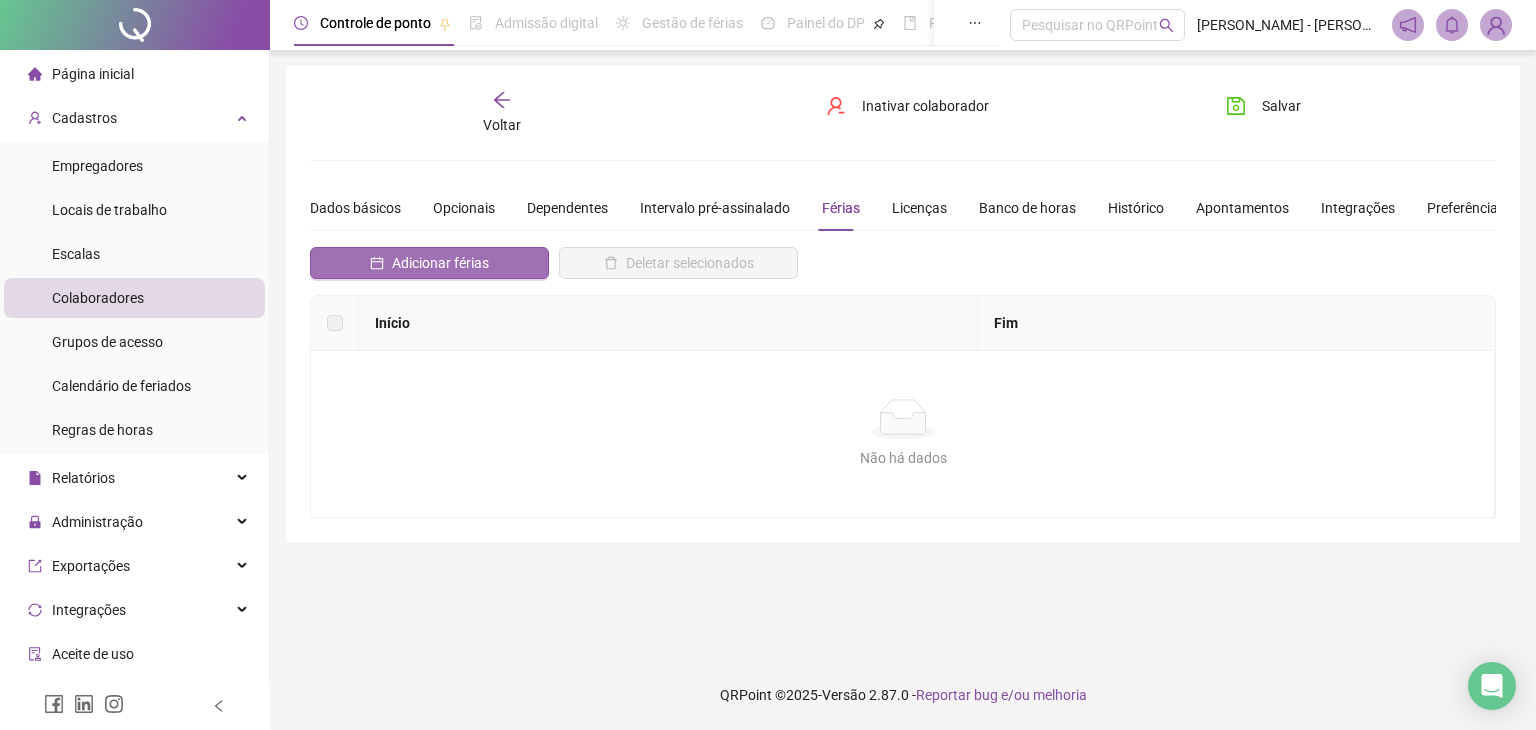 click on "Adicionar férias" at bounding box center [440, 263] 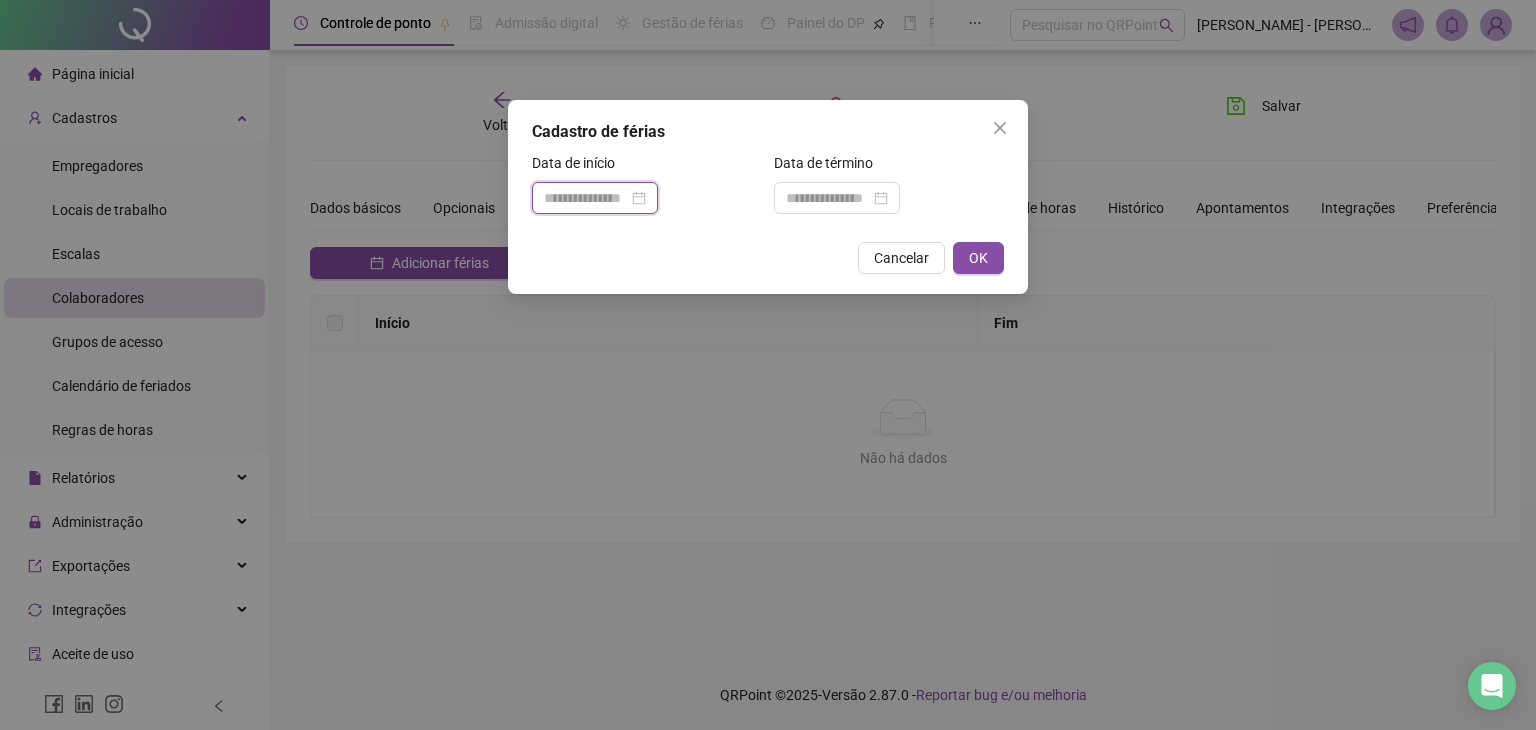 click at bounding box center [586, 198] 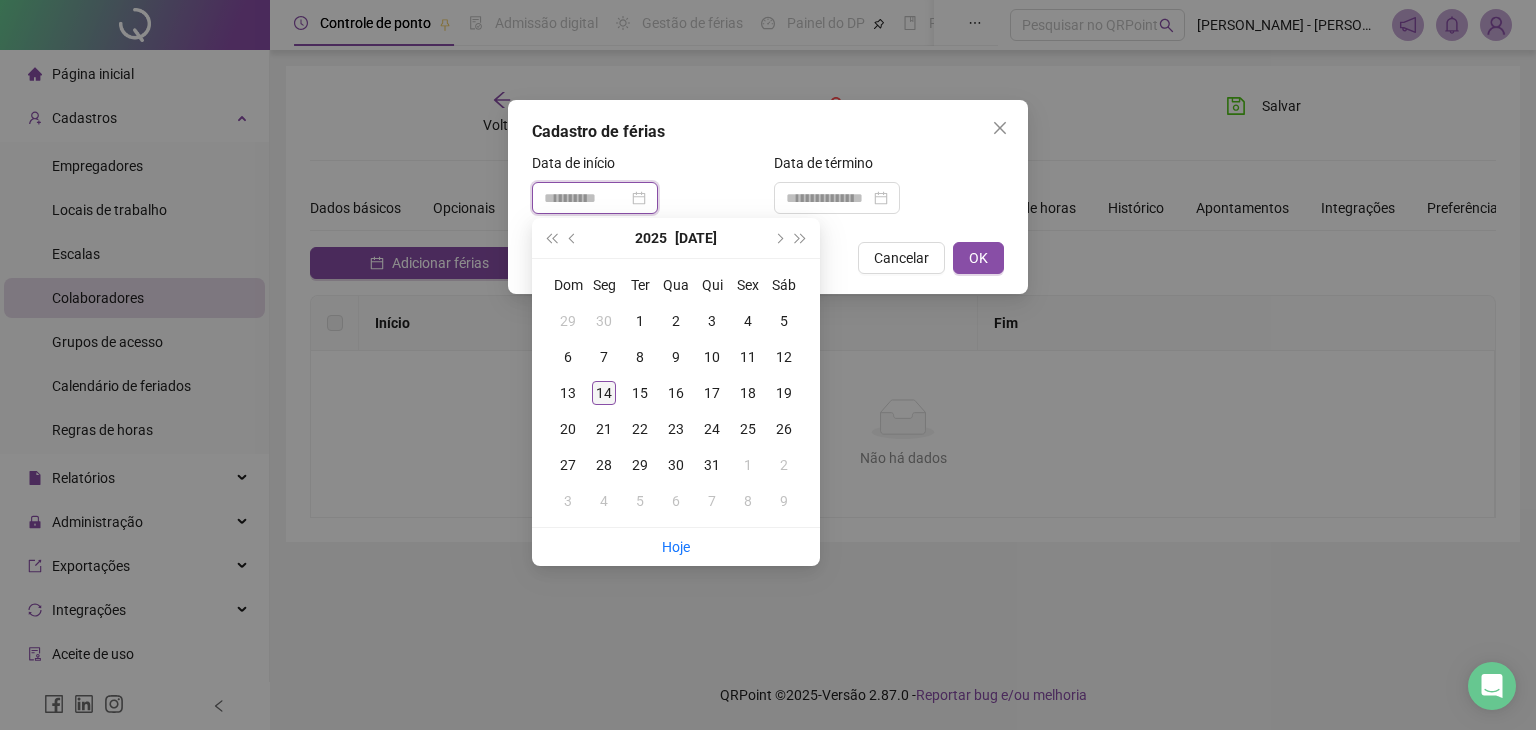 type on "**********" 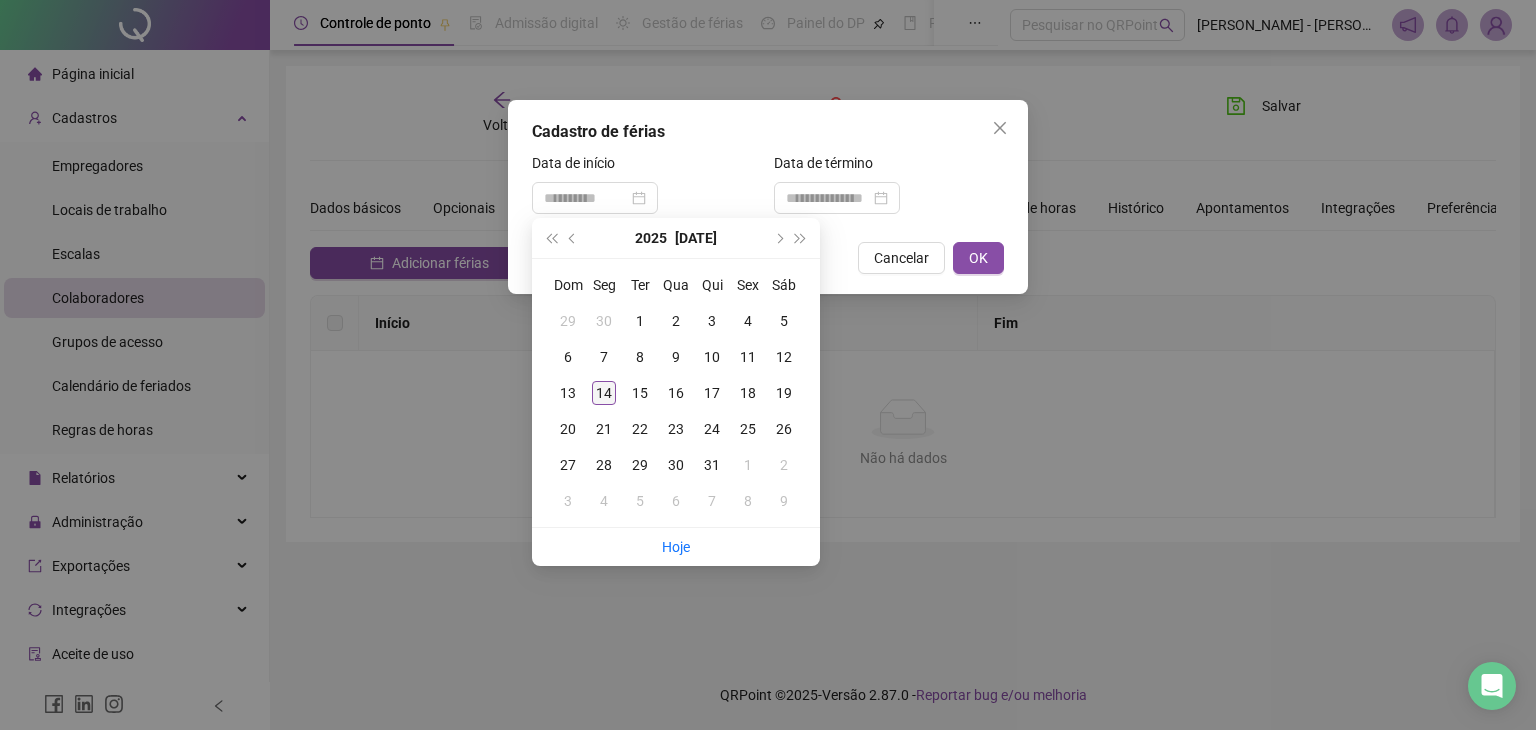 click on "14" at bounding box center [604, 393] 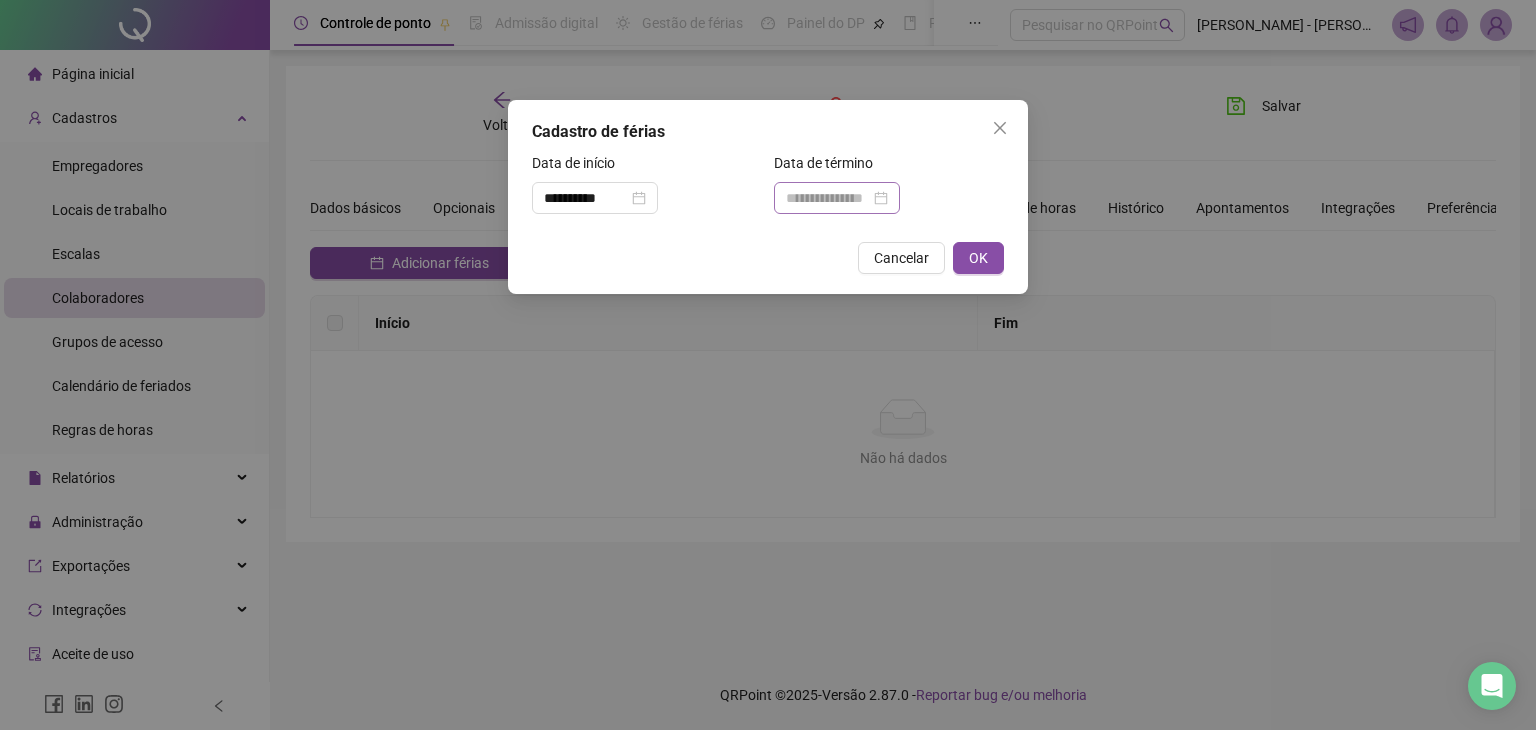 click at bounding box center [837, 198] 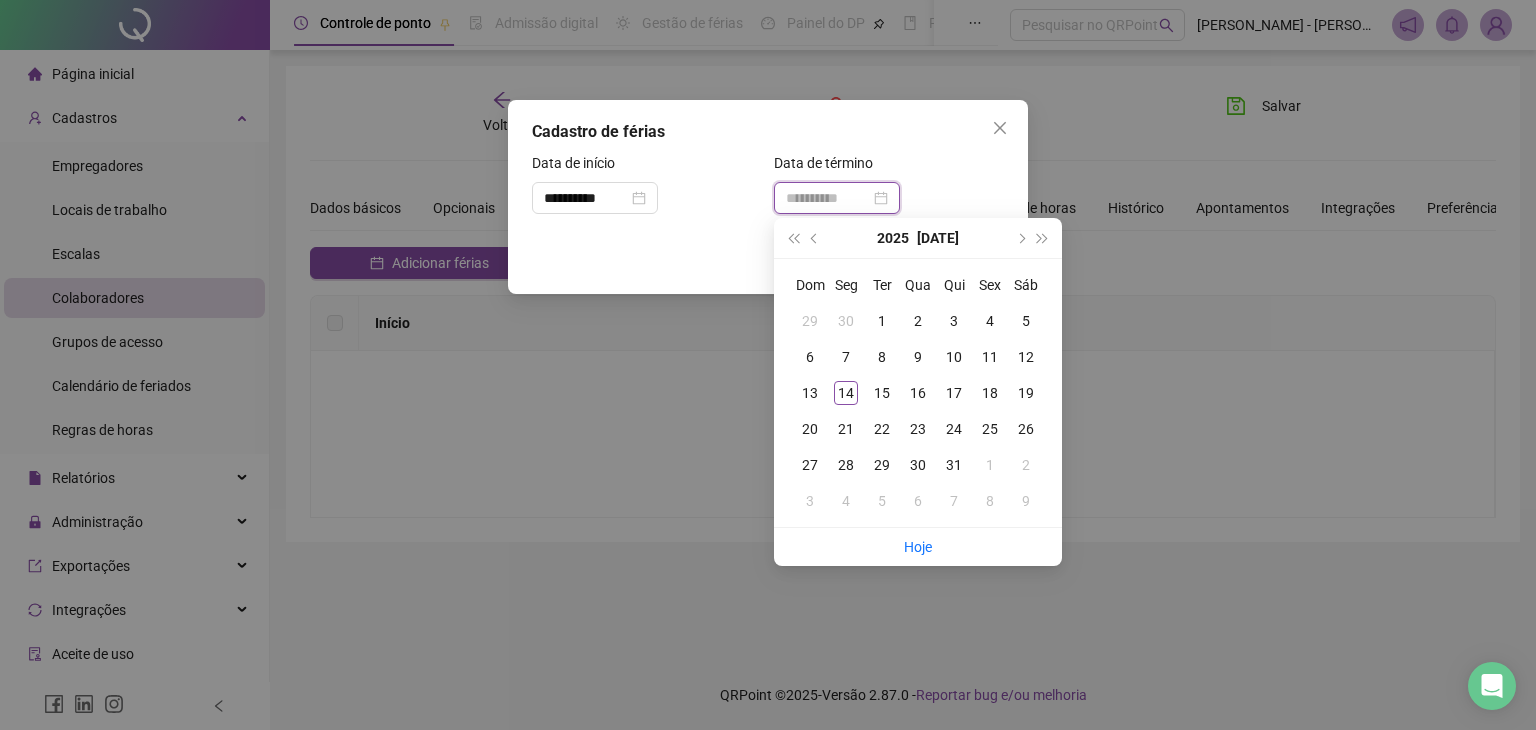 type on "**********" 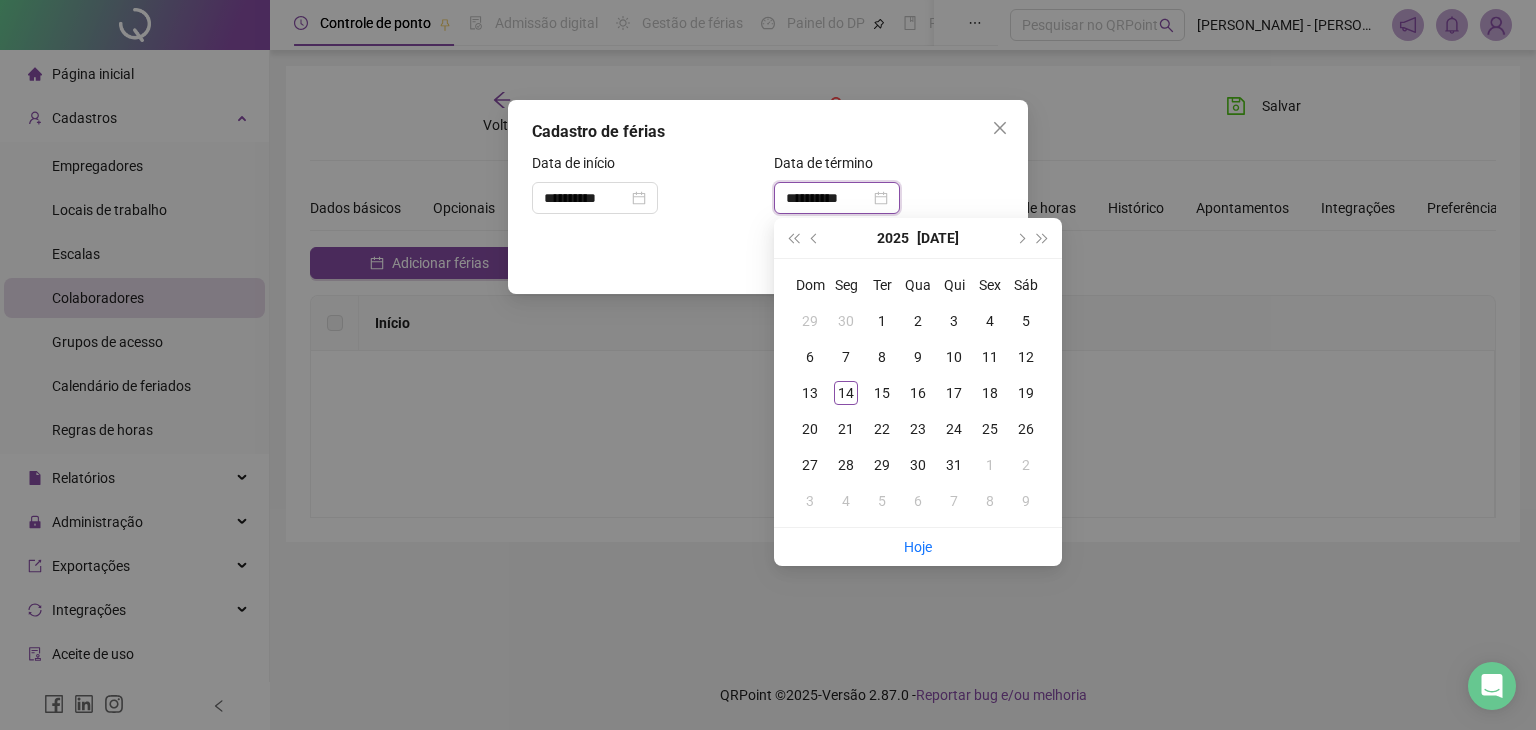 type on "**********" 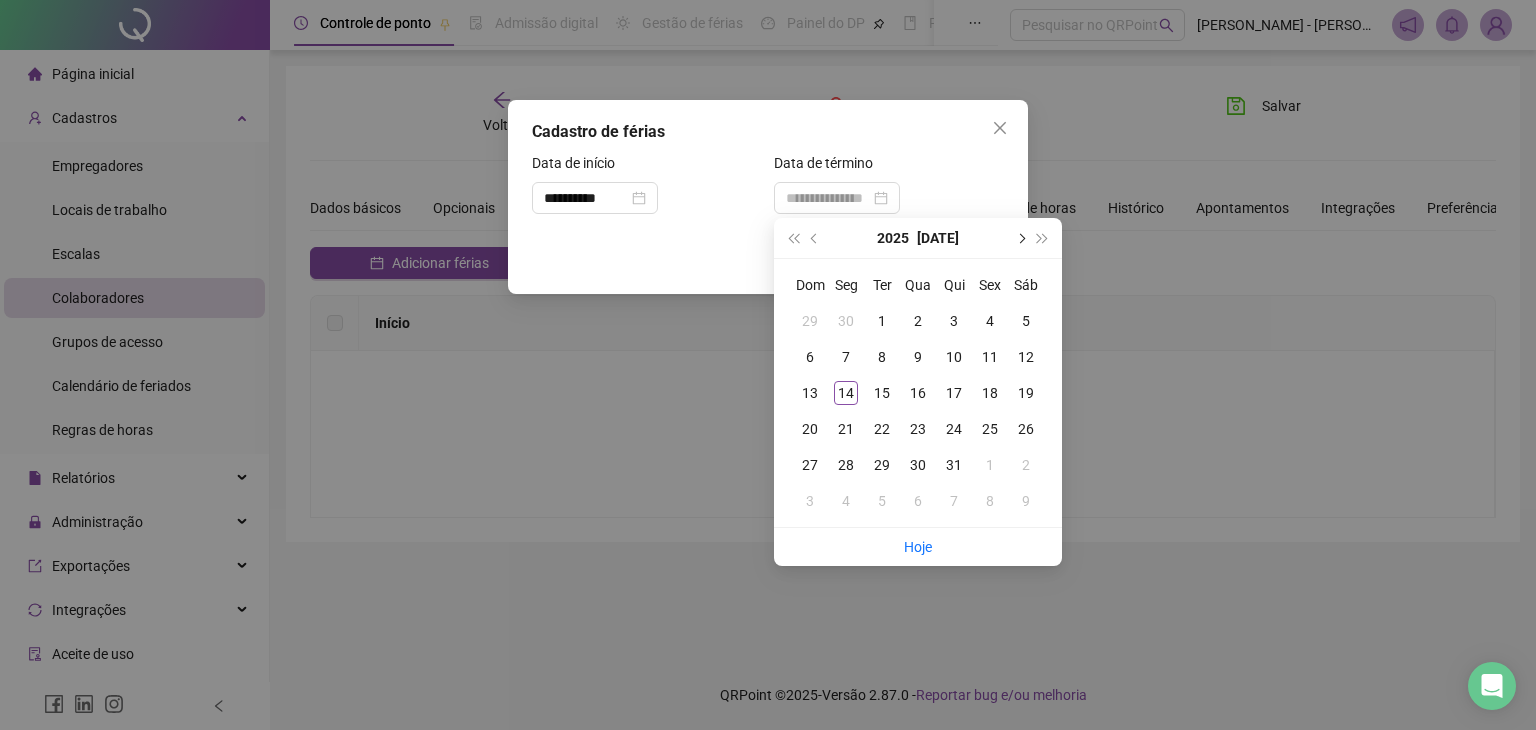 click at bounding box center [1020, 238] 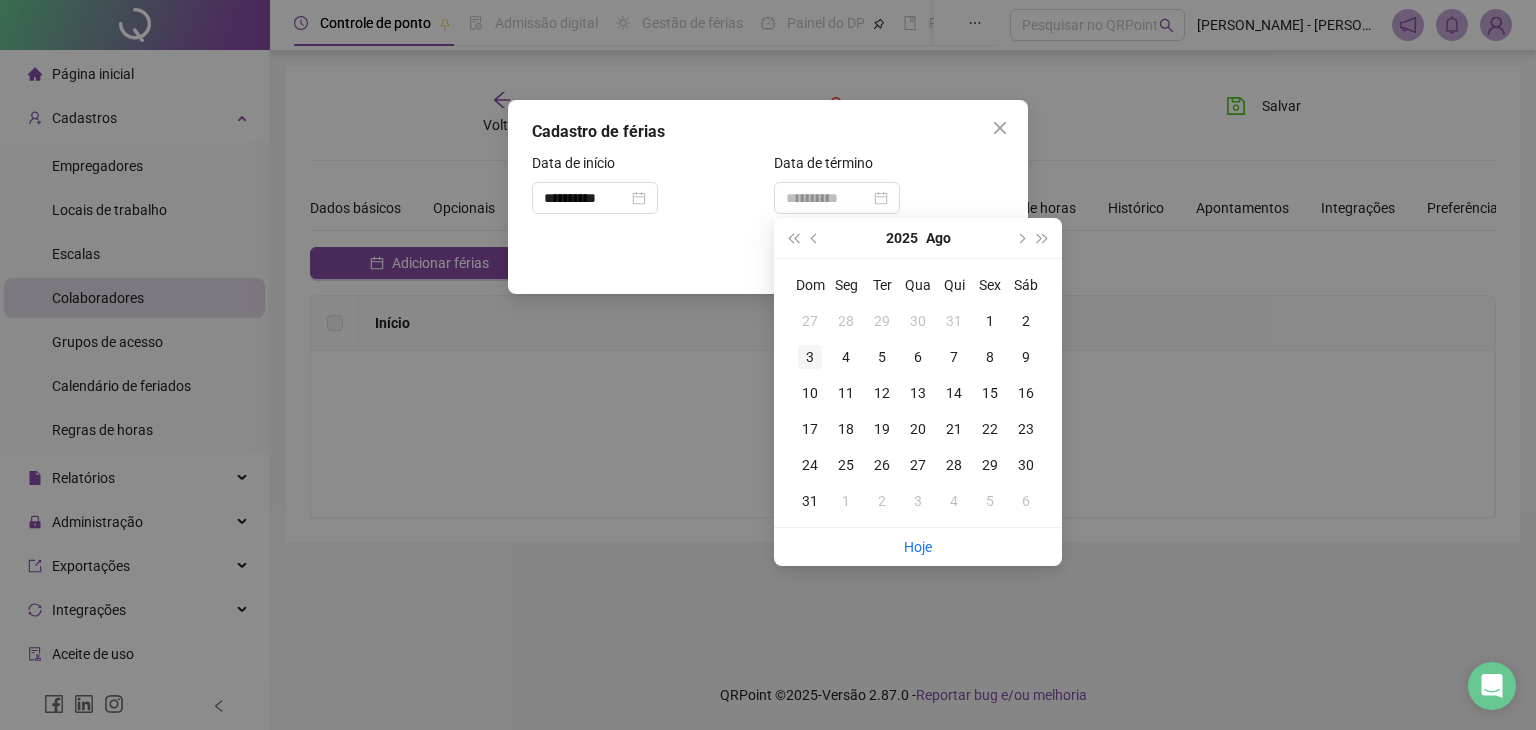 type on "**********" 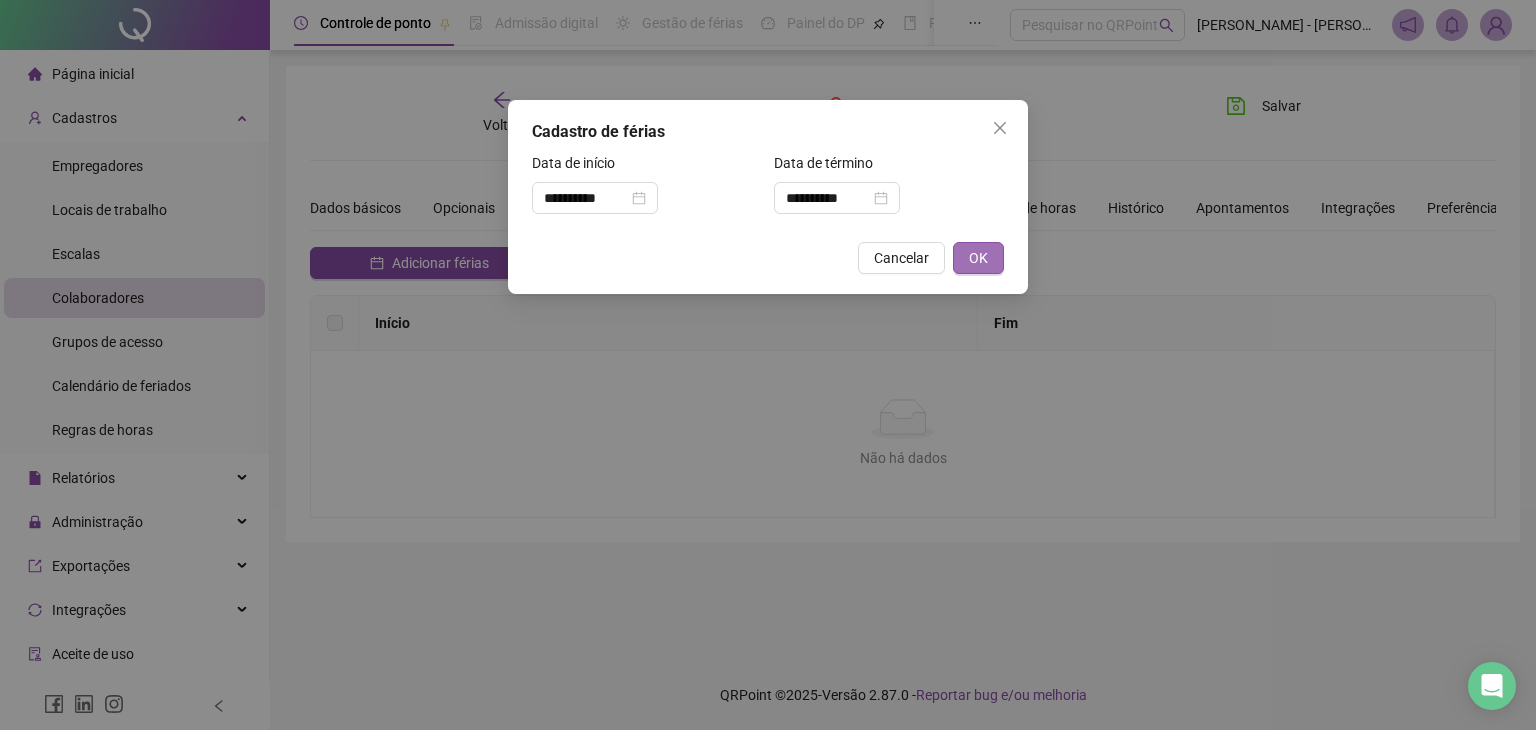 click on "OK" at bounding box center (978, 258) 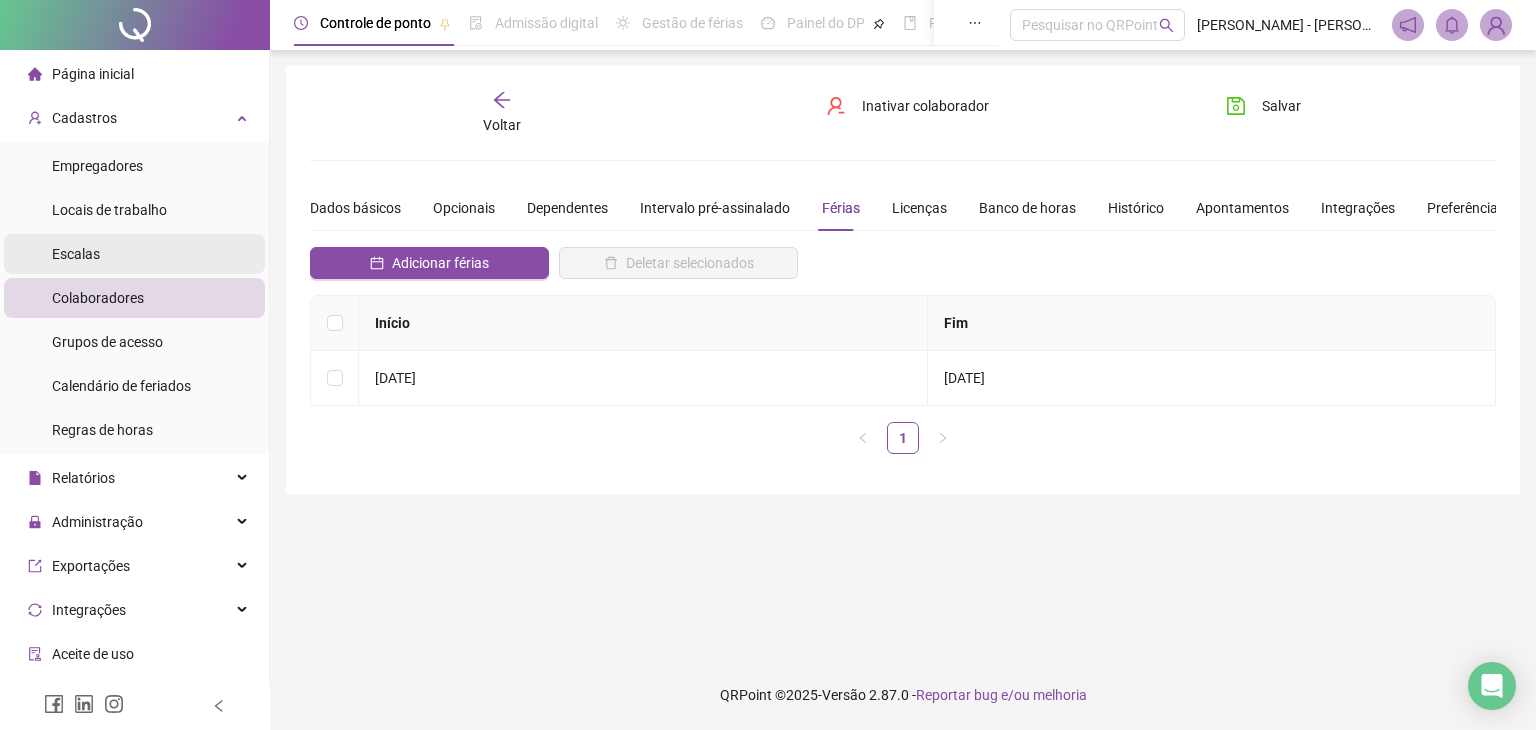 click on "Escalas" at bounding box center [76, 254] 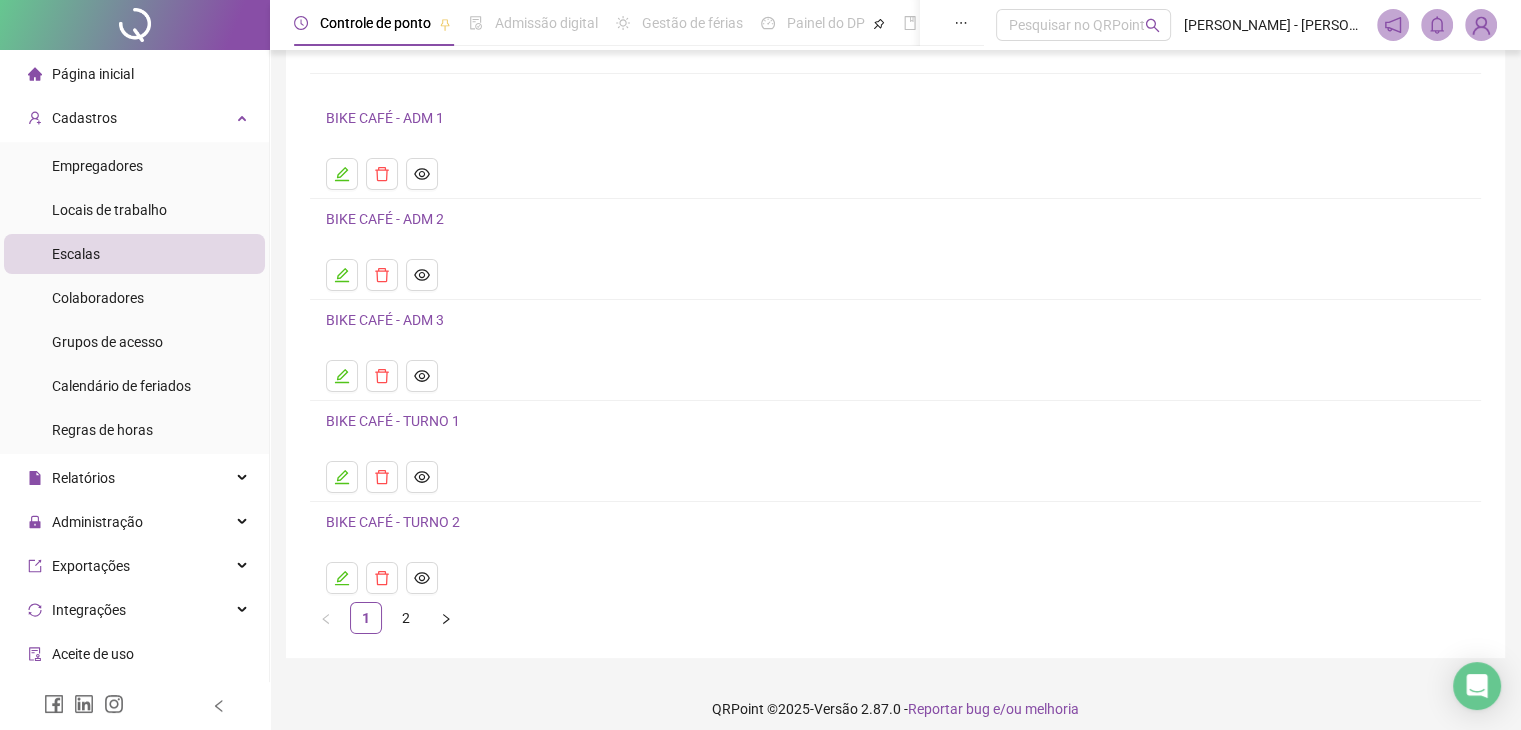 scroll, scrollTop: 126, scrollLeft: 0, axis: vertical 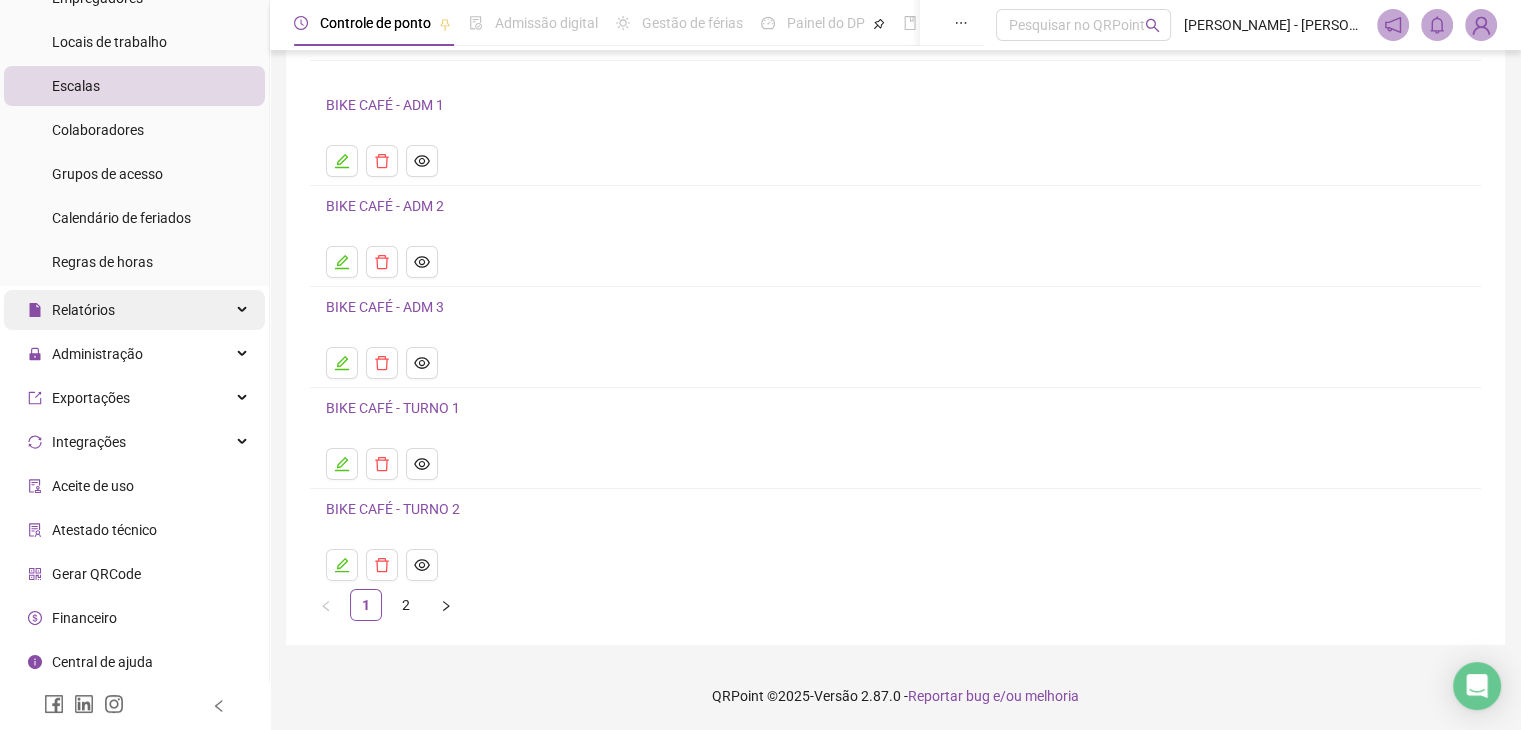 click on "Relatórios" at bounding box center (83, 310) 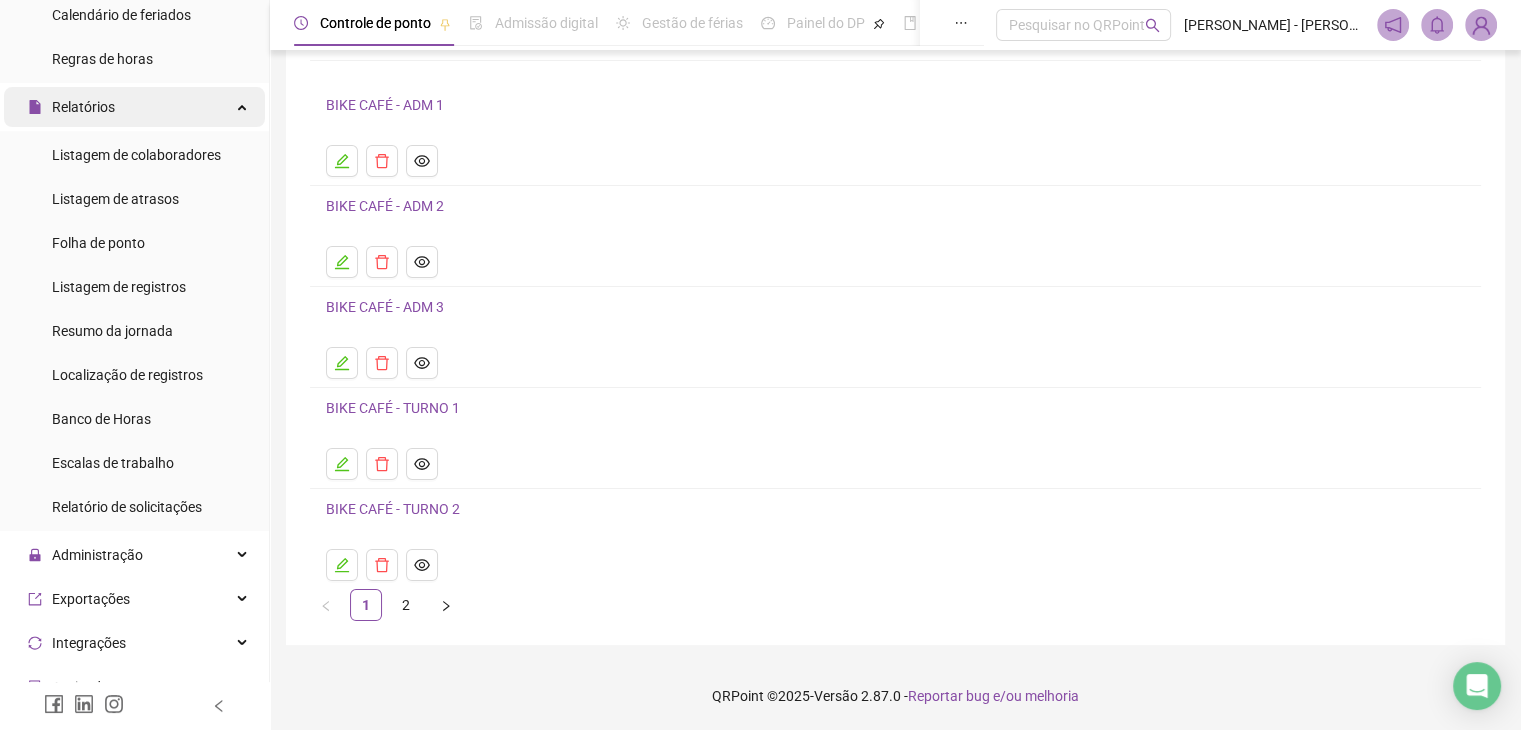 scroll, scrollTop: 468, scrollLeft: 0, axis: vertical 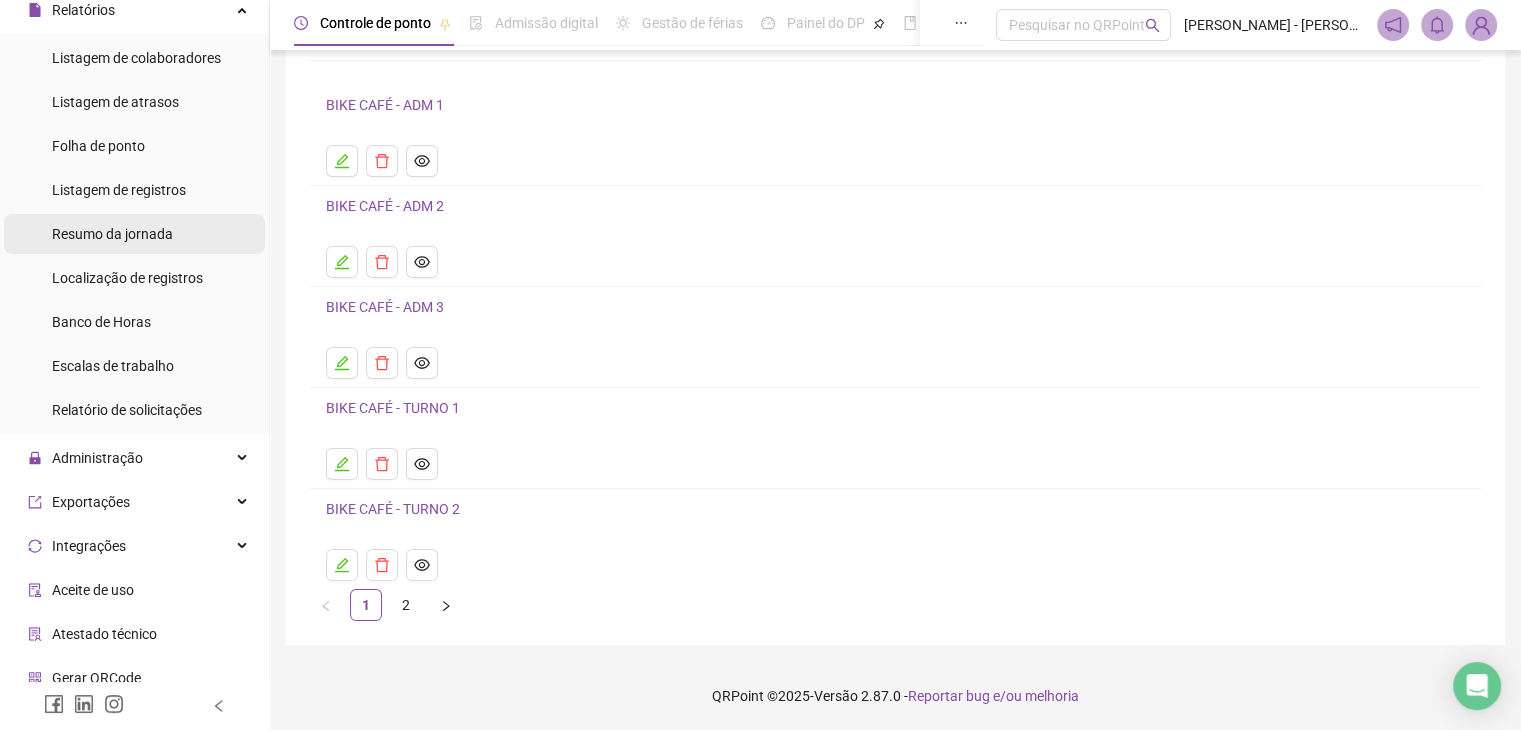 click on "Resumo da jornada" at bounding box center [112, 234] 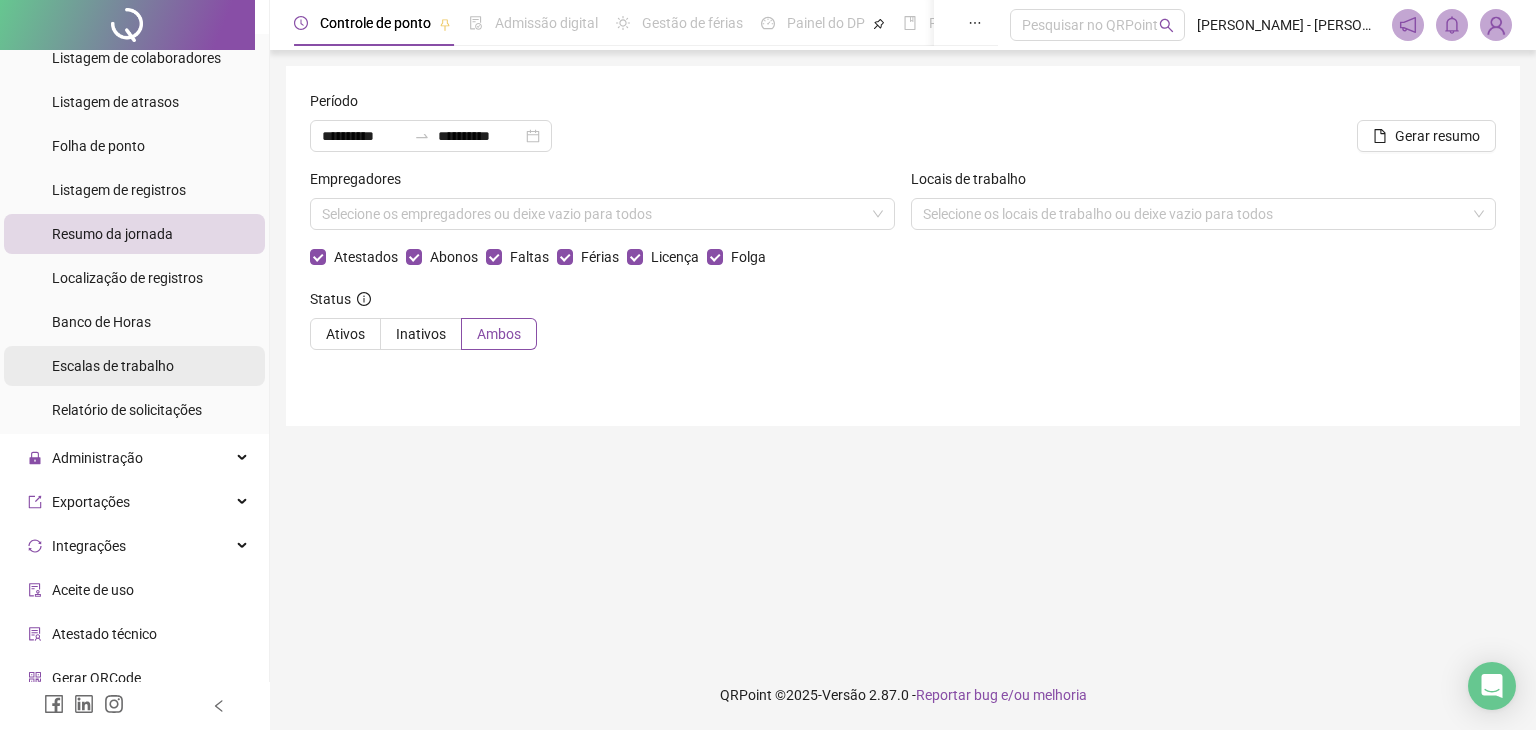 click on "Escalas de trabalho" at bounding box center (134, 366) 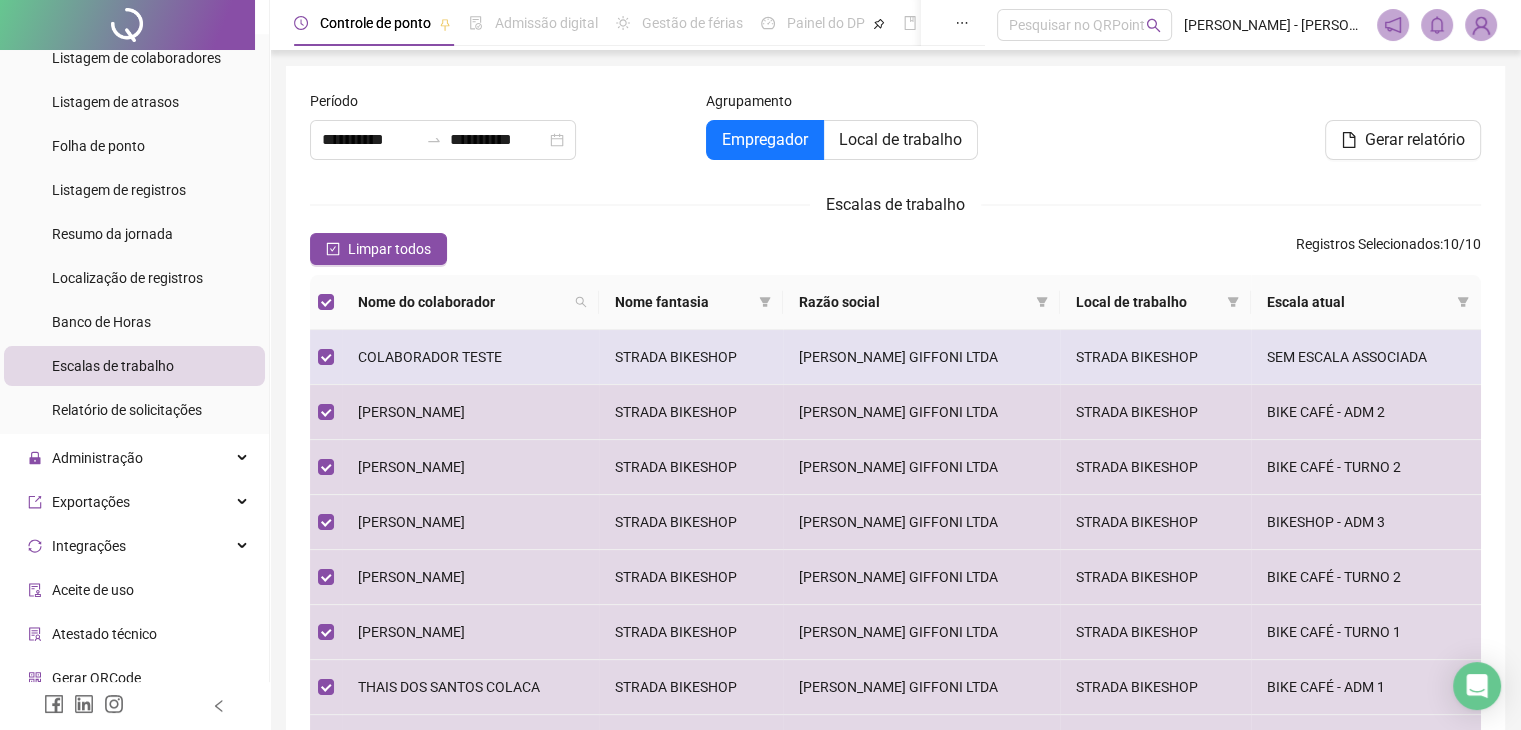 click on "COLABORADOR TESTE" at bounding box center [470, 357] 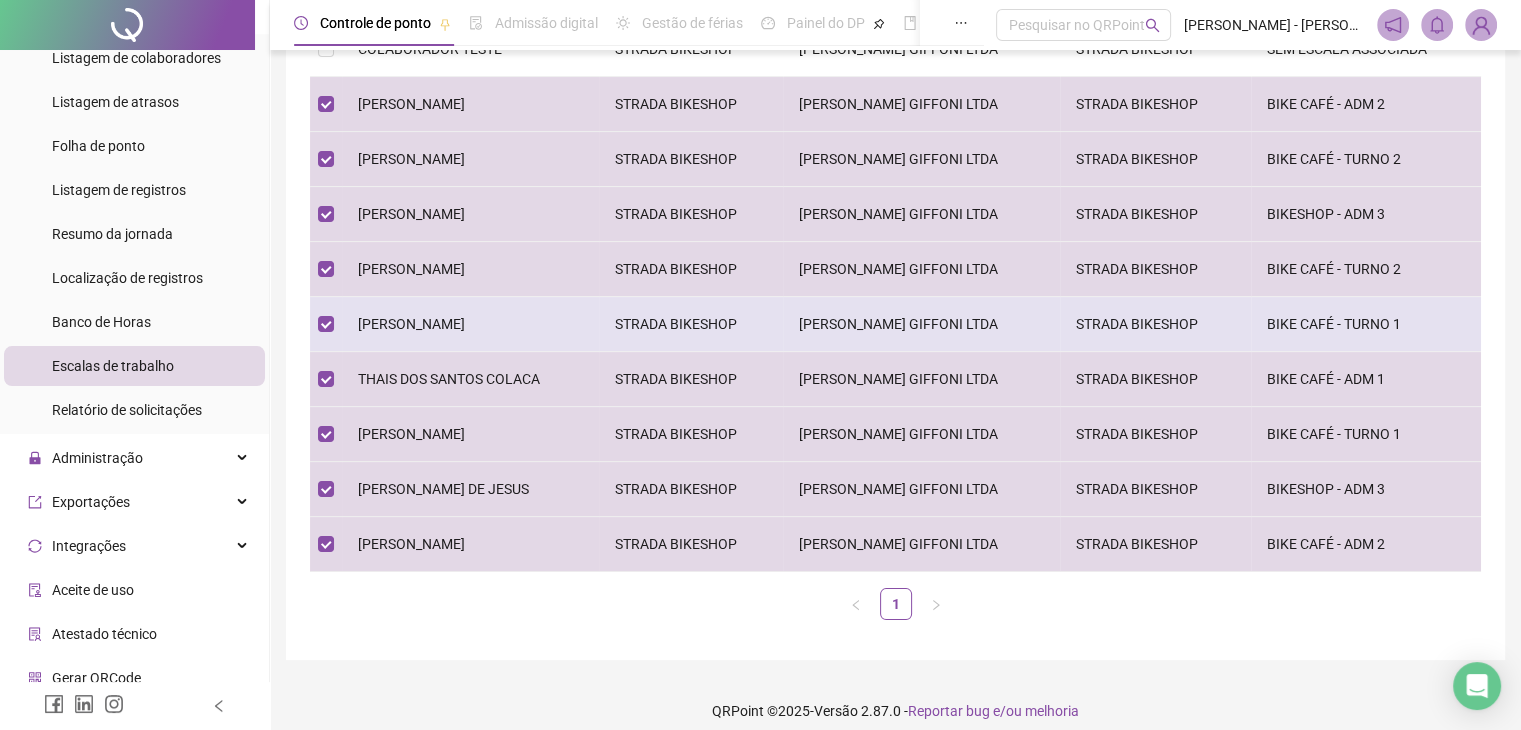 scroll, scrollTop: 322, scrollLeft: 0, axis: vertical 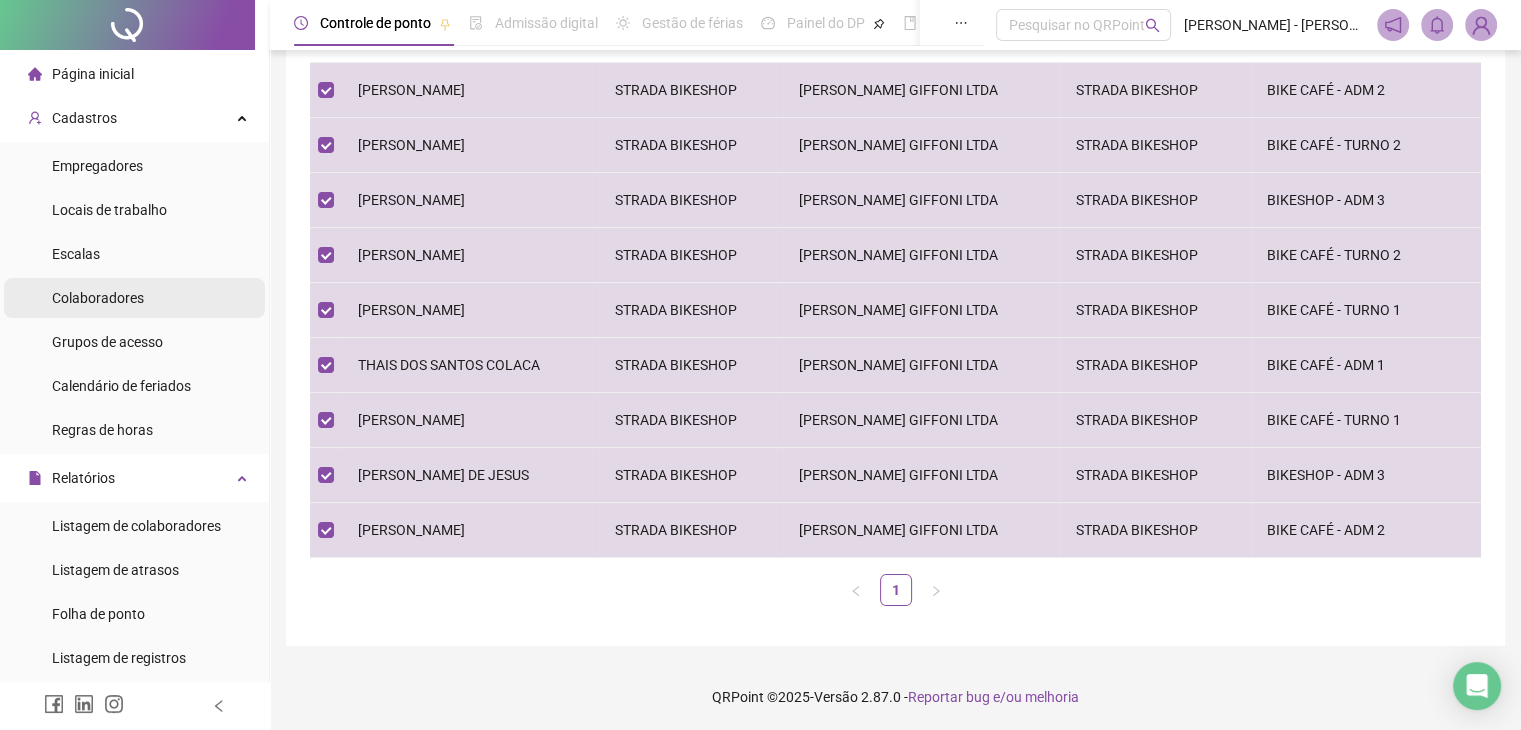 click on "Colaboradores" at bounding box center (98, 298) 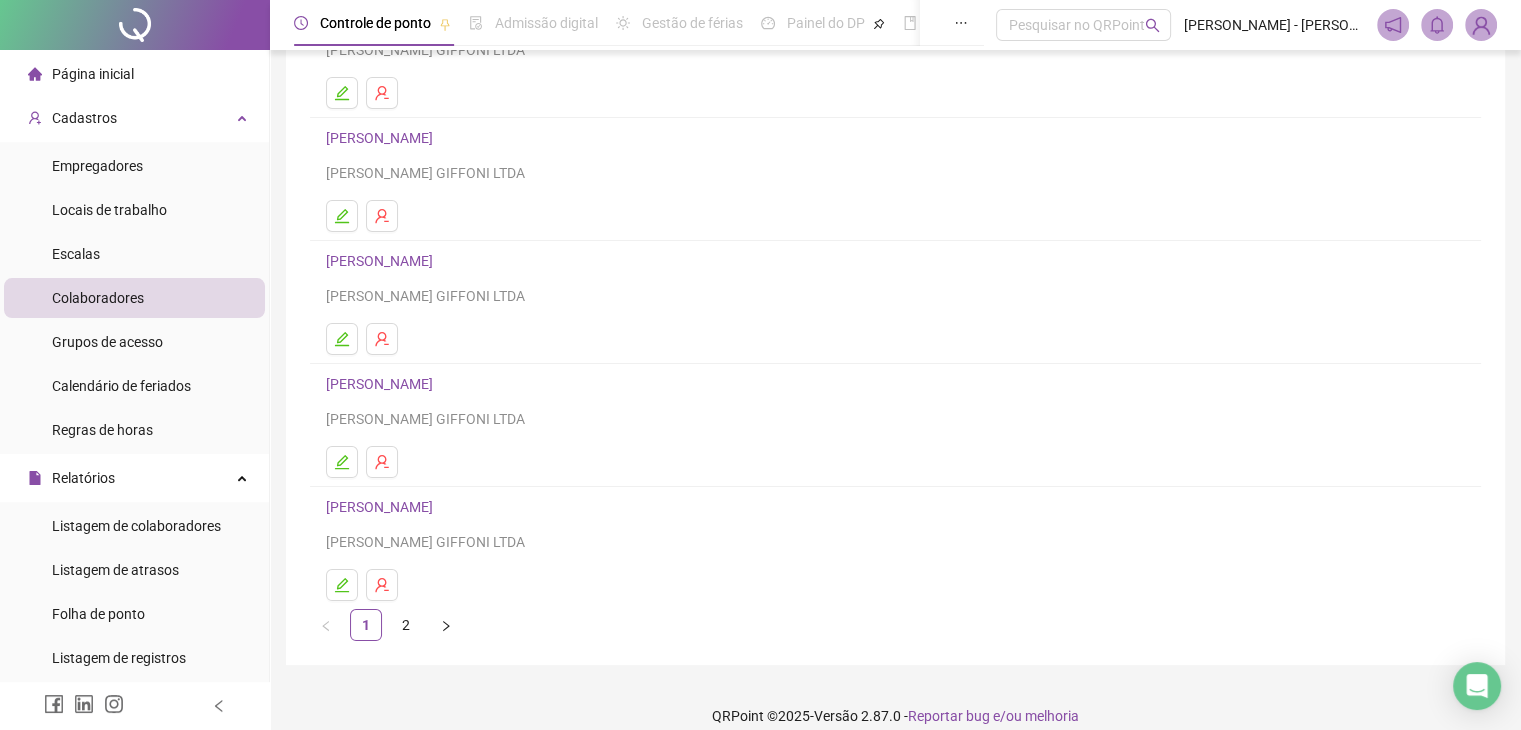 scroll, scrollTop: 236, scrollLeft: 0, axis: vertical 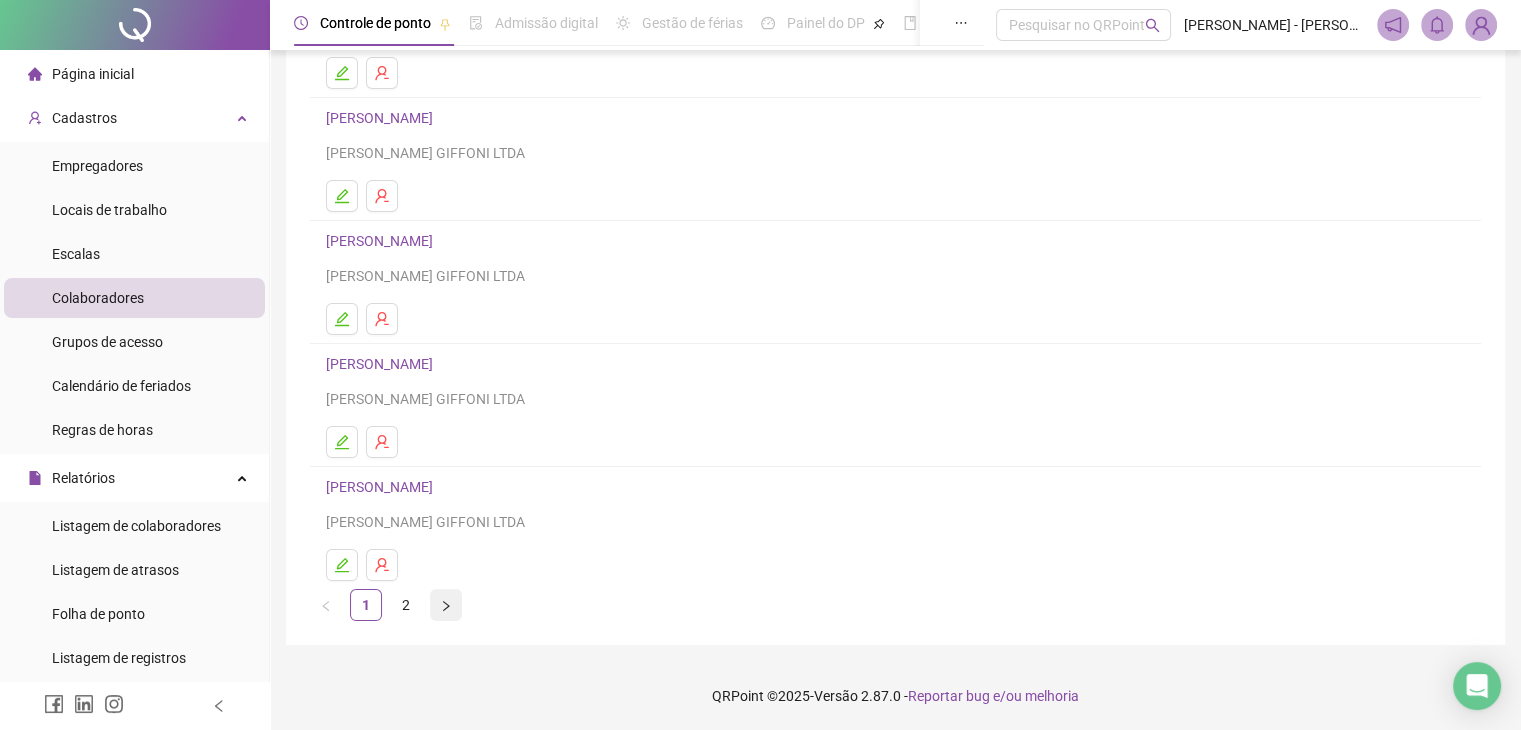 click at bounding box center [446, 605] 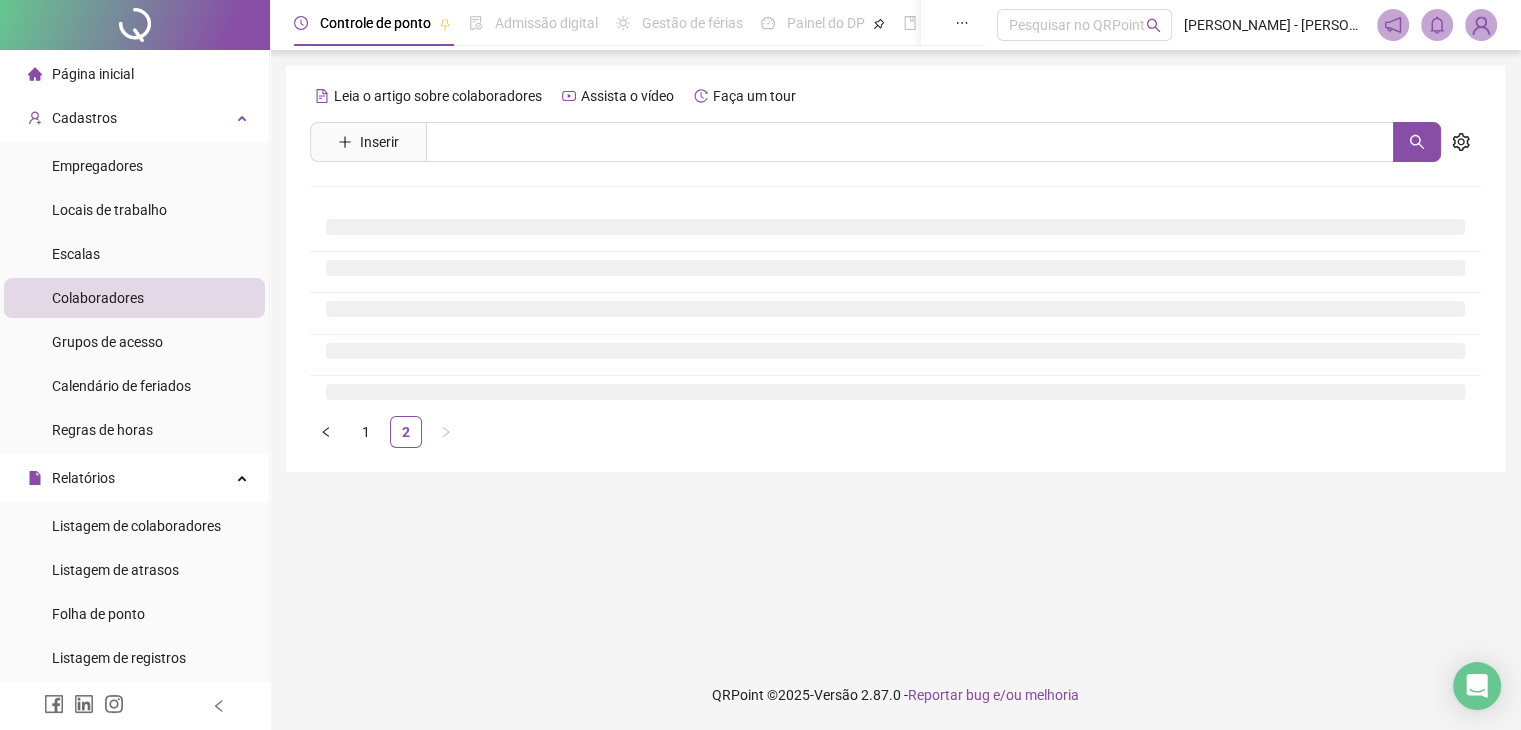 scroll, scrollTop: 0, scrollLeft: 0, axis: both 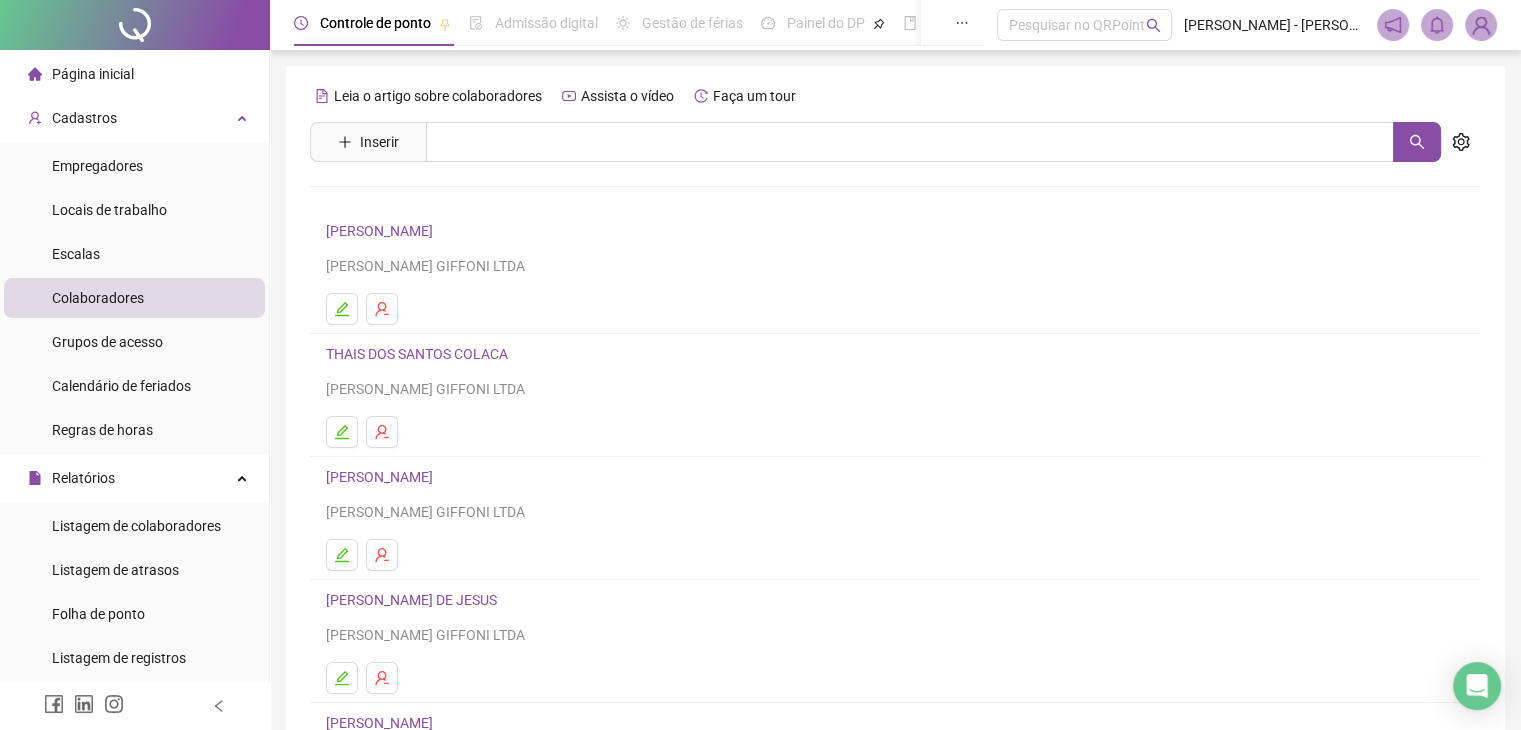 click on "THAIS DOS SANTOS COLACA" at bounding box center [420, 354] 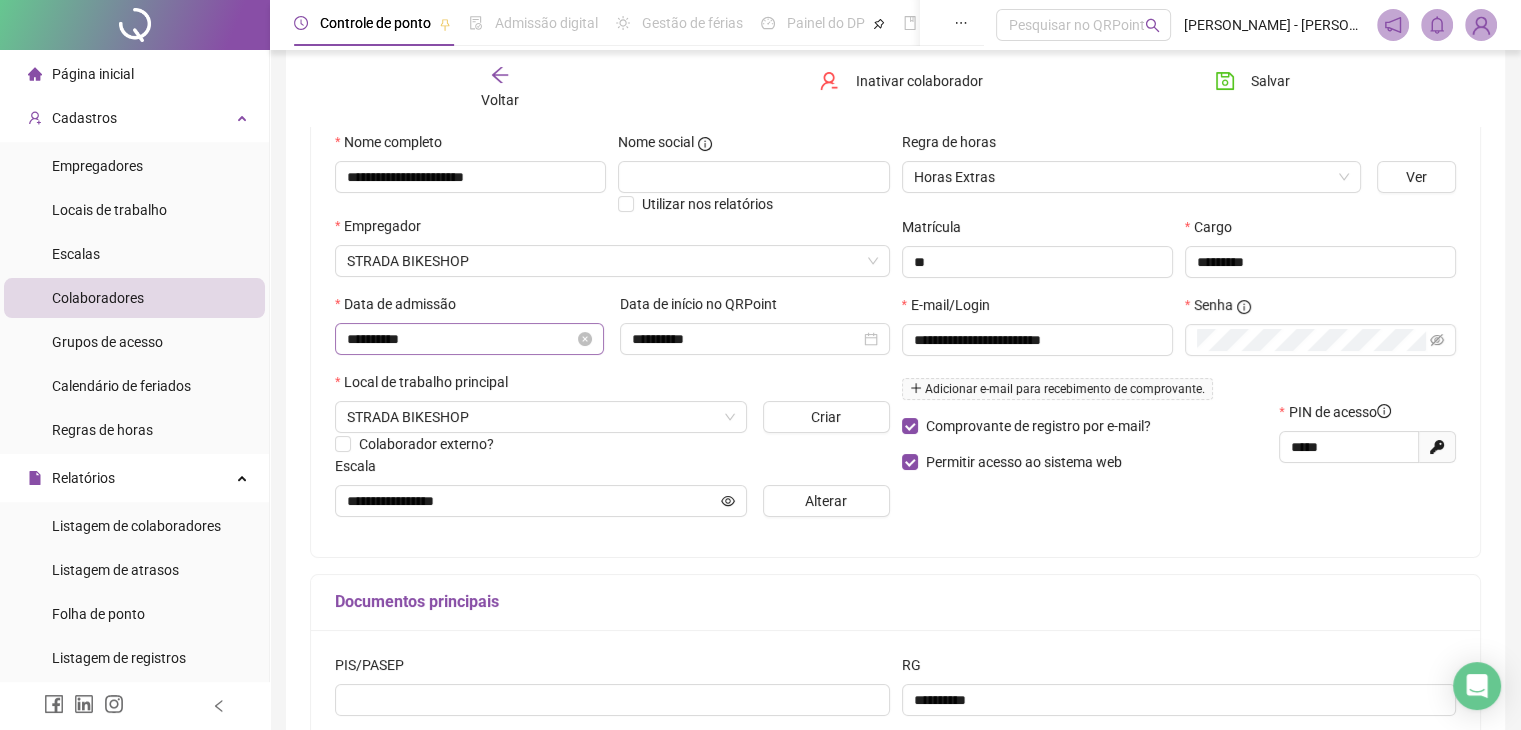 scroll, scrollTop: 200, scrollLeft: 0, axis: vertical 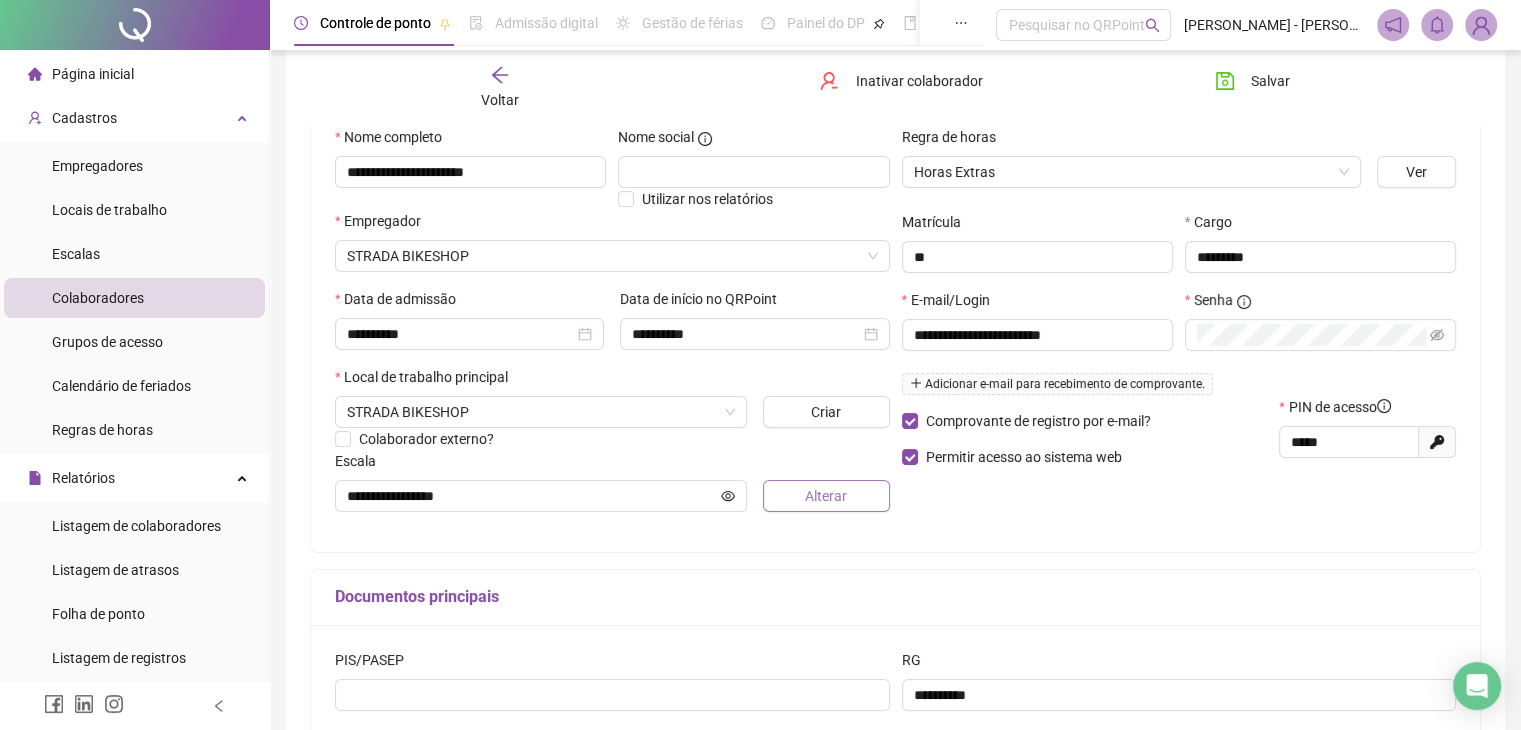 click on "Alterar" at bounding box center (826, 496) 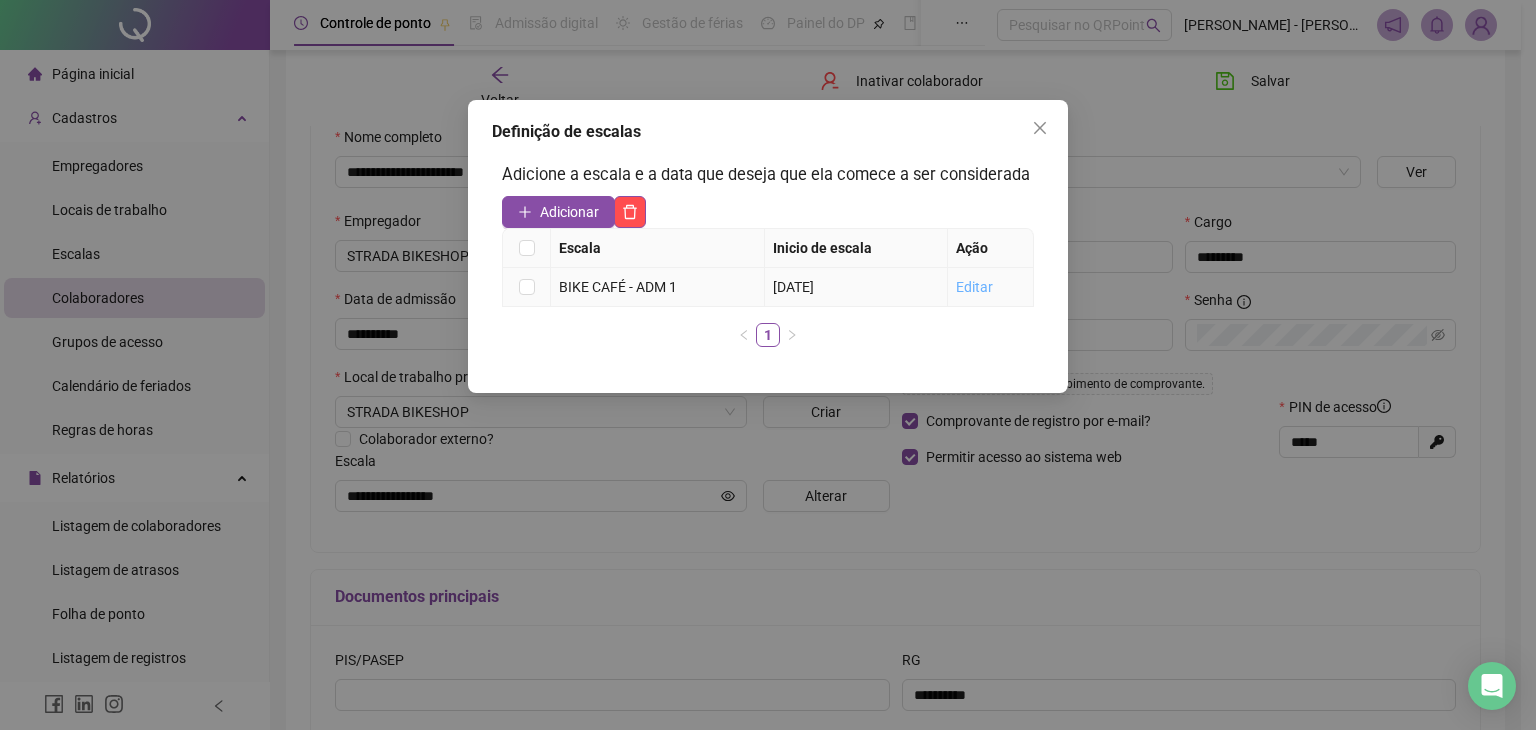 click on "Editar" at bounding box center (974, 287) 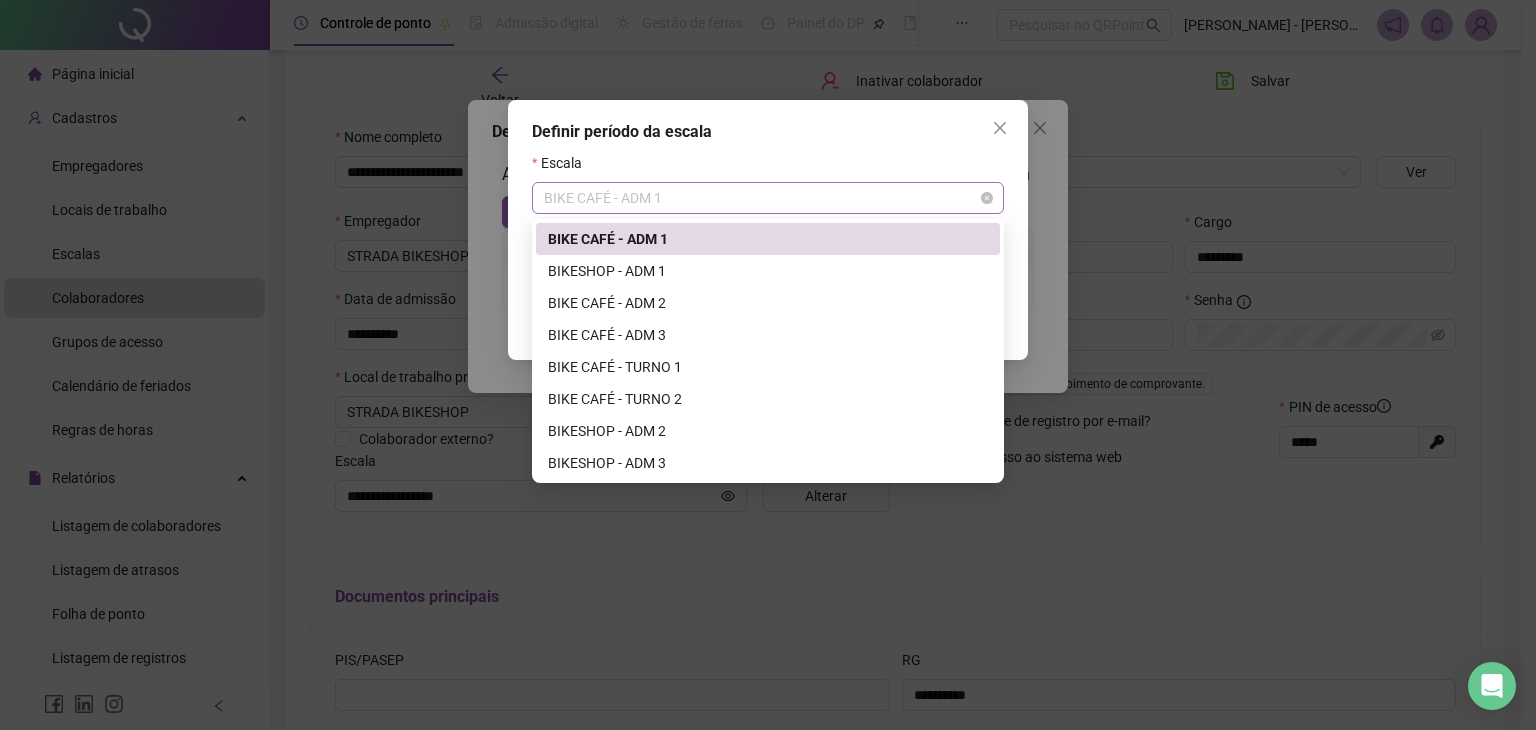 click on "BIKE CAFÉ - ADM 1" at bounding box center [768, 198] 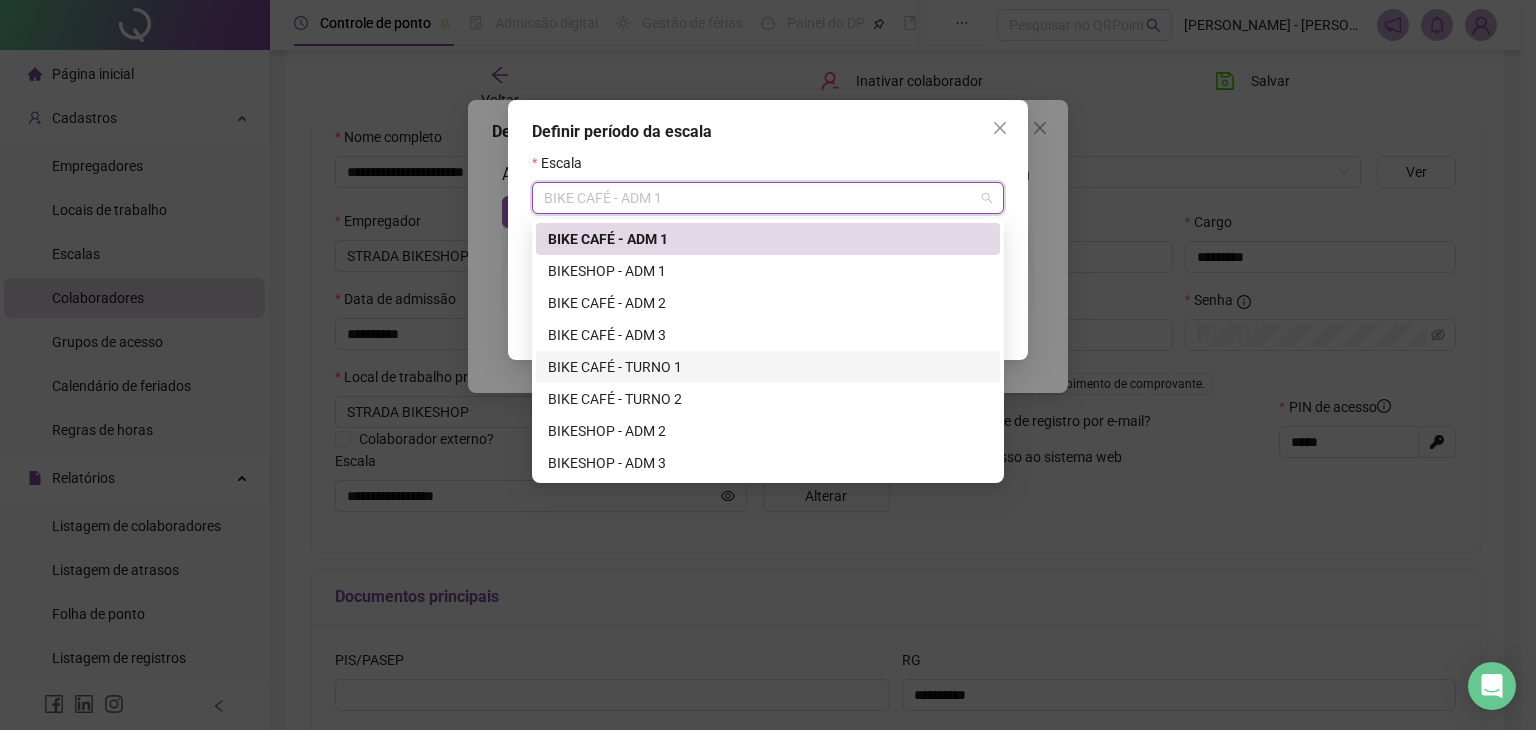 click on "BIKE CAFÉ - TURNO 1" at bounding box center (768, 367) 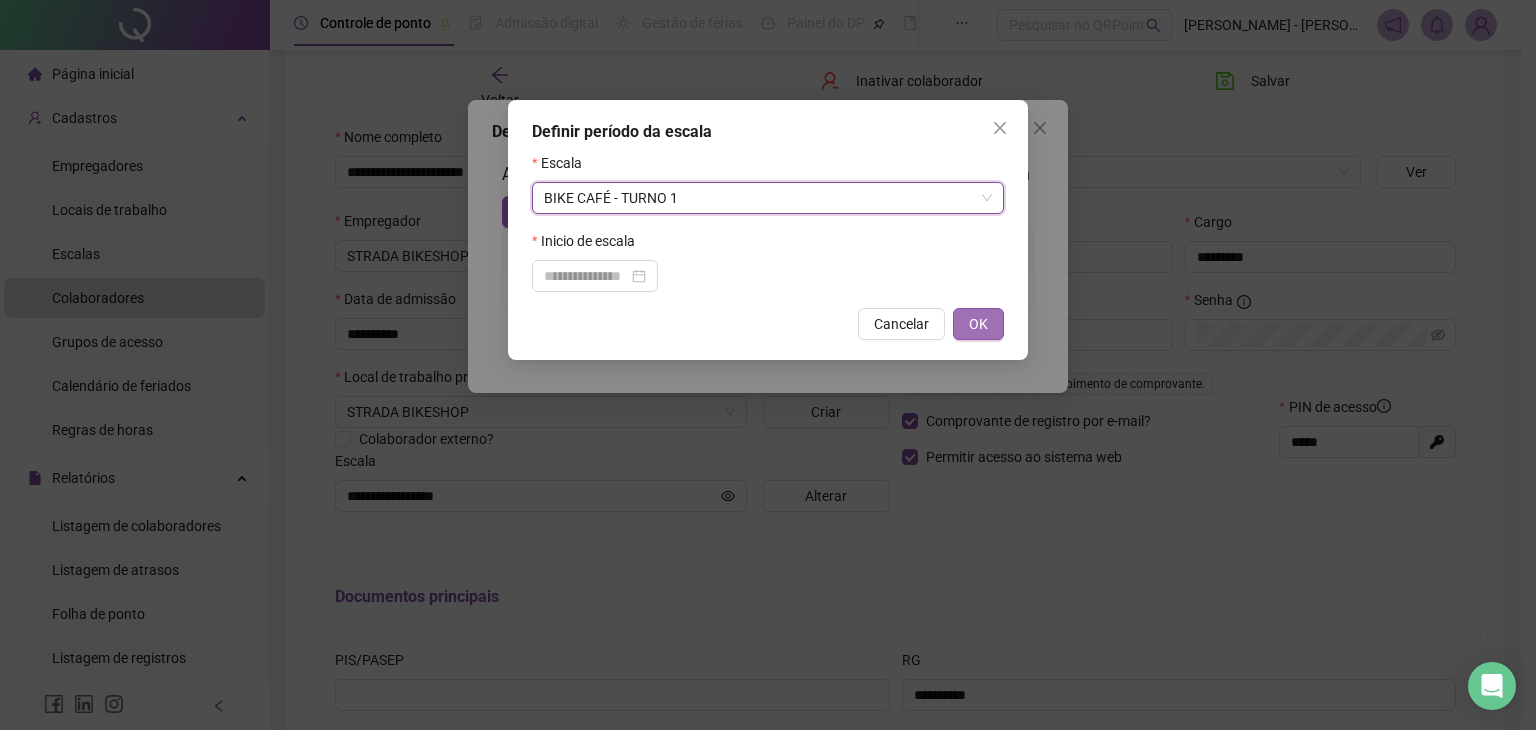 click on "OK" at bounding box center (978, 324) 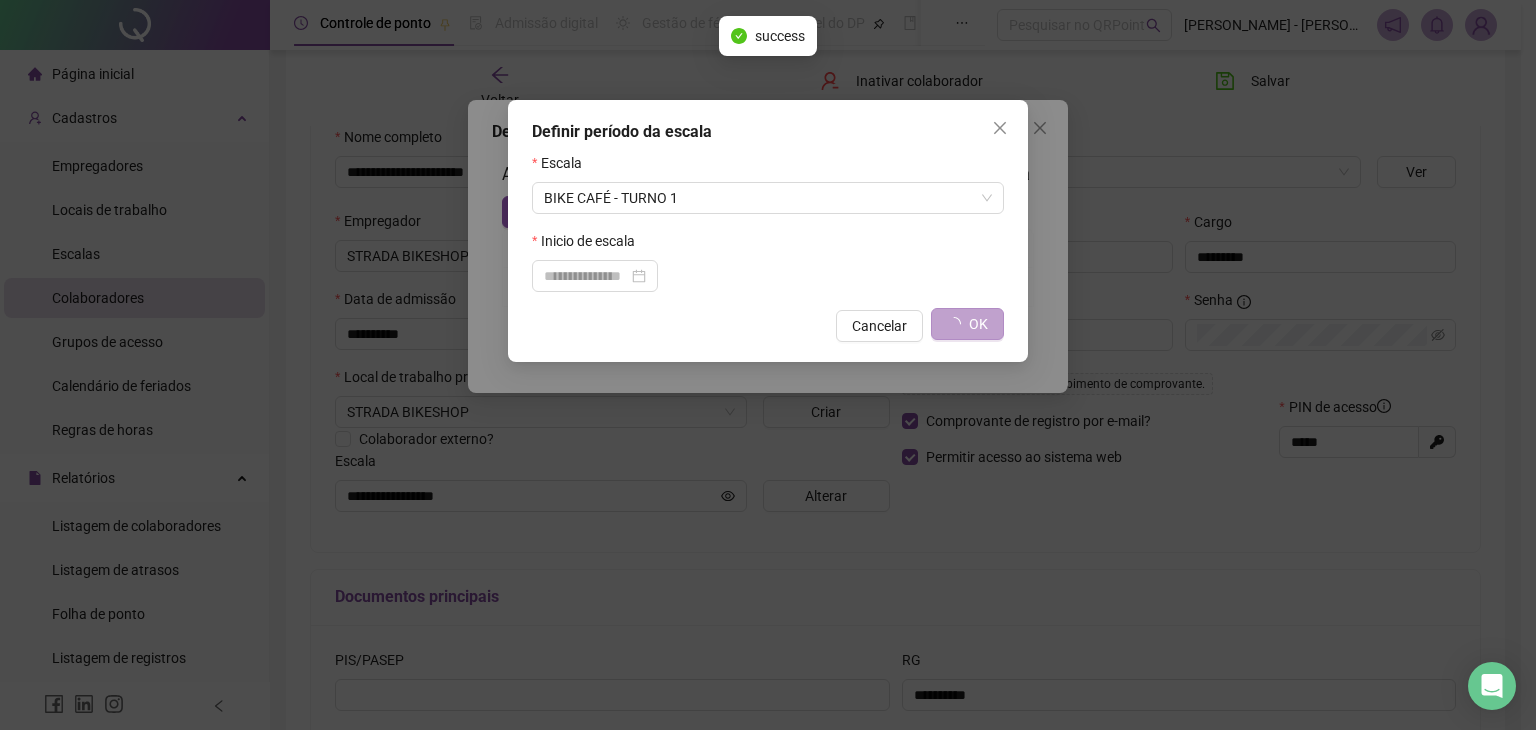 type on "**********" 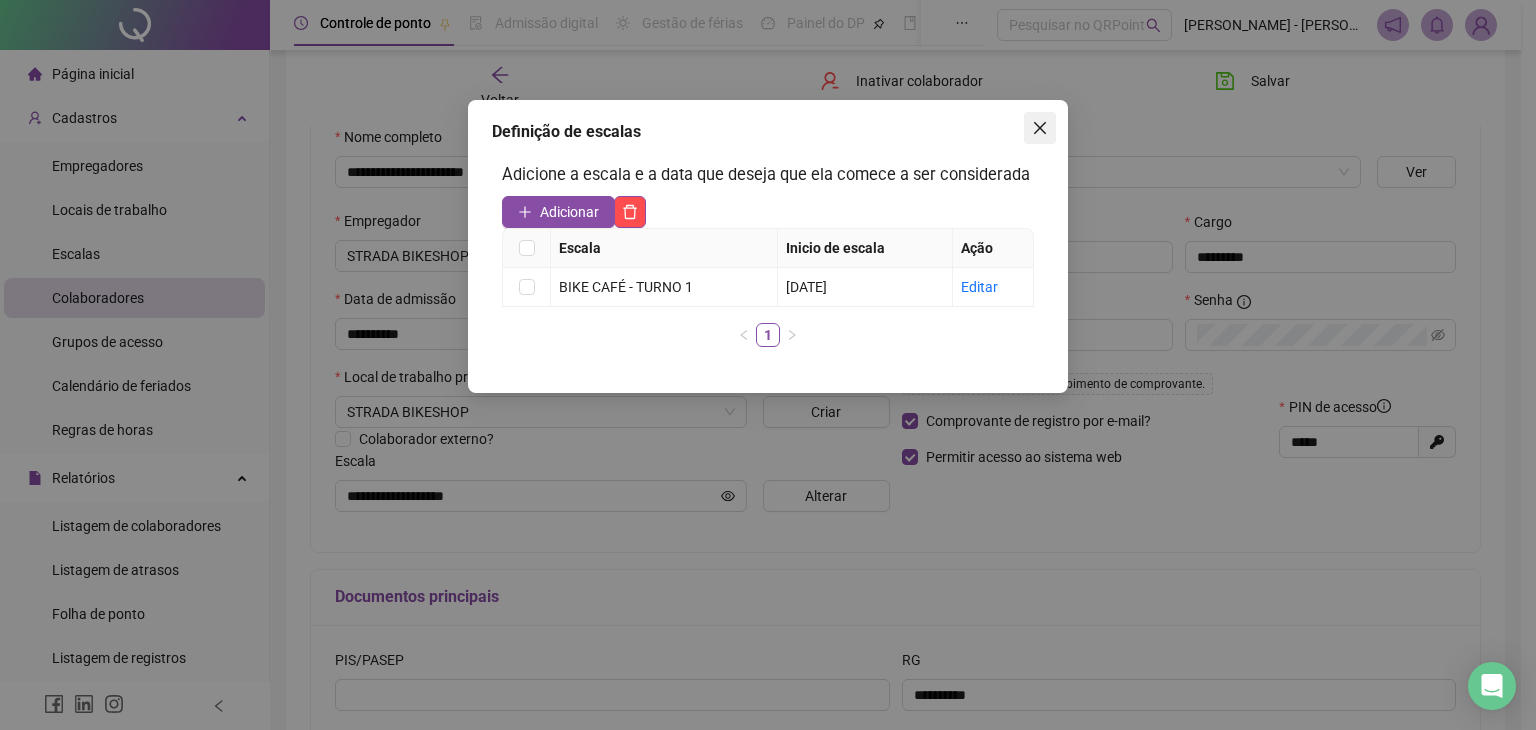 click 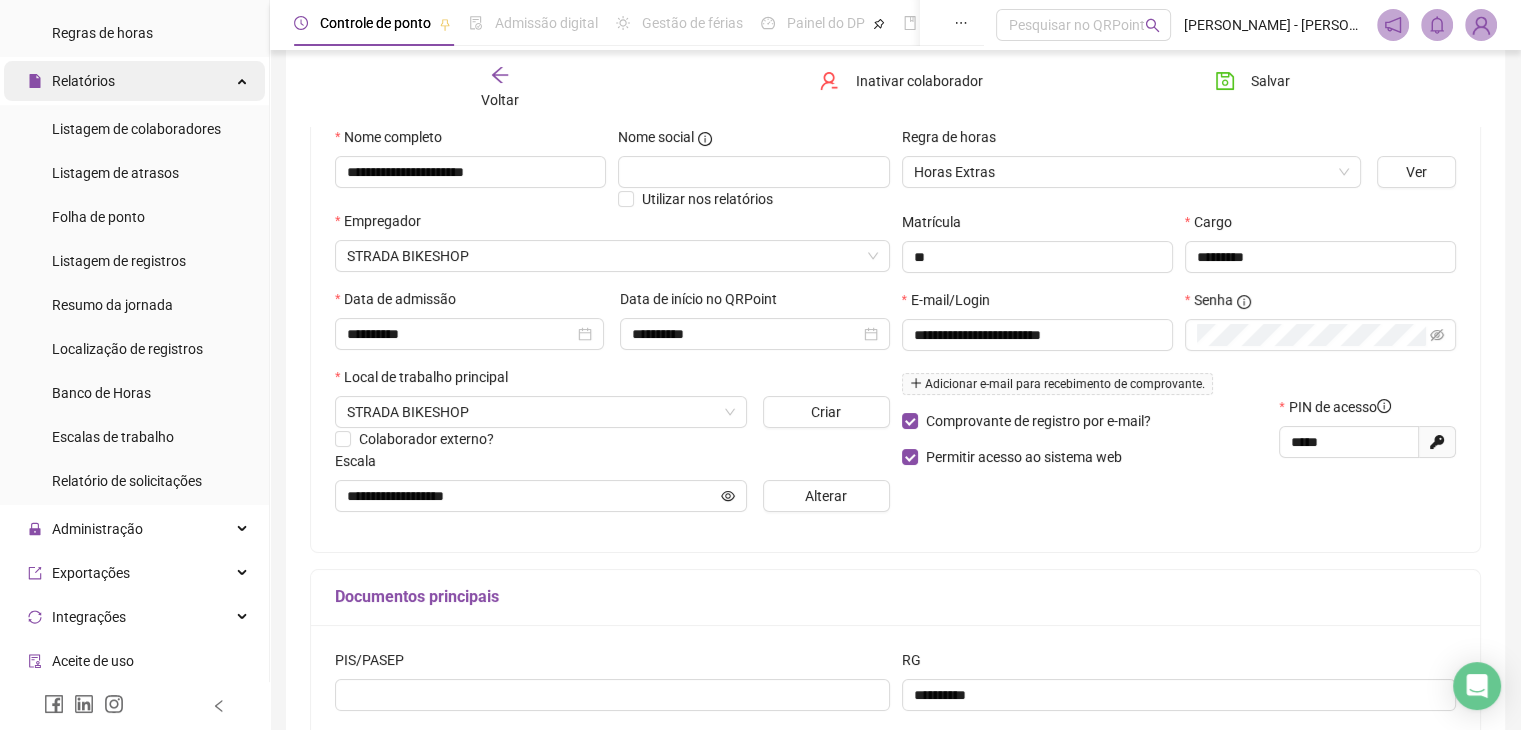 scroll, scrollTop: 400, scrollLeft: 0, axis: vertical 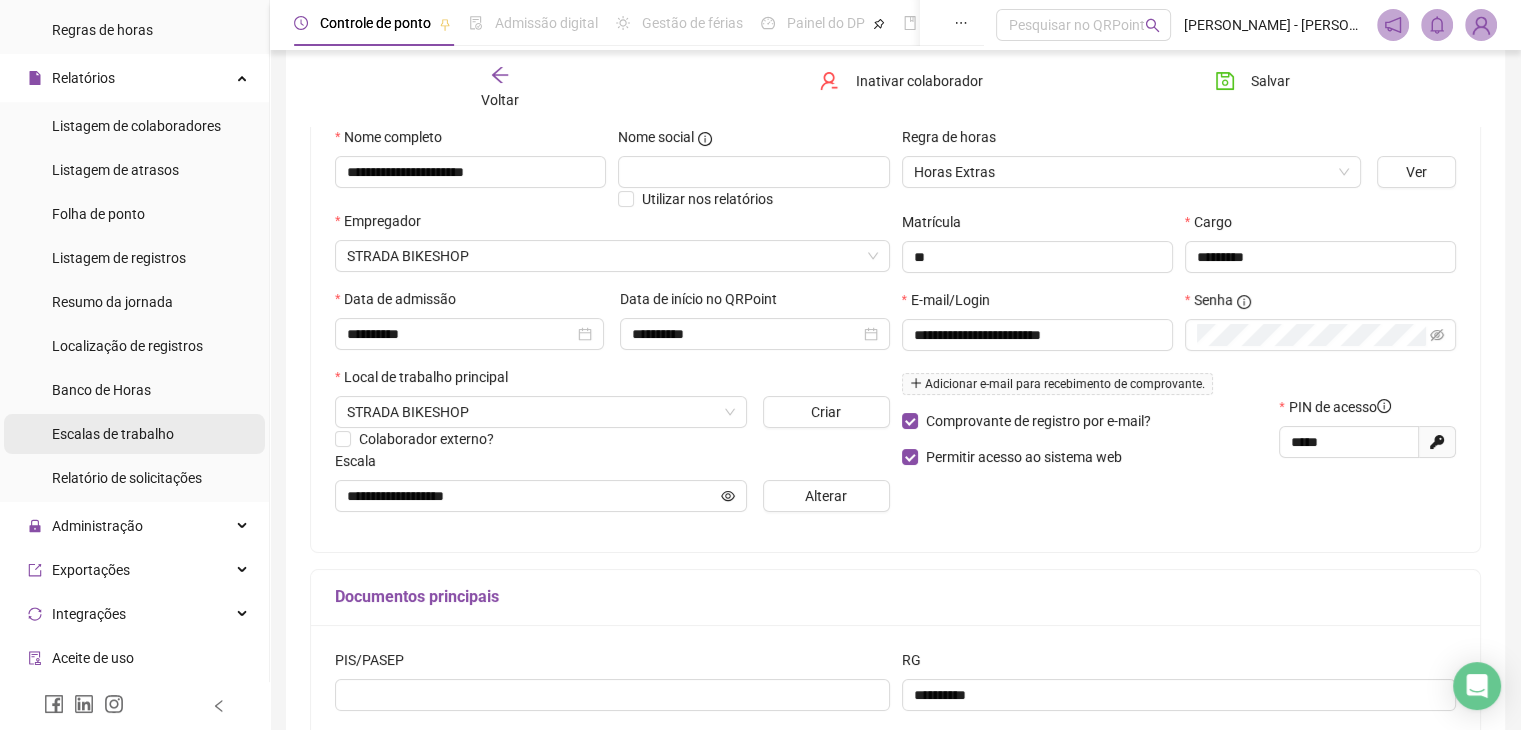 click on "Escalas de trabalho" at bounding box center (113, 434) 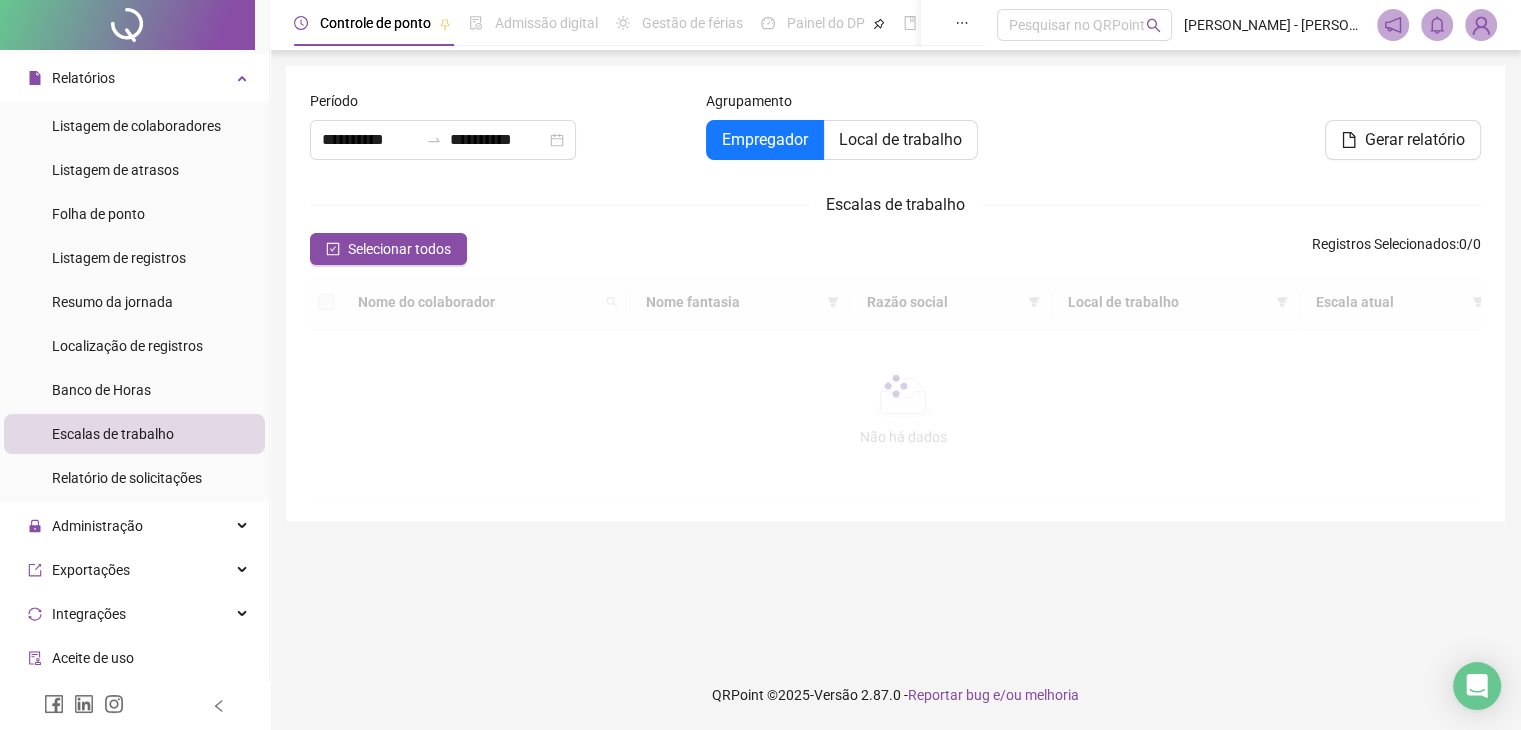scroll, scrollTop: 0, scrollLeft: 0, axis: both 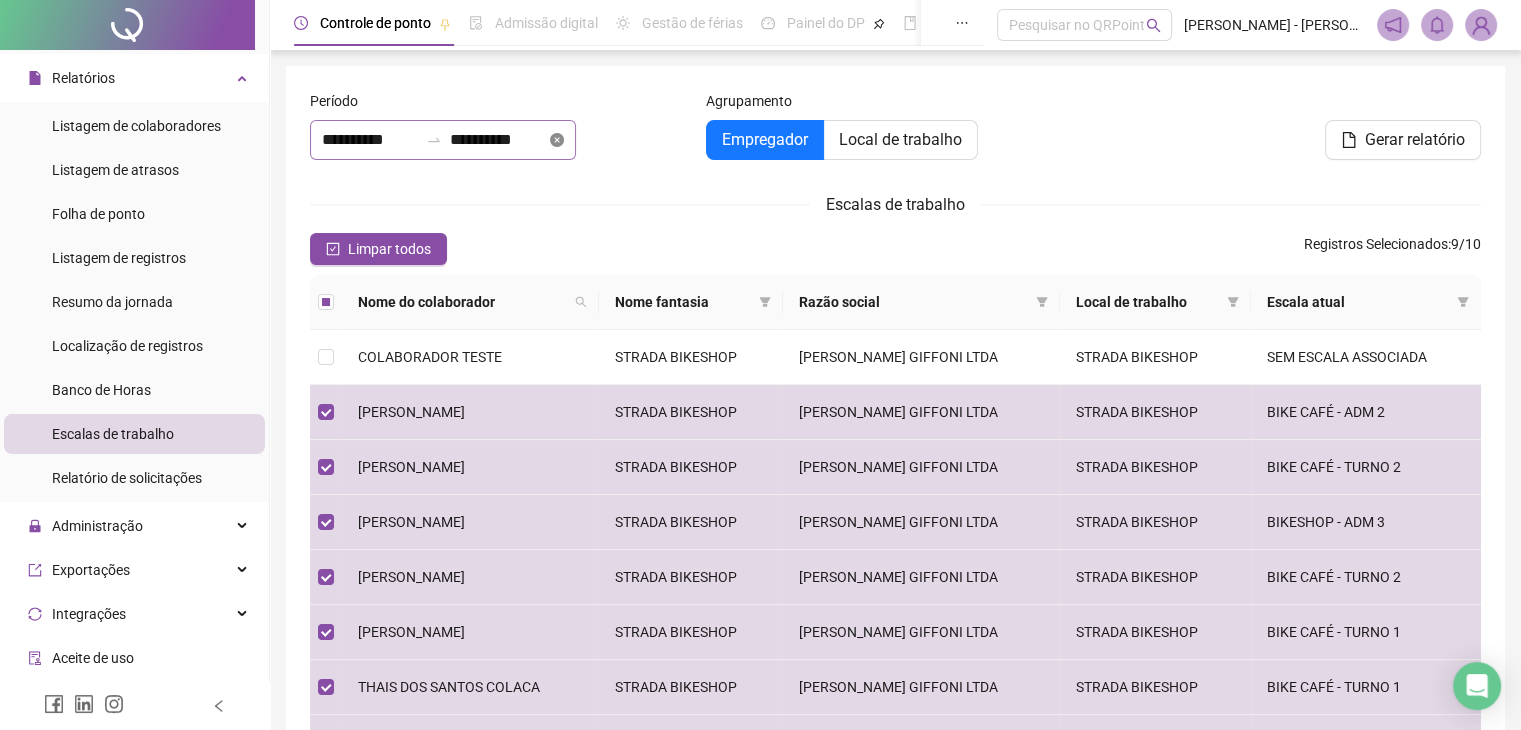click 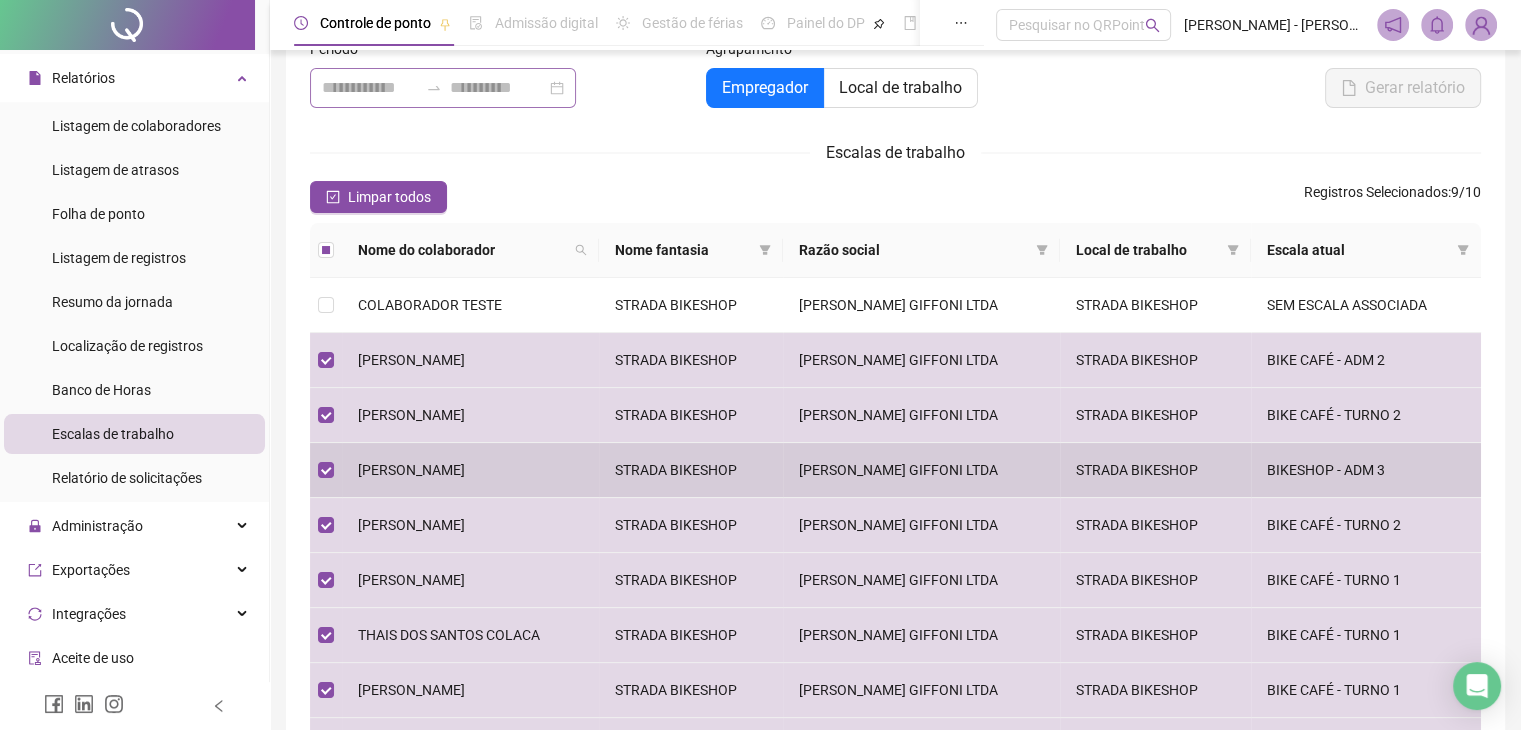 scroll, scrollTop: 22, scrollLeft: 0, axis: vertical 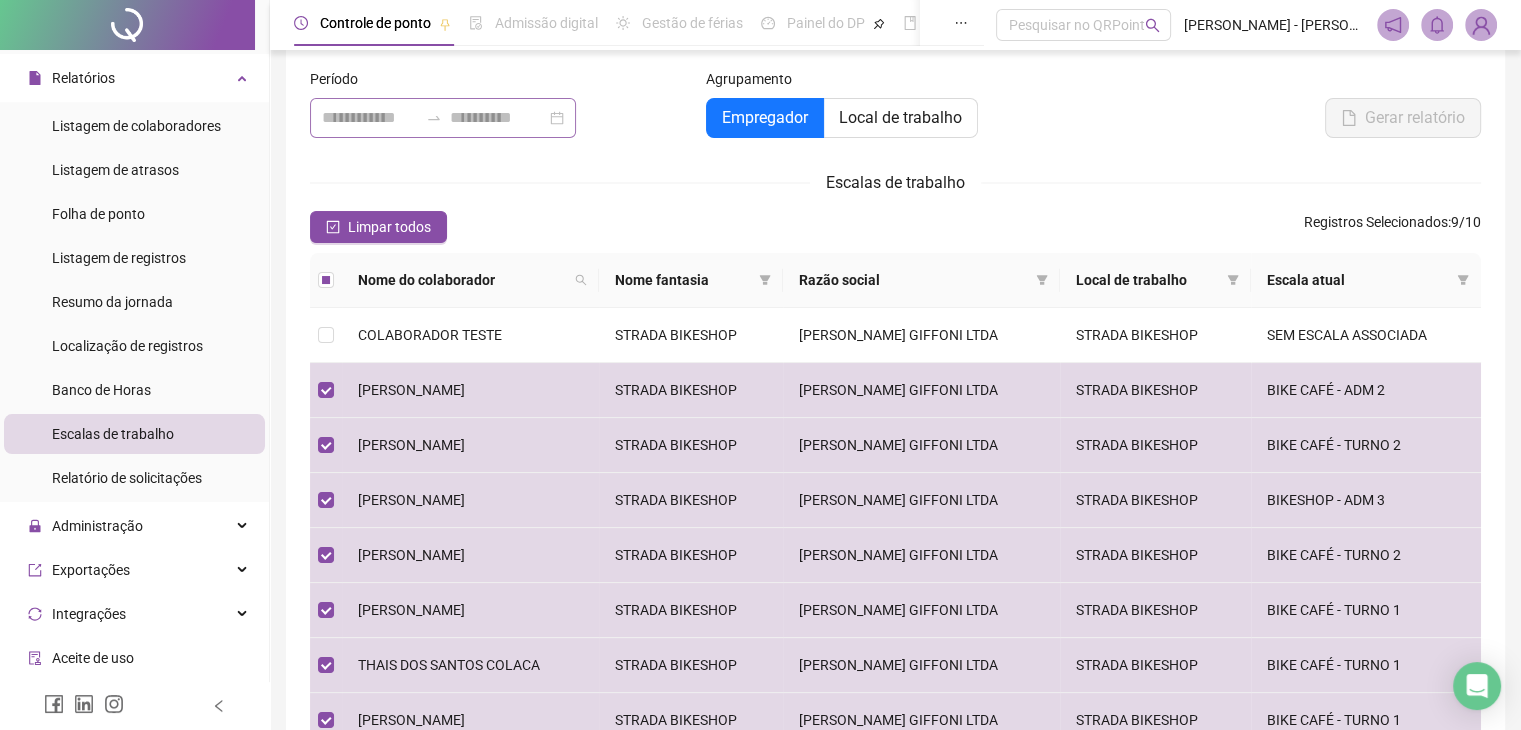 click at bounding box center (443, 118) 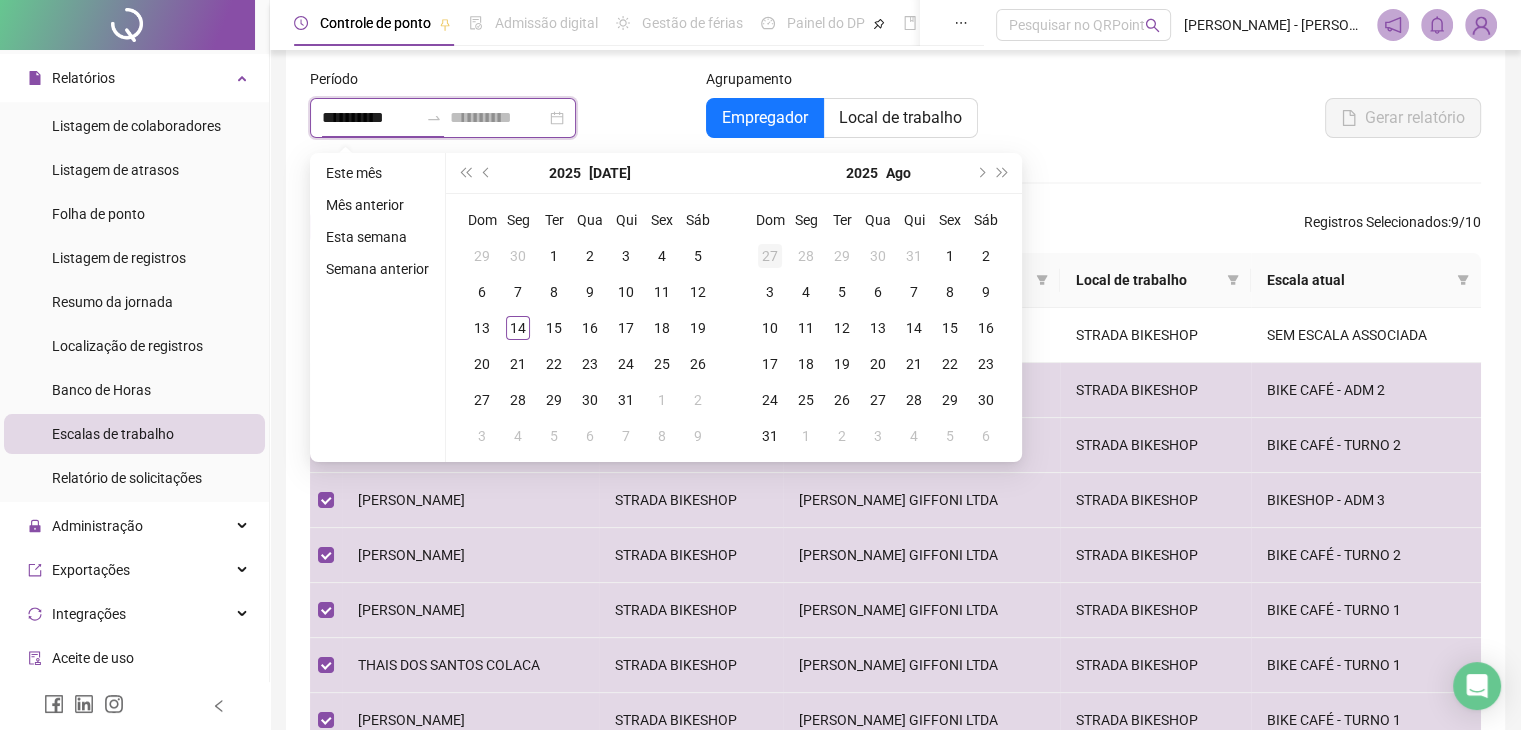 type on "**********" 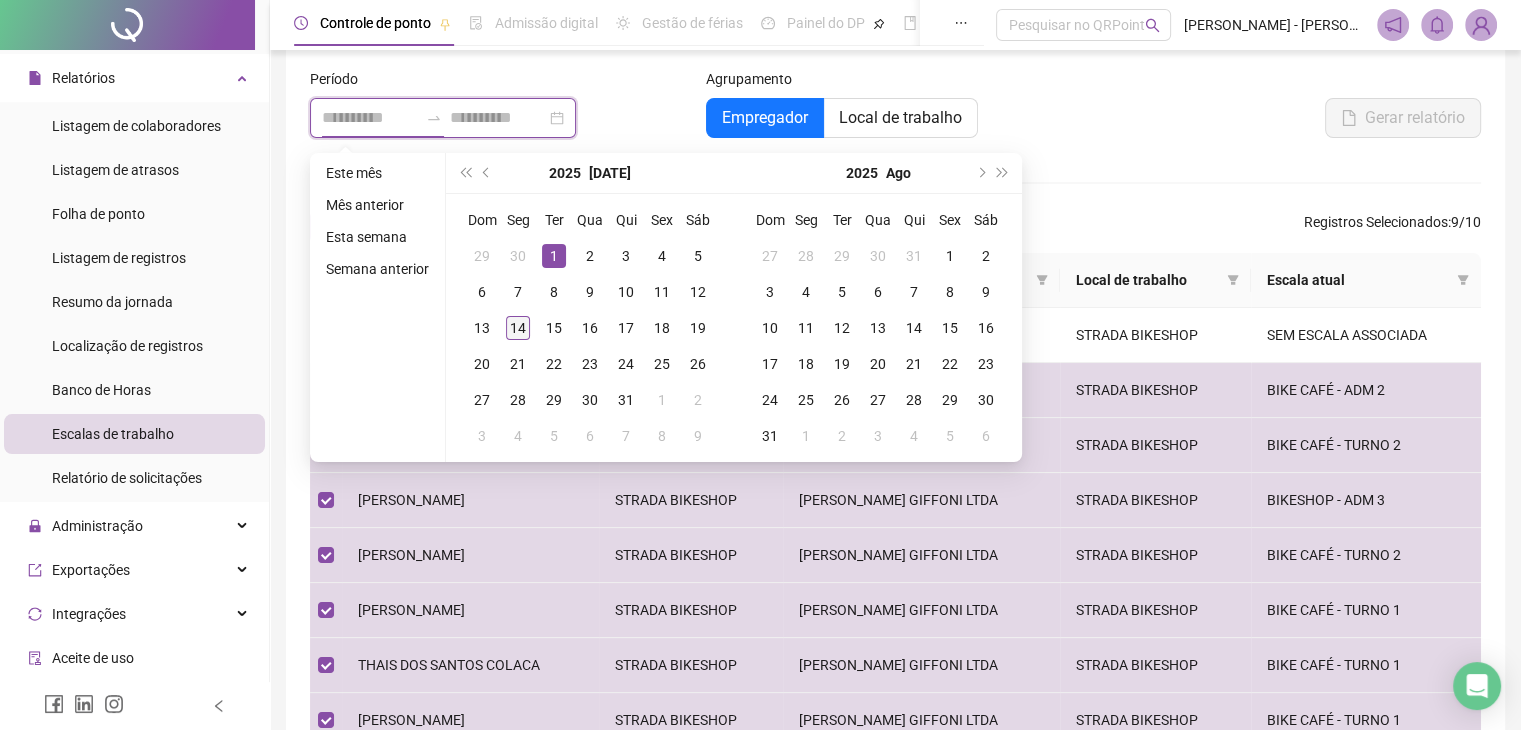 type on "**********" 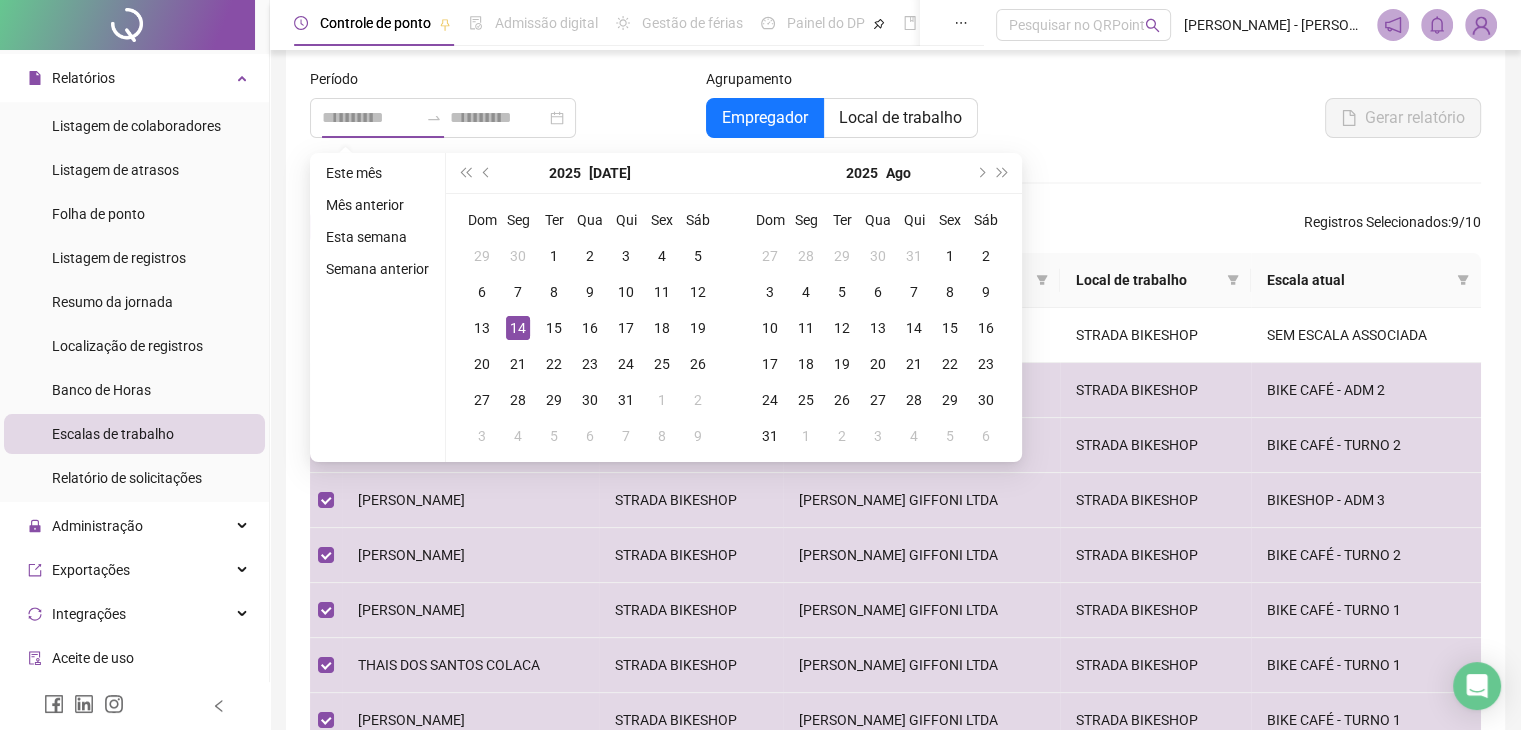 click on "14" at bounding box center [518, 328] 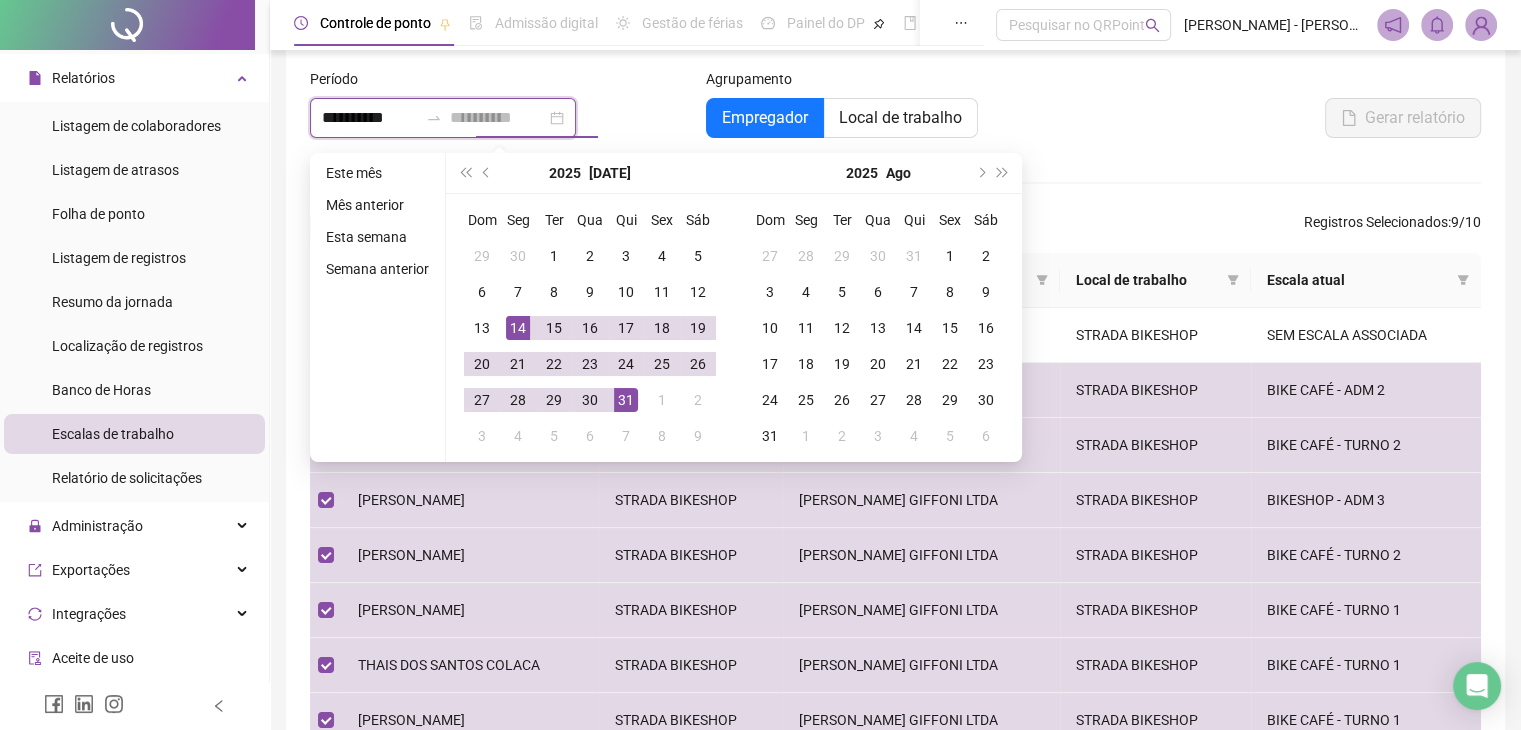 type on "**********" 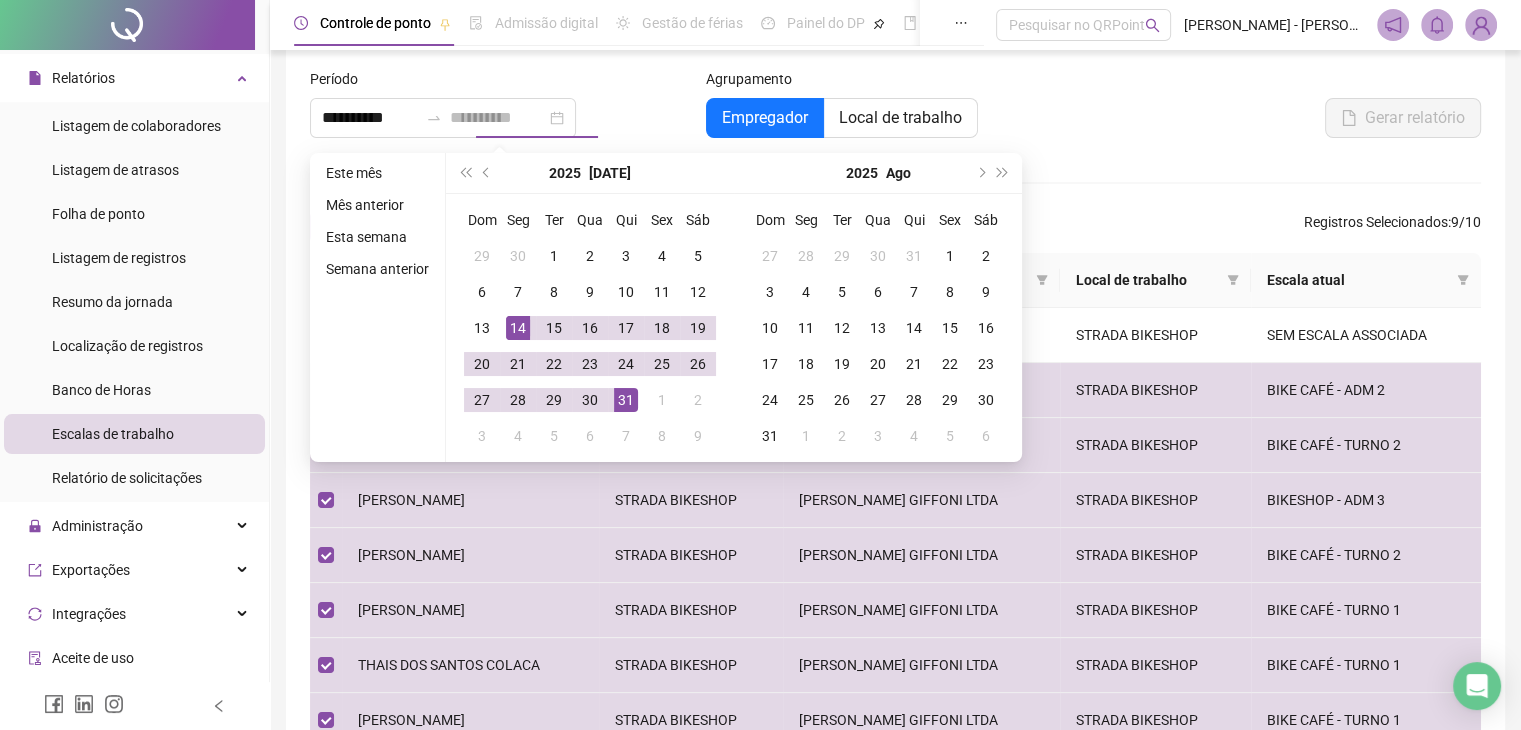 click on "31" at bounding box center (626, 400) 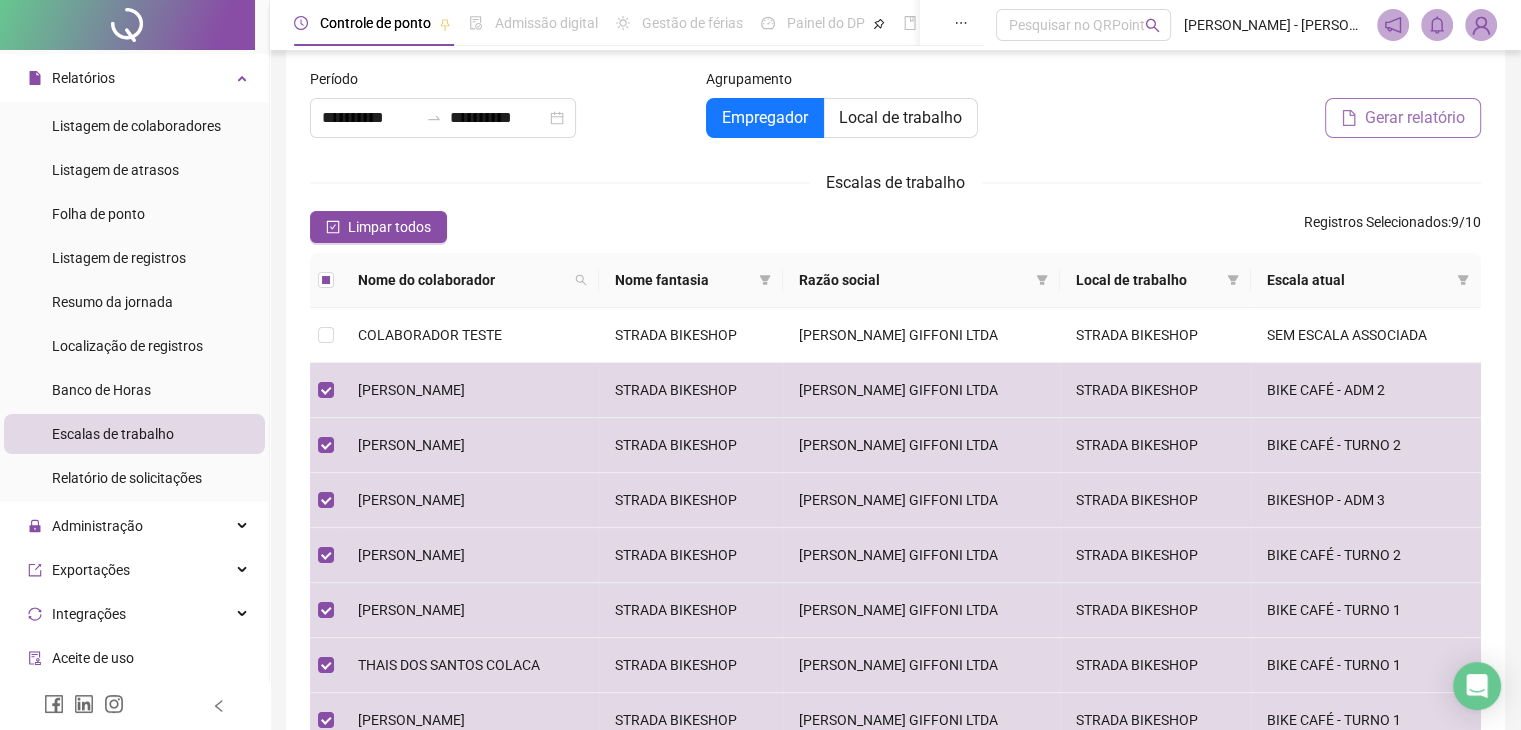 click on "Gerar relatório" at bounding box center [1415, 118] 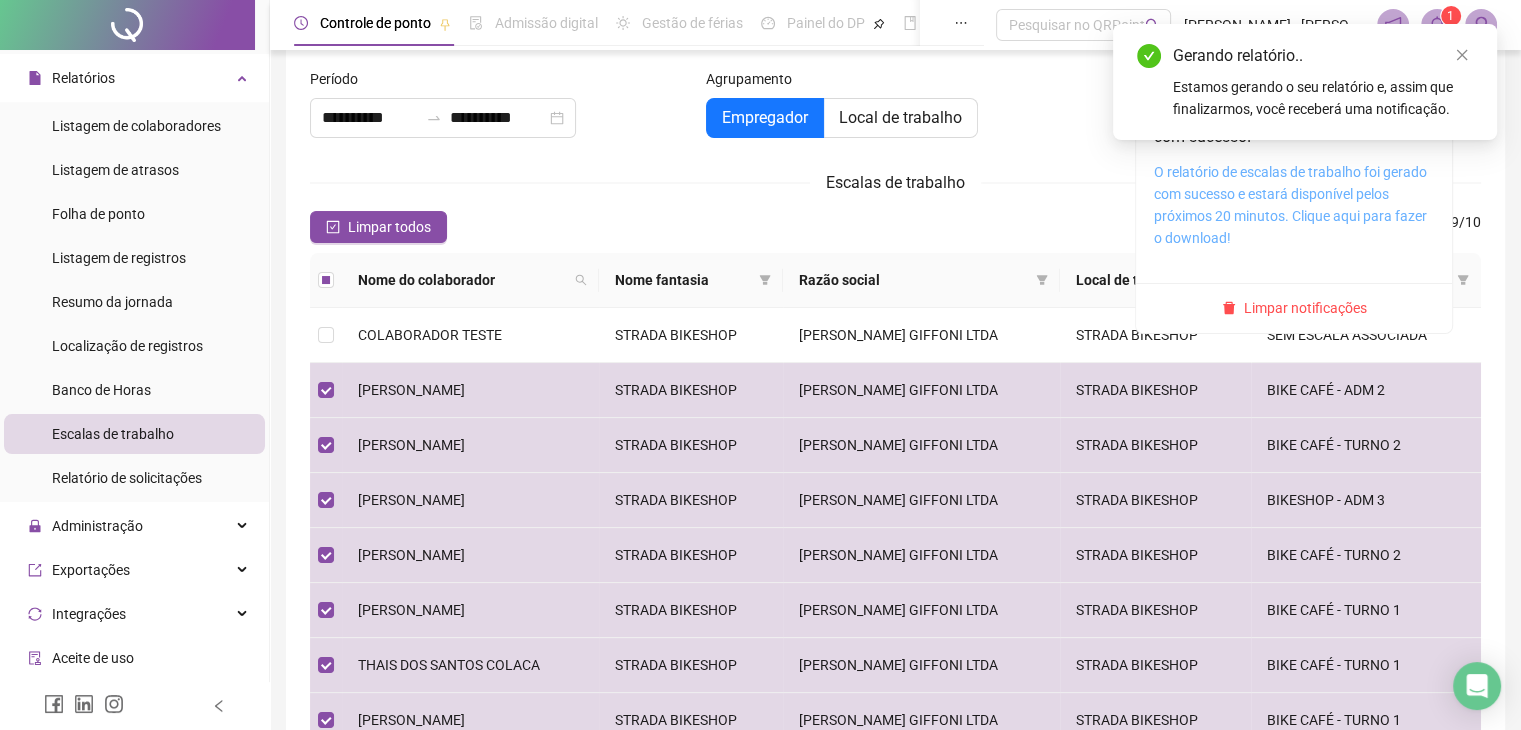 click on "O relatório de escalas de trabalho foi gerado com sucesso e estará disponível pelos próximos 20 minutos.
Clique aqui para fazer o download!" at bounding box center (1290, 205) 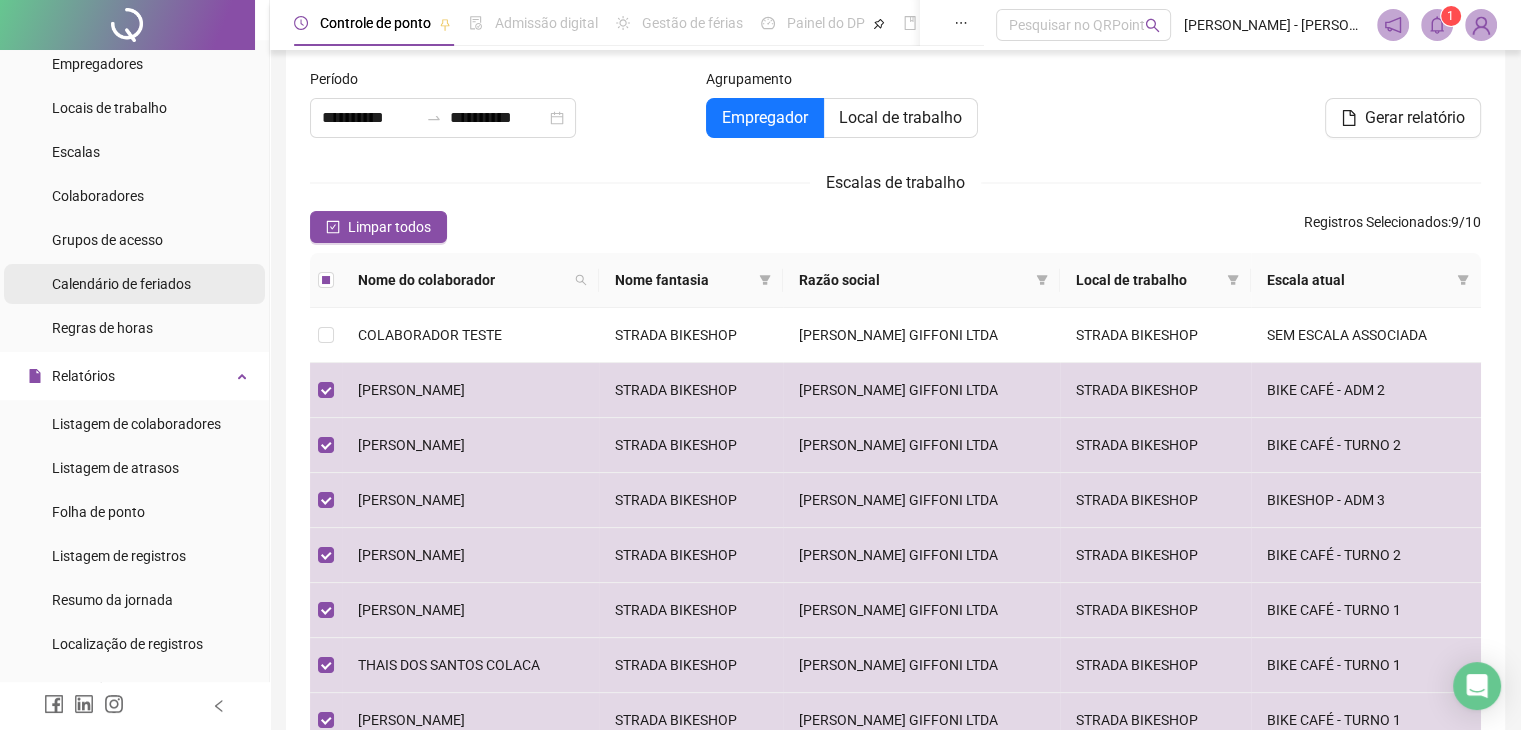 scroll, scrollTop: 100, scrollLeft: 0, axis: vertical 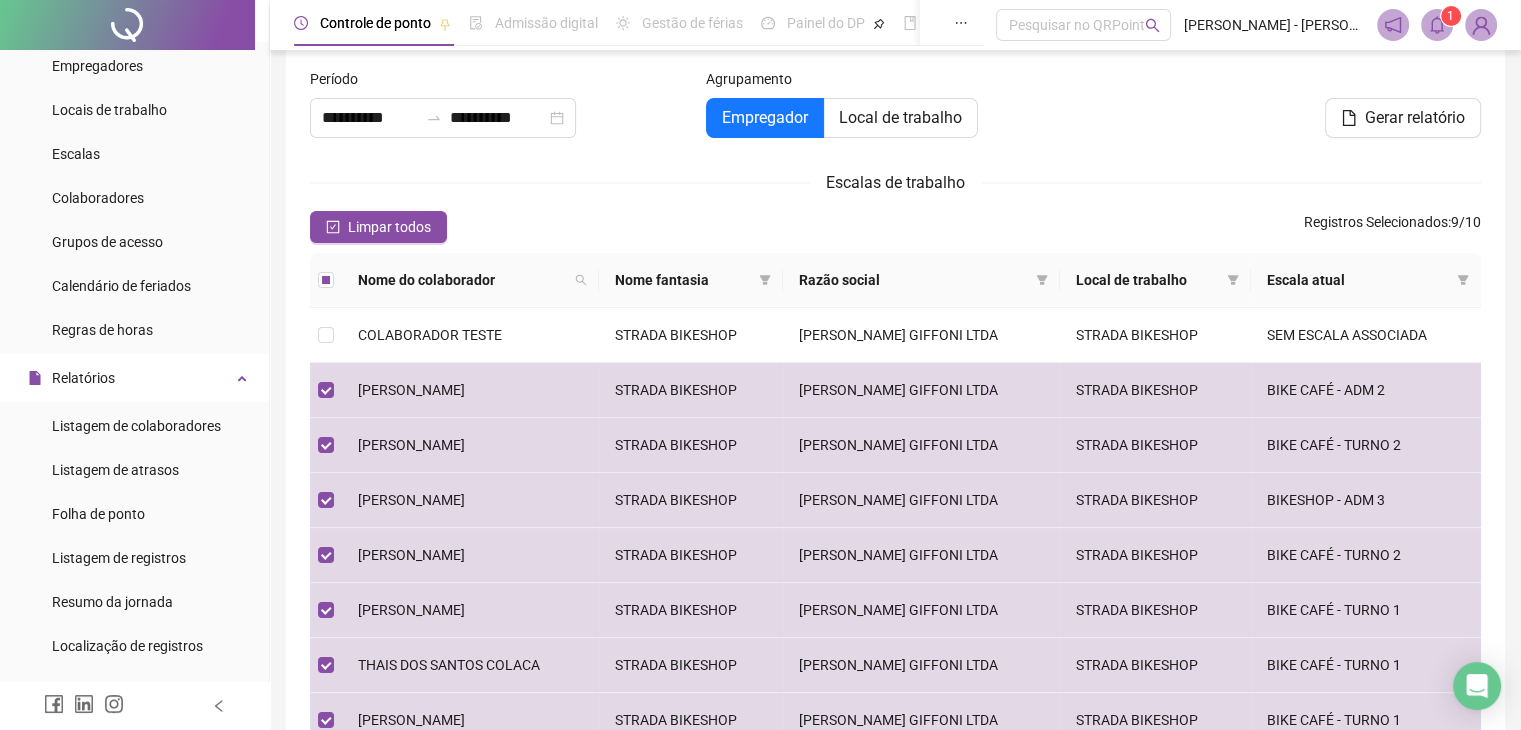 drag, startPoint x: 88, startPoint y: 197, endPoint x: 288, endPoint y: 227, distance: 202.23749 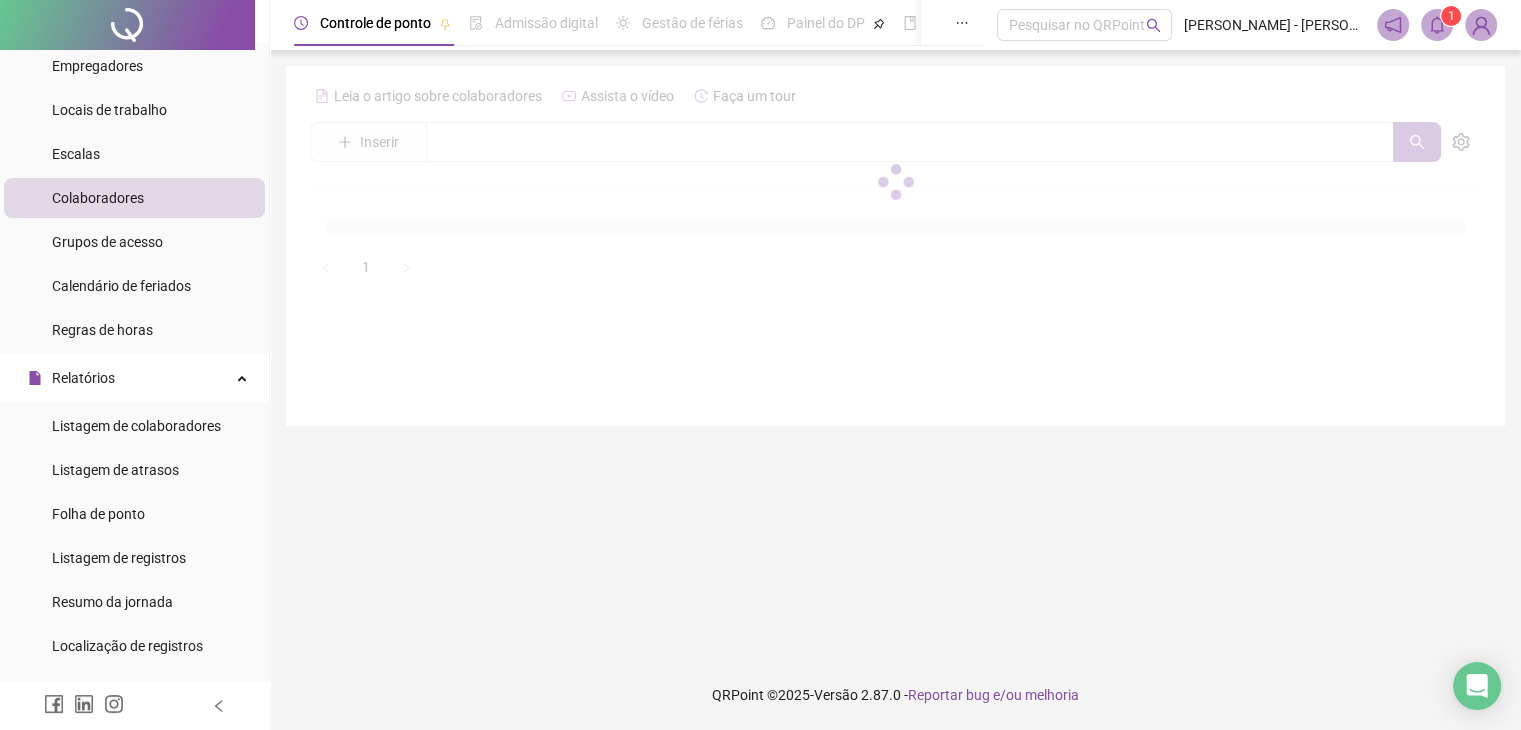 scroll, scrollTop: 0, scrollLeft: 0, axis: both 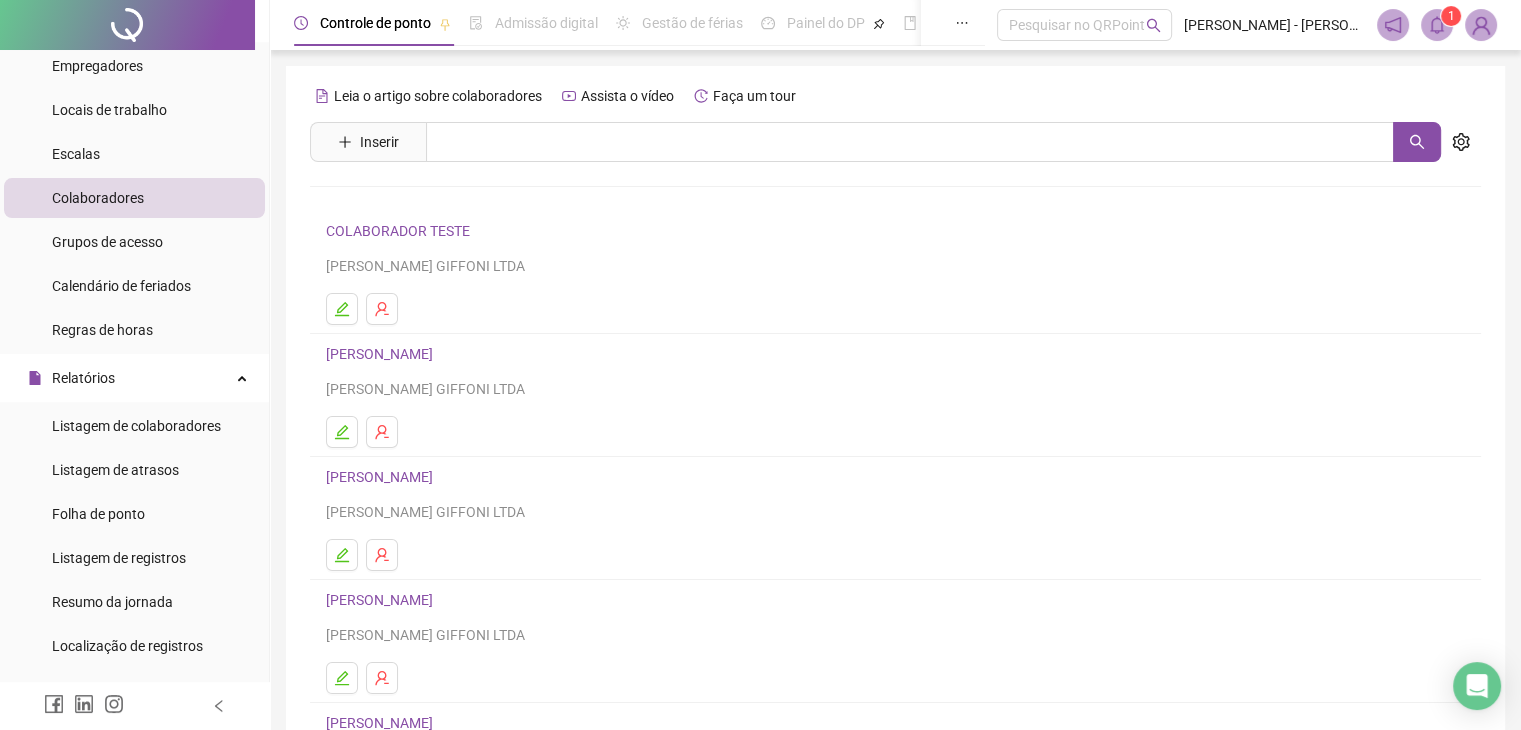 click on "[PERSON_NAME]" at bounding box center [382, 354] 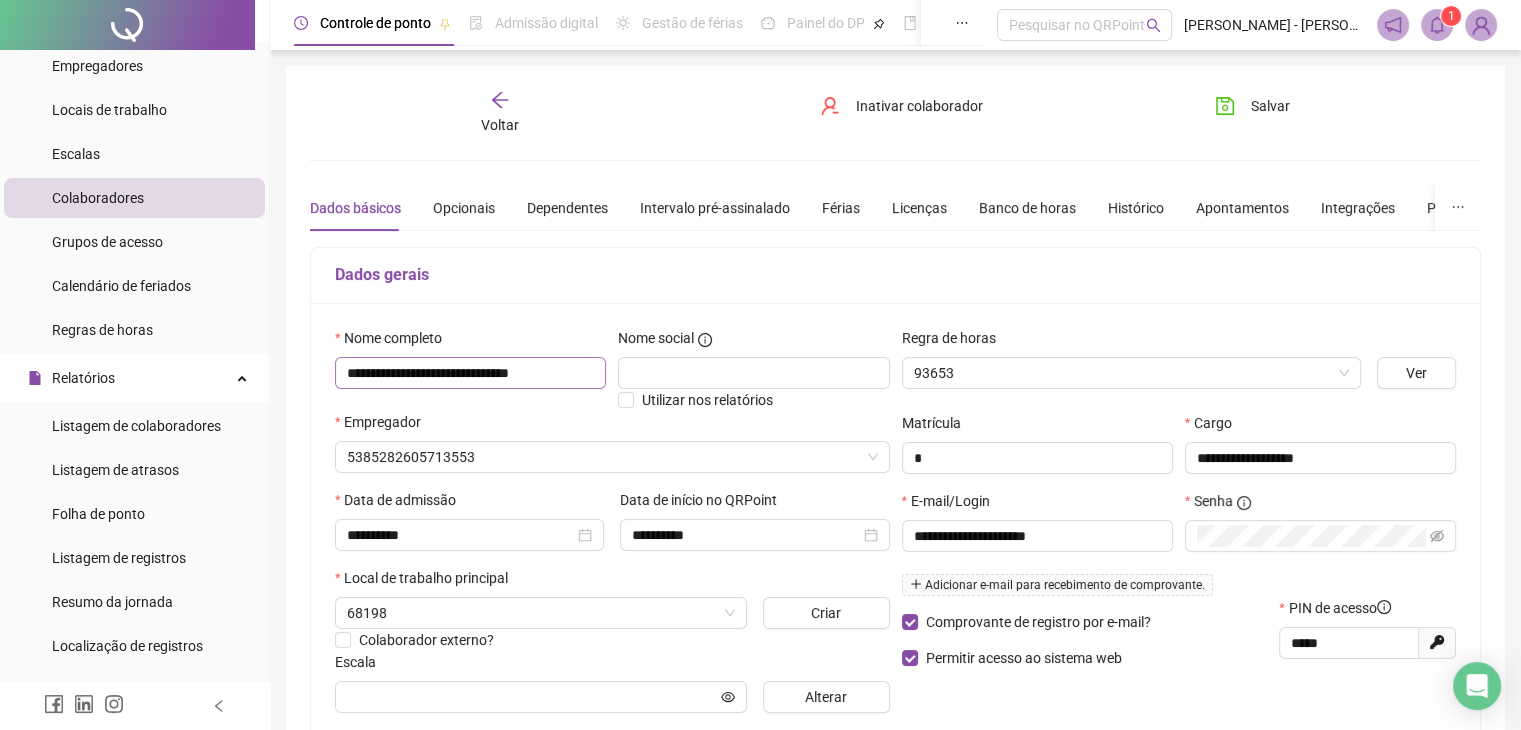 type on "**********" 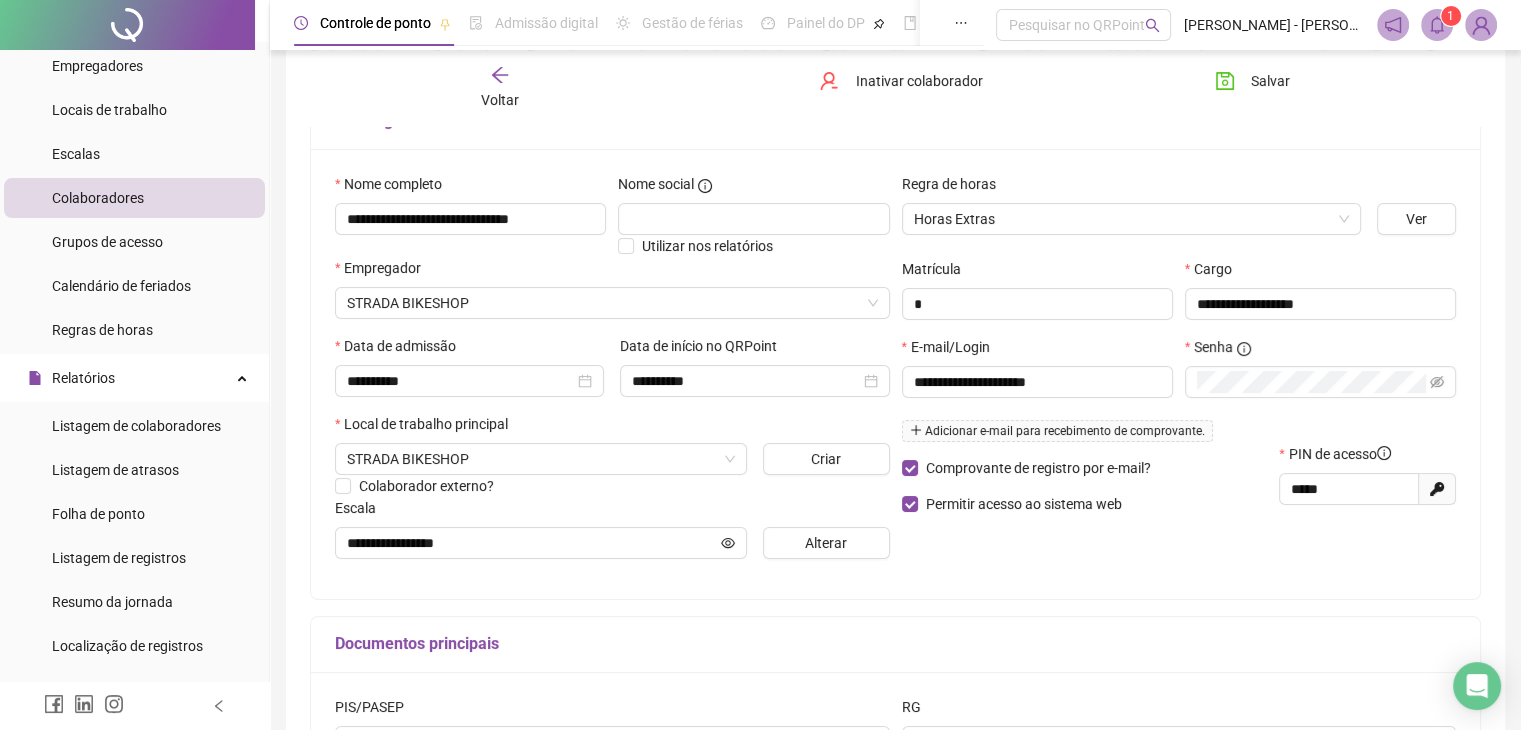 scroll, scrollTop: 200, scrollLeft: 0, axis: vertical 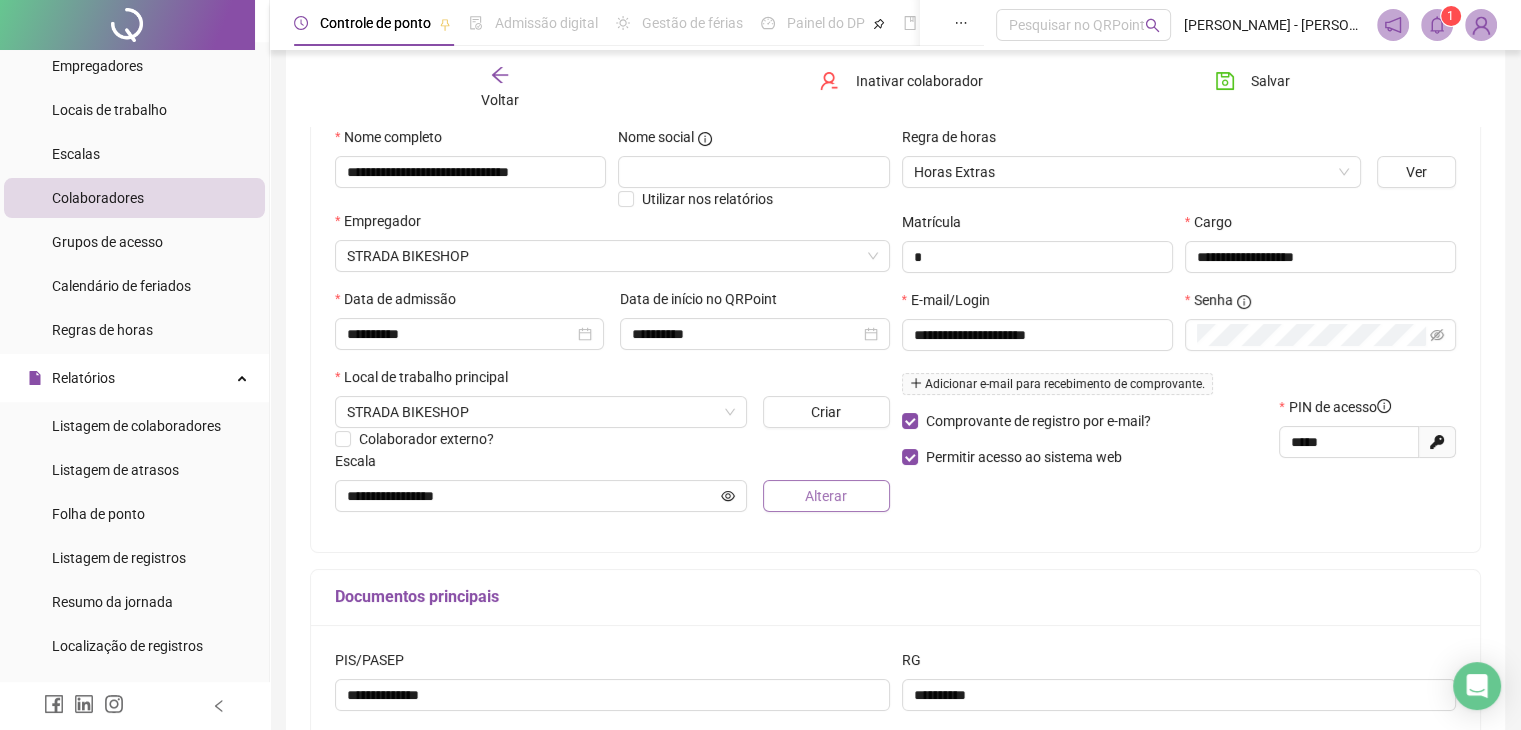 click on "Alterar" at bounding box center [826, 496] 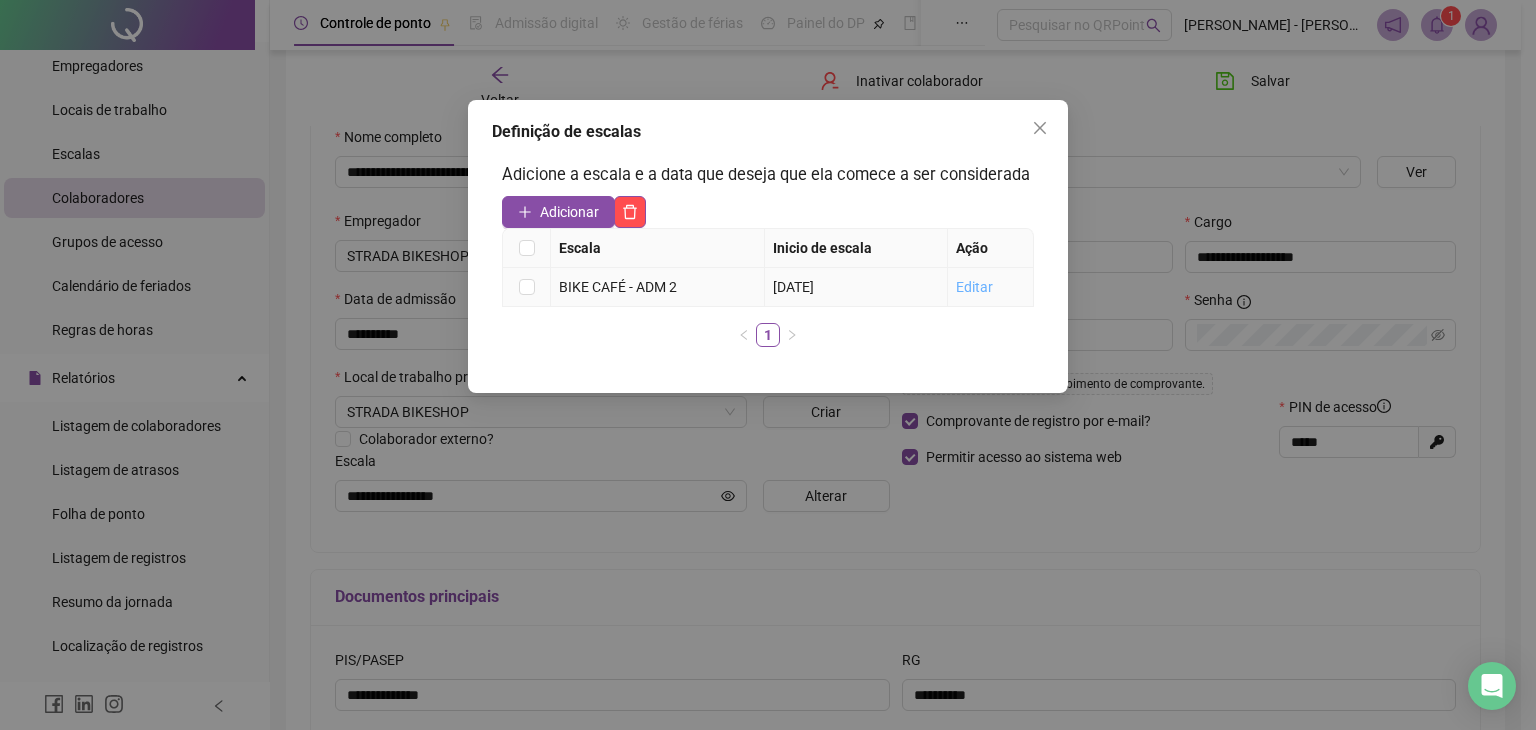click on "Editar" at bounding box center (974, 287) 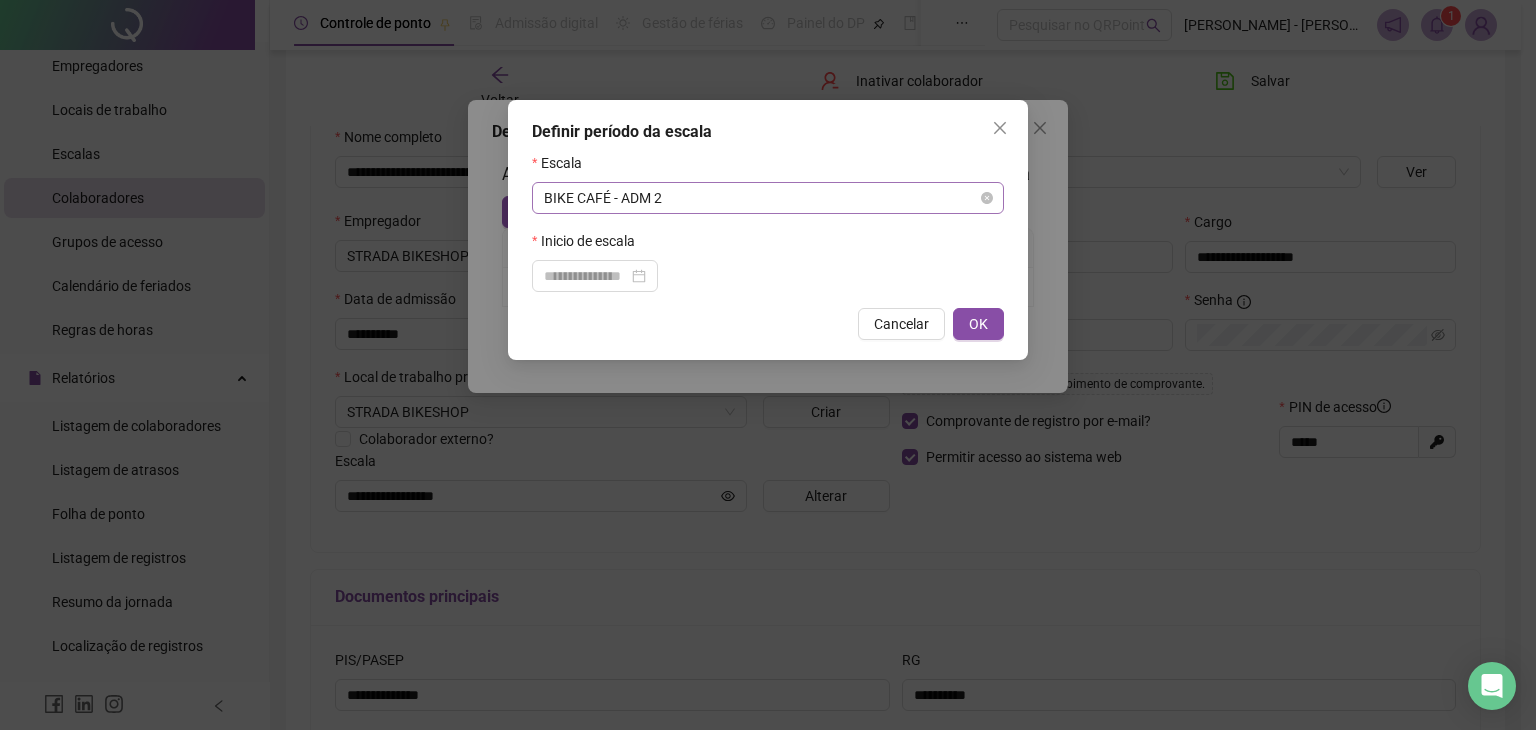 click on "BIKE CAFÉ - ADM 2" at bounding box center (768, 198) 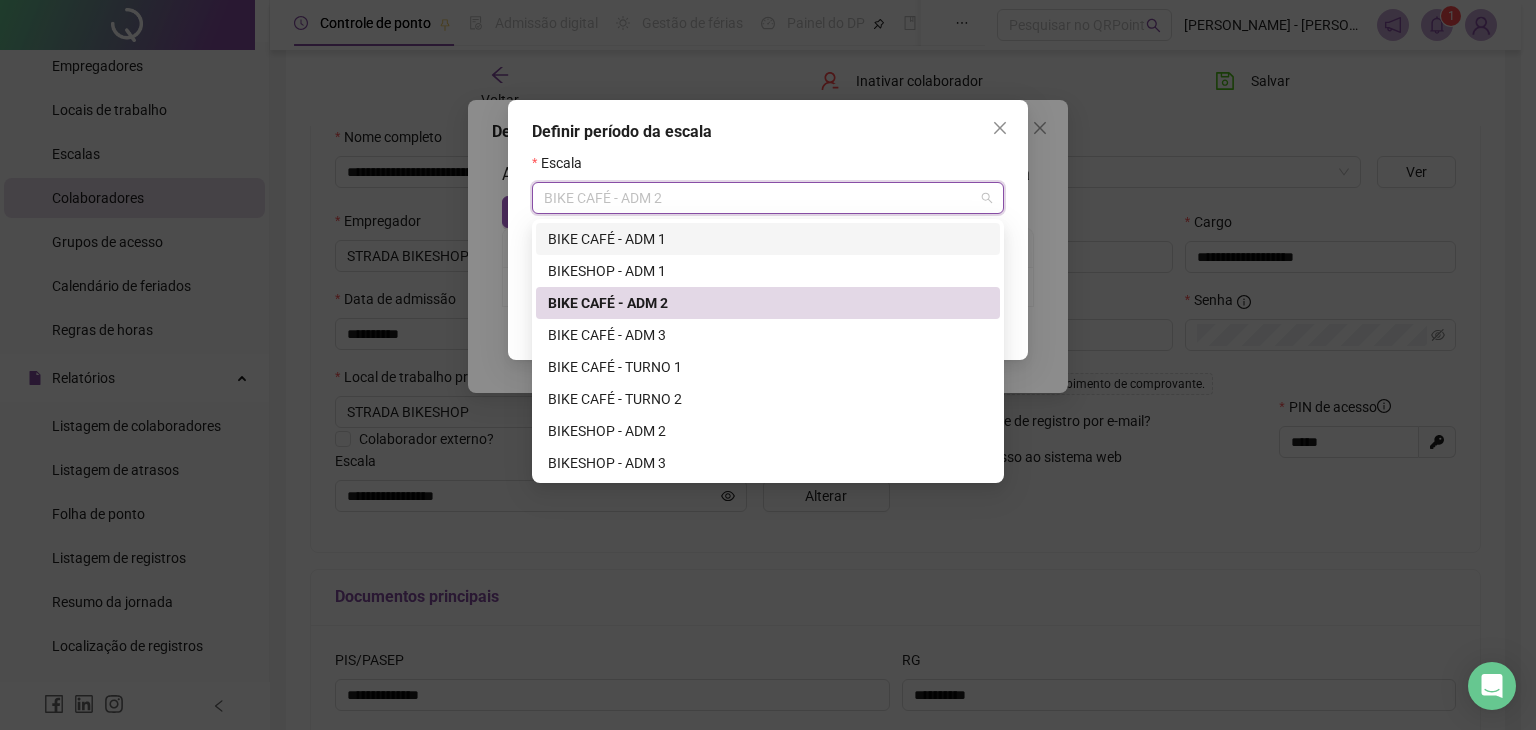 click on "BIKE CAFÉ - ADM 1" at bounding box center [768, 239] 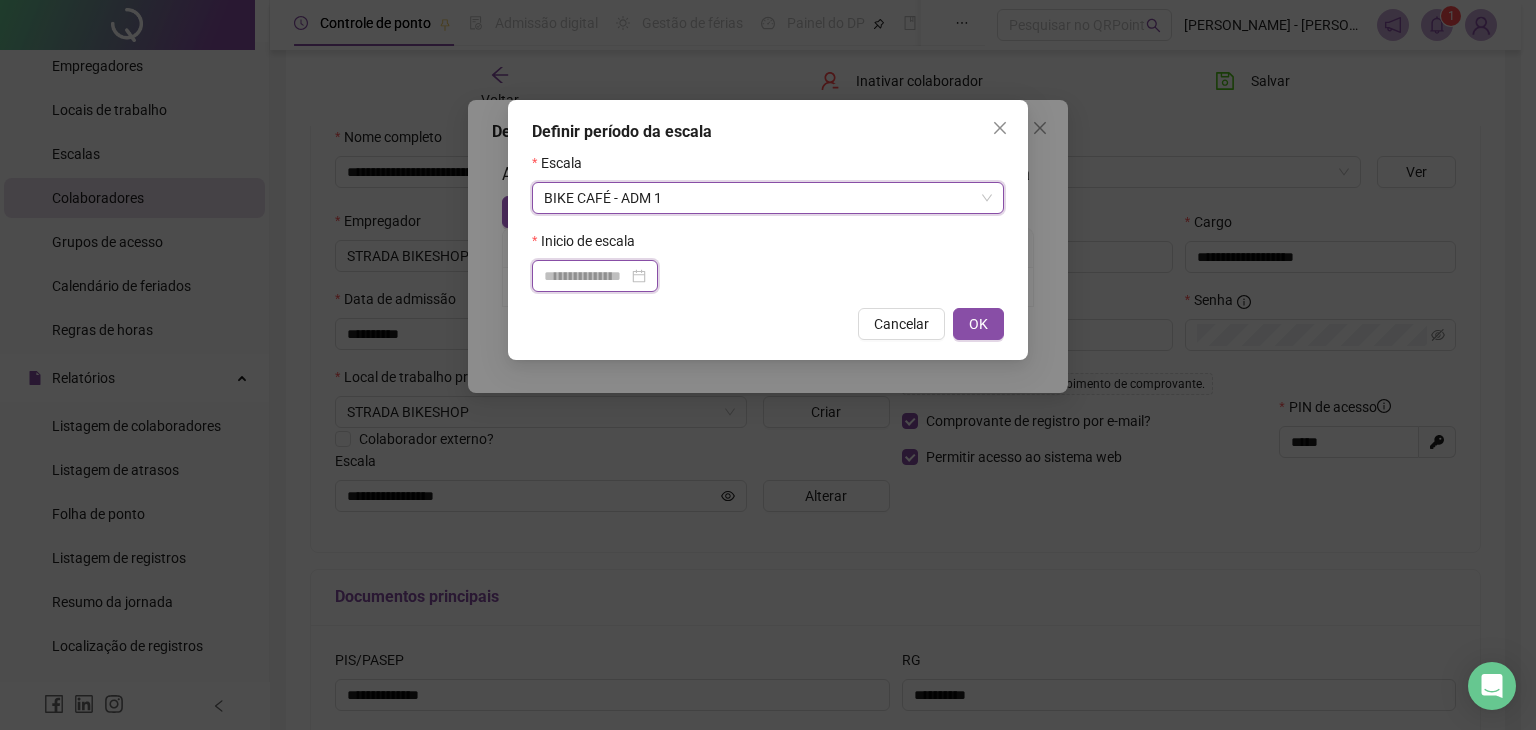 click at bounding box center [586, 276] 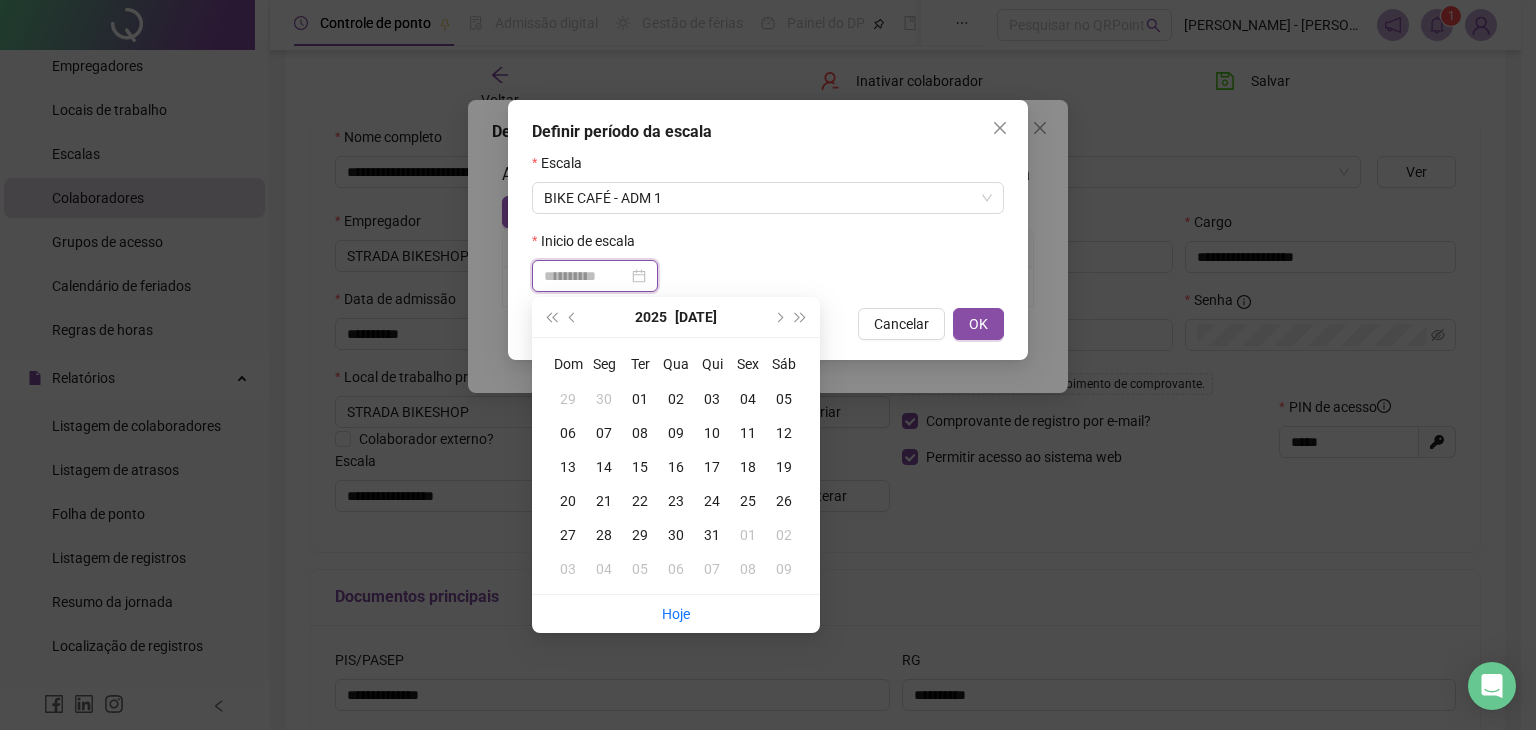 type on "**********" 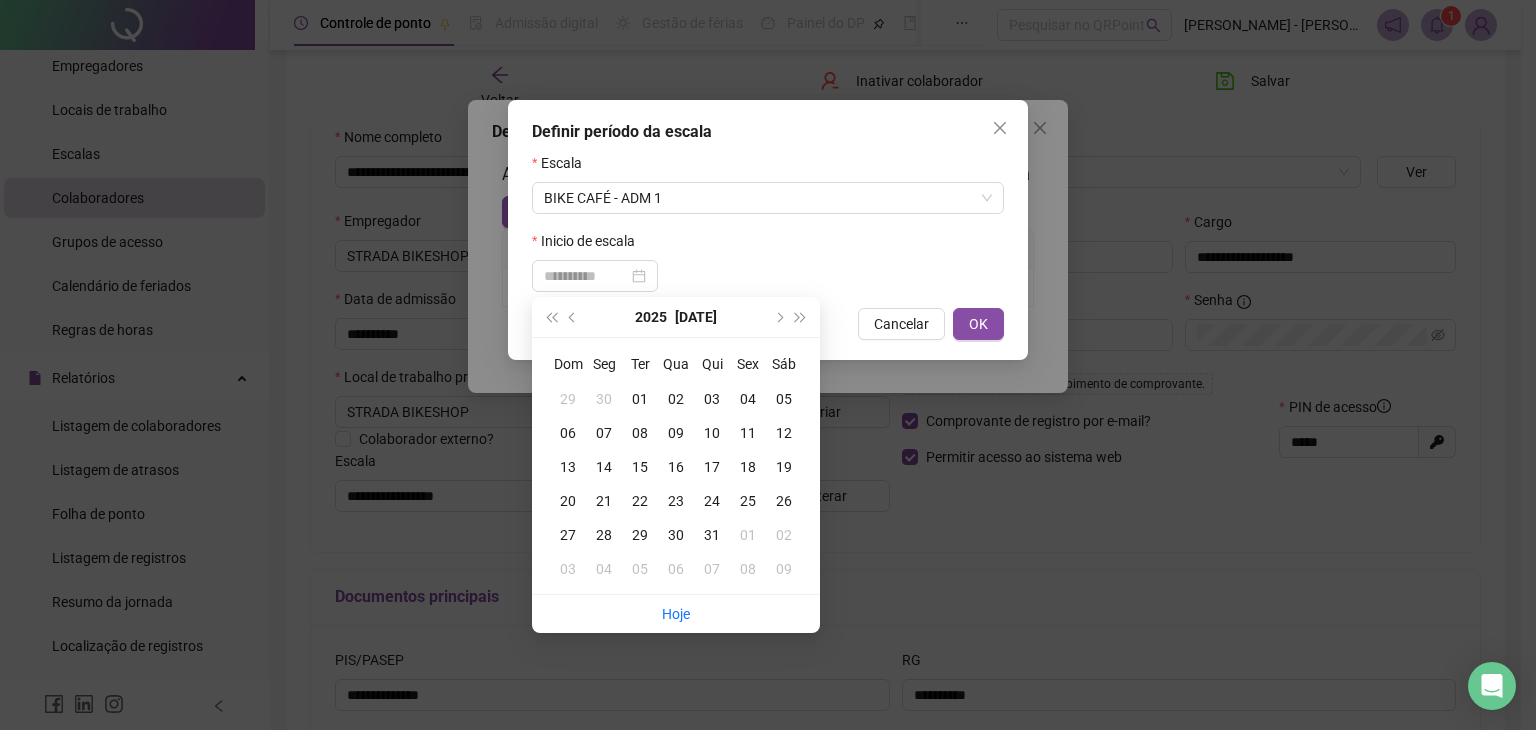 click on "14" at bounding box center (604, 467) 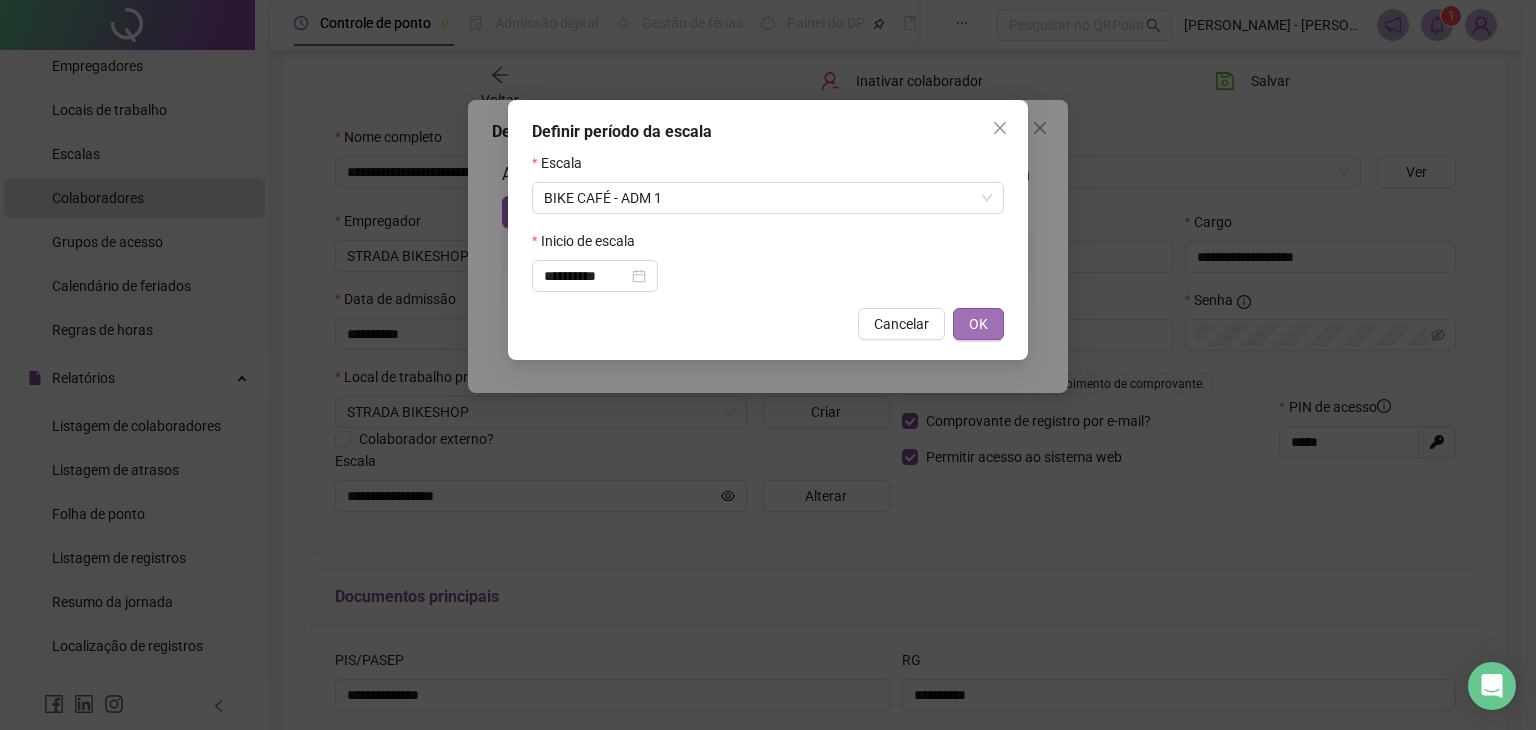 click on "OK" at bounding box center [978, 324] 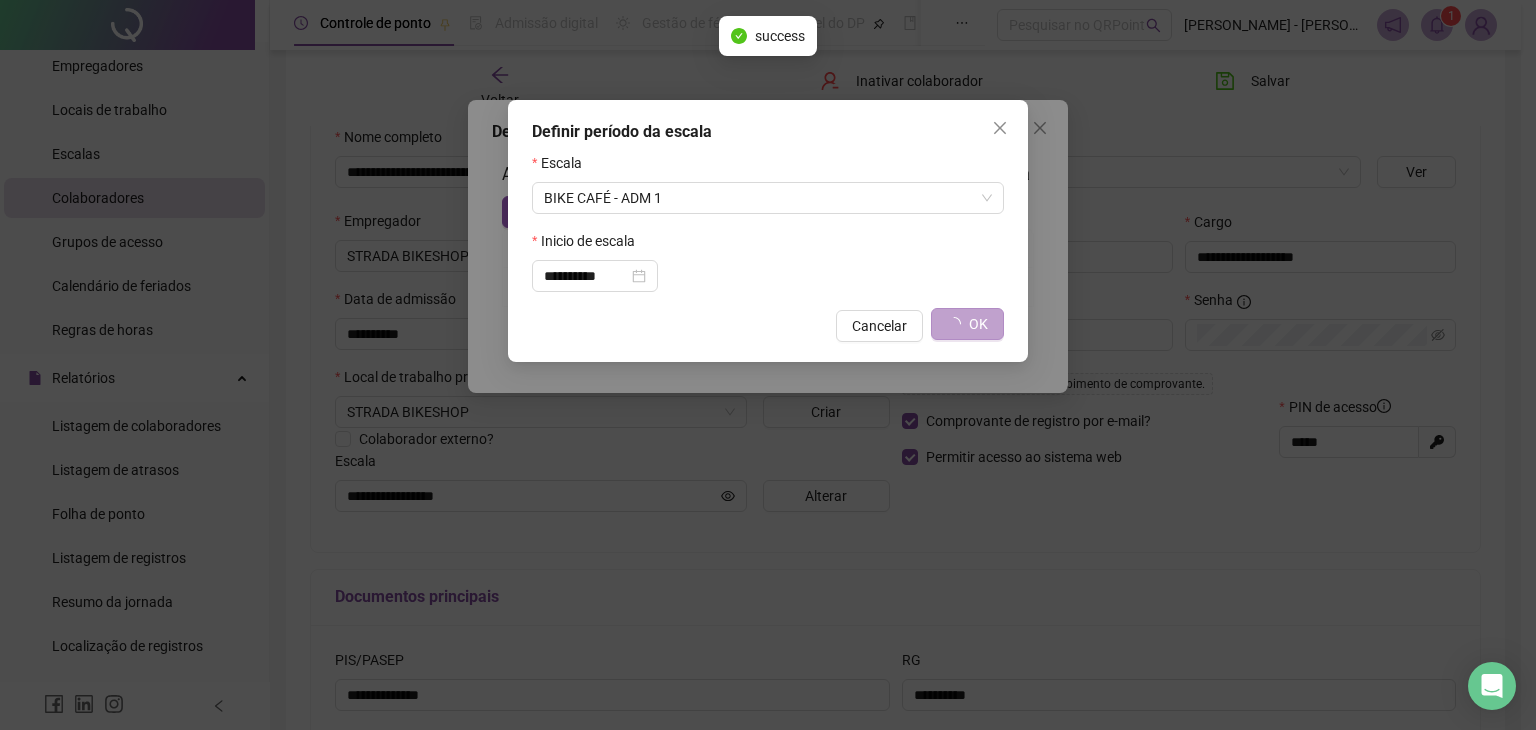 type on "**********" 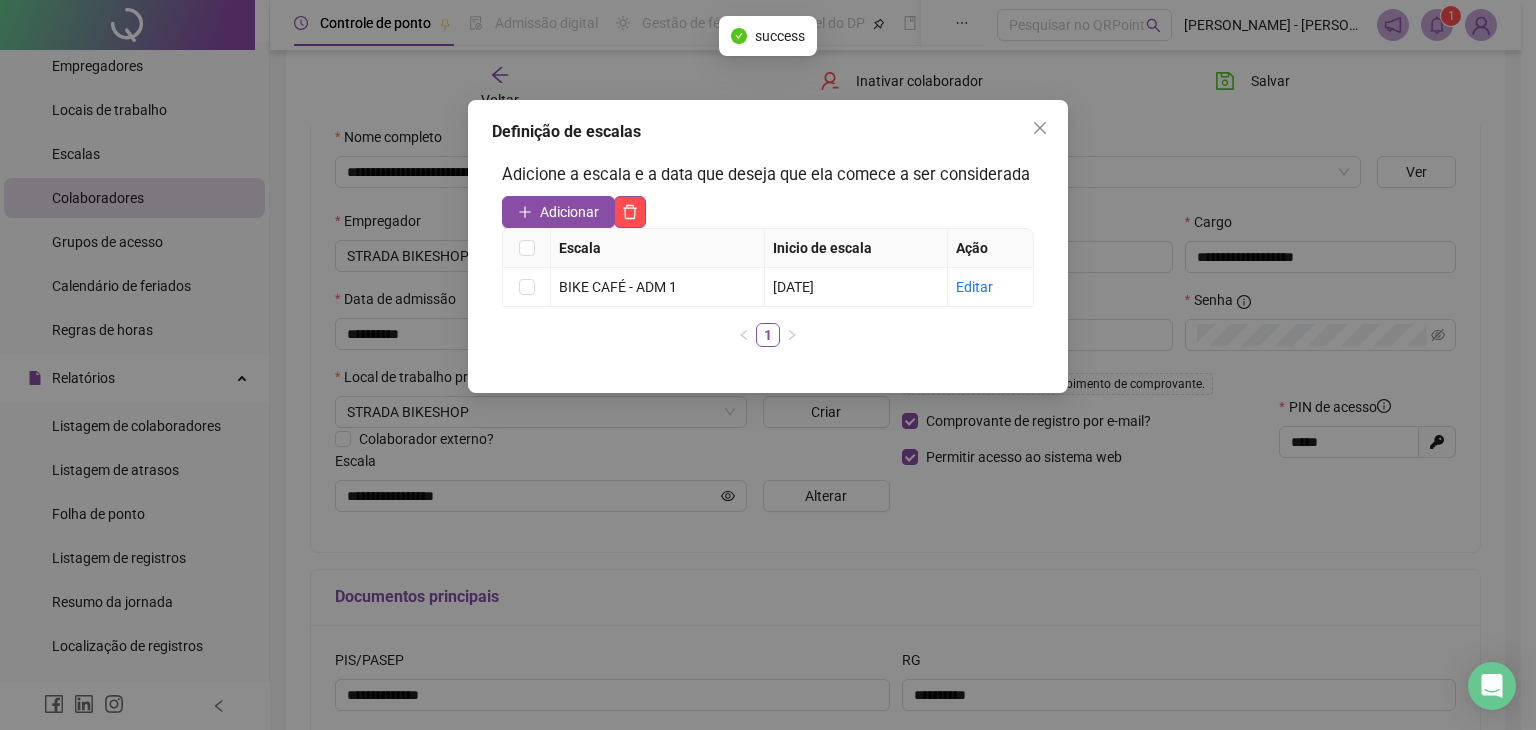 click 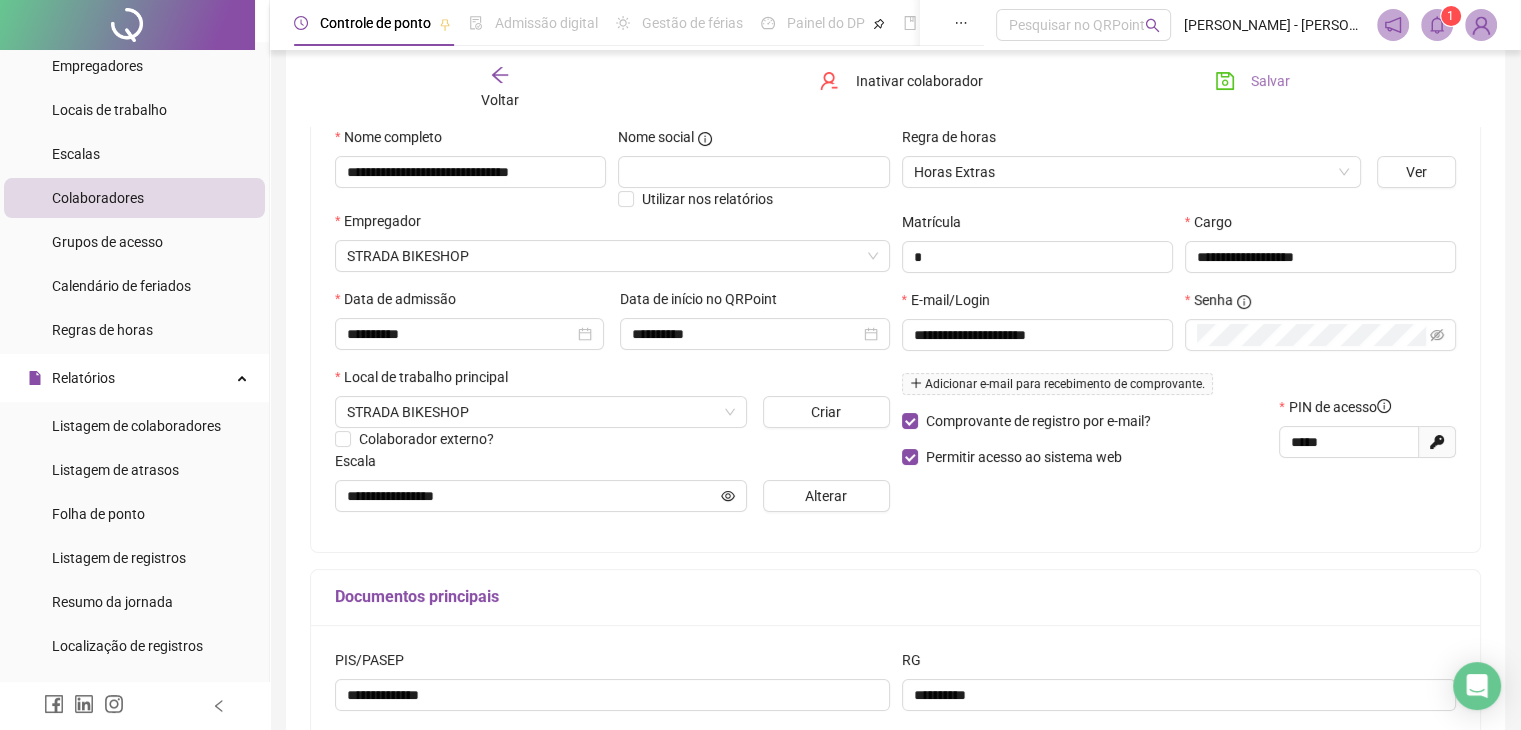 click on "Salvar" at bounding box center [1270, 81] 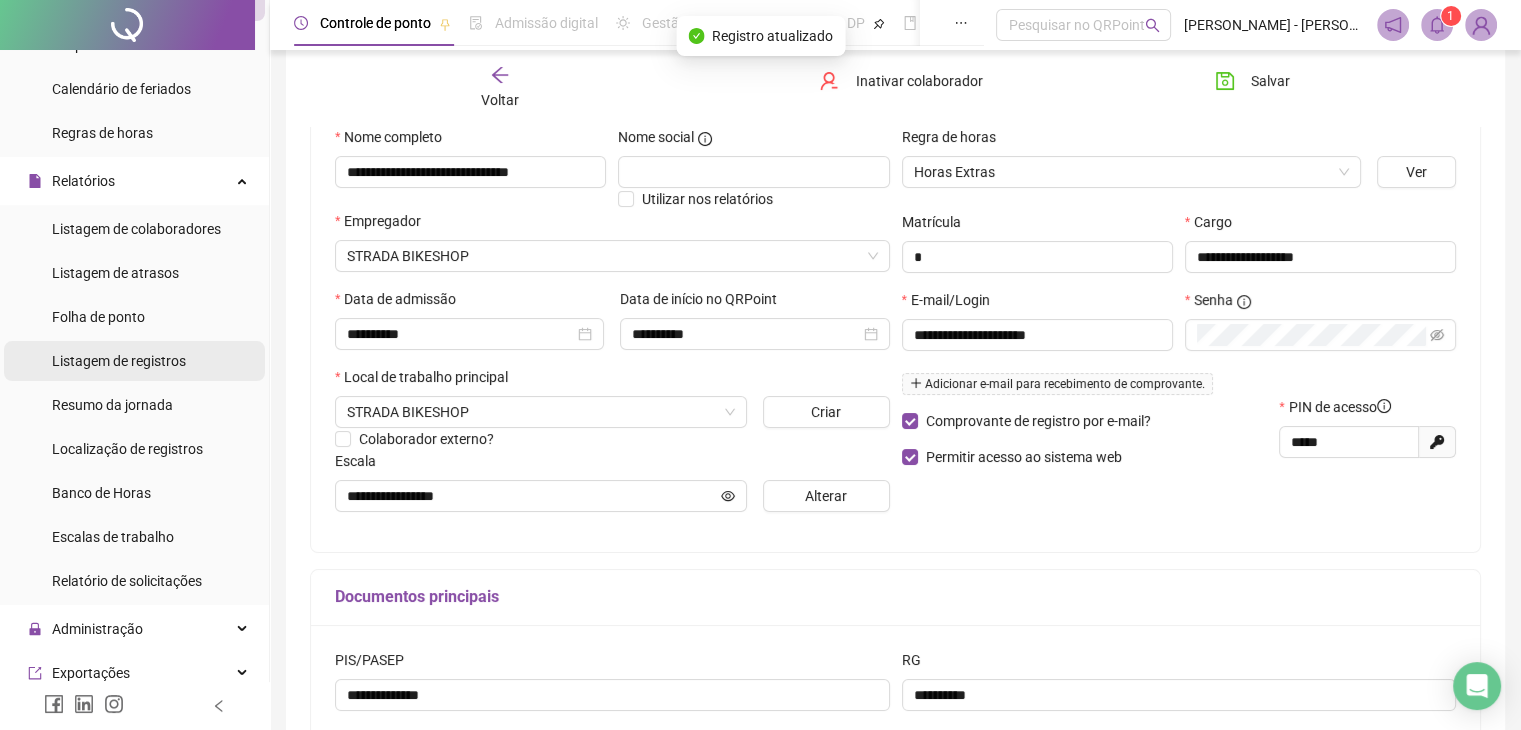 scroll, scrollTop: 300, scrollLeft: 0, axis: vertical 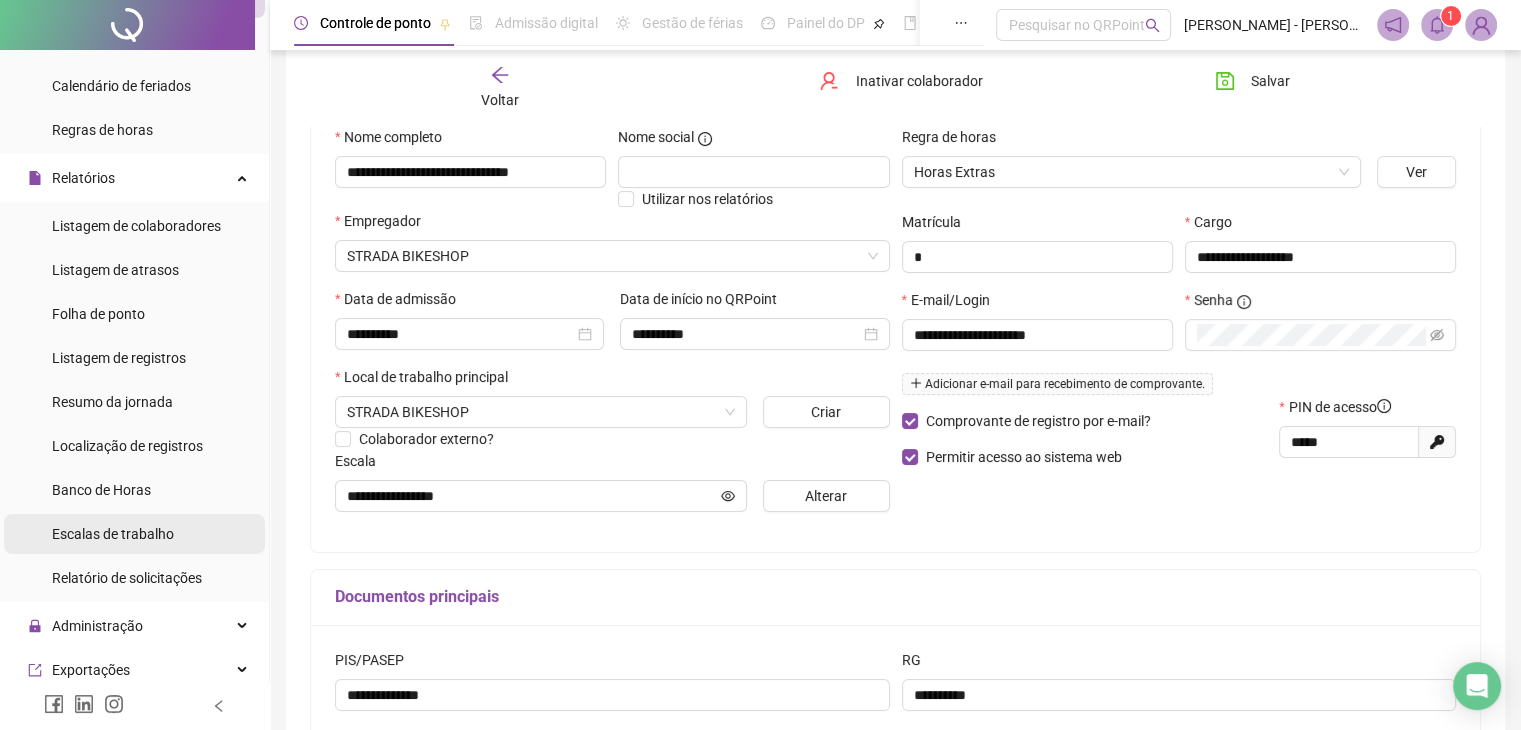 click on "Escalas de trabalho" at bounding box center [113, 534] 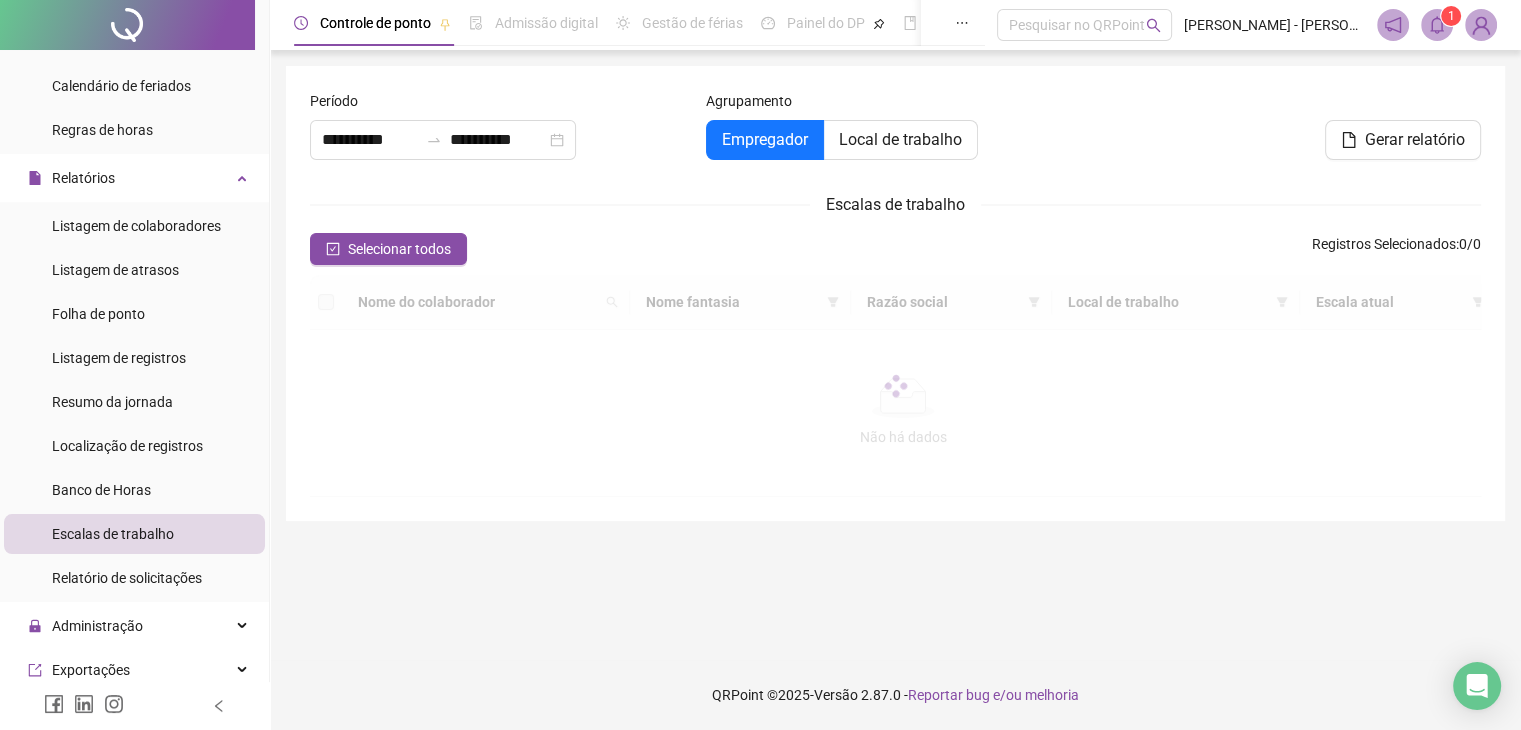 scroll, scrollTop: 0, scrollLeft: 0, axis: both 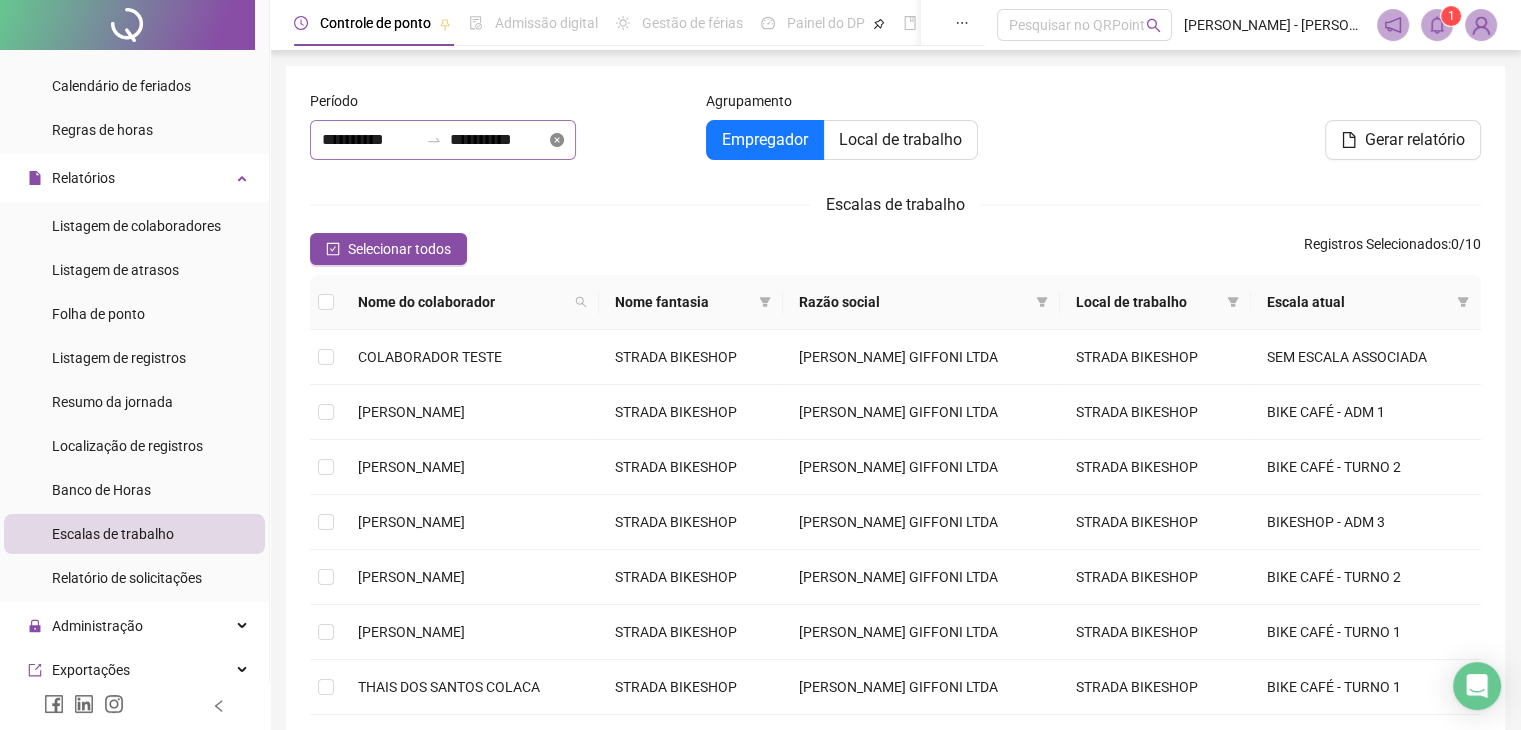 click 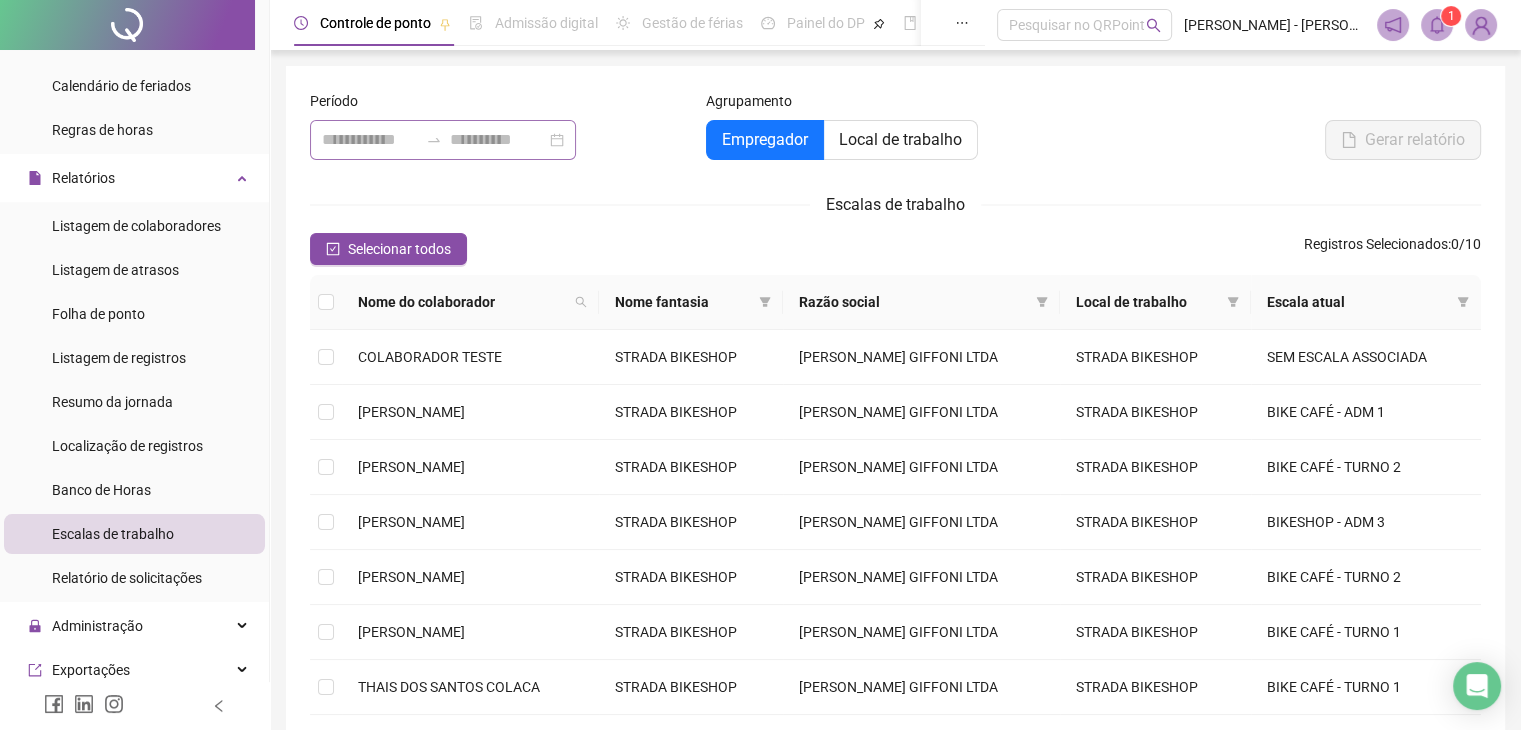 click 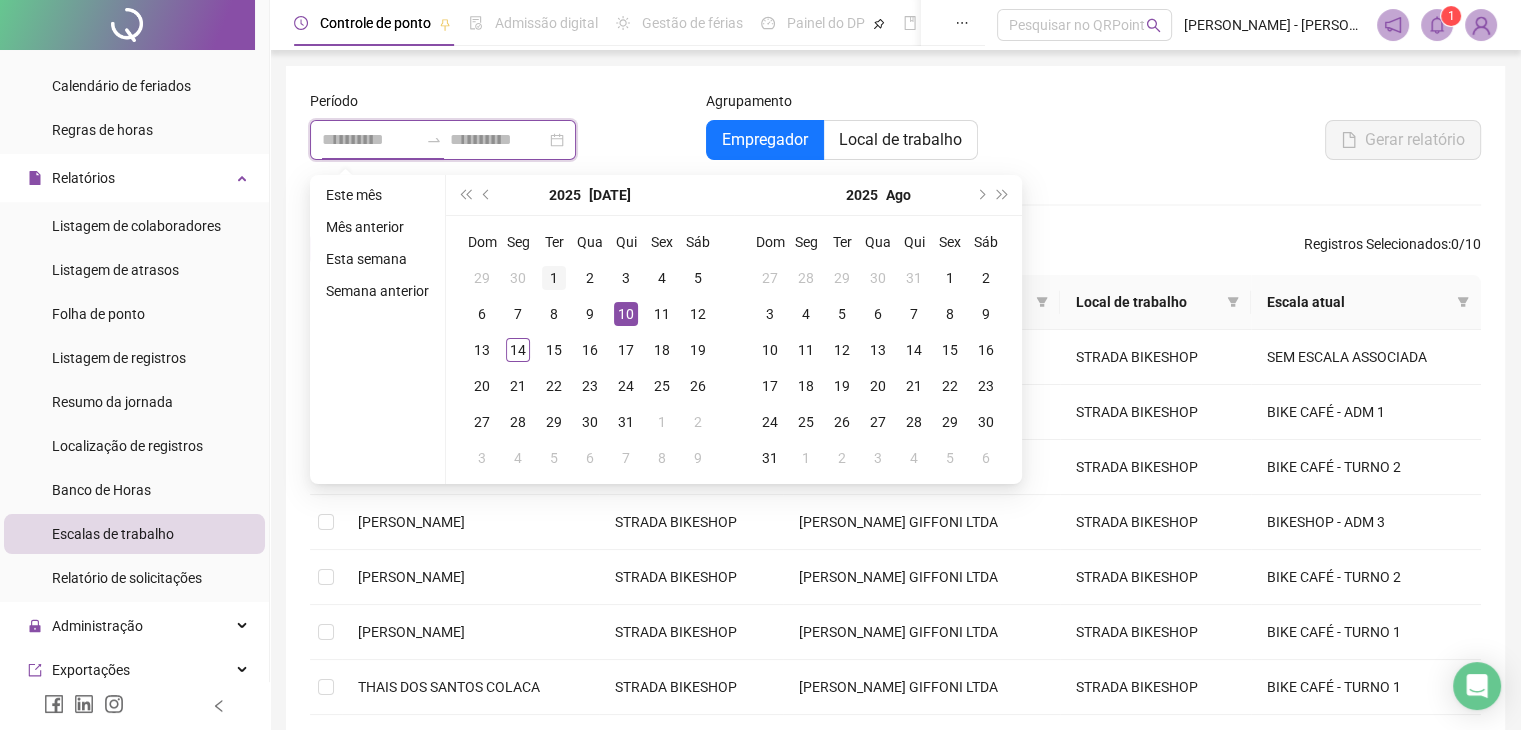 type on "**********" 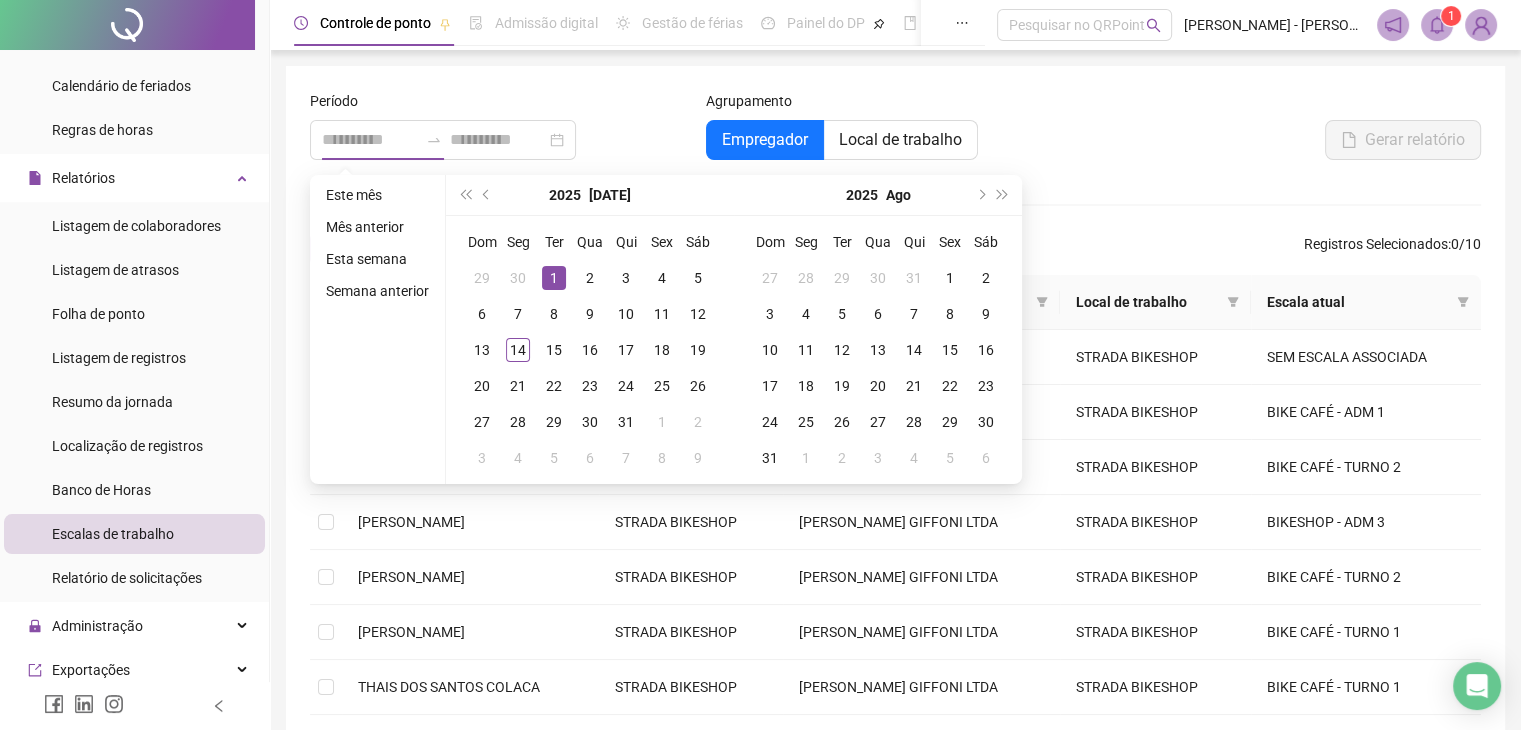 click on "1" at bounding box center (554, 278) 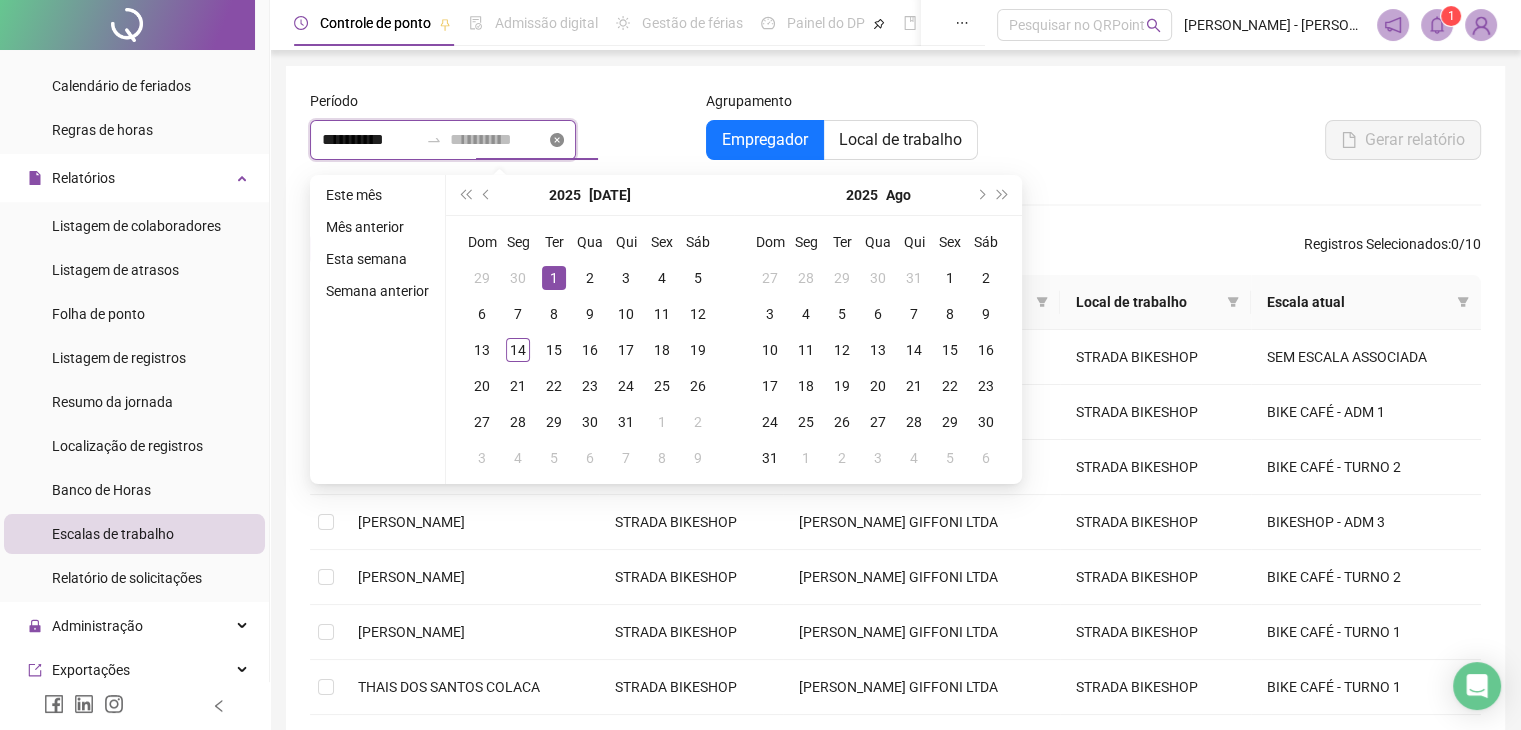 click 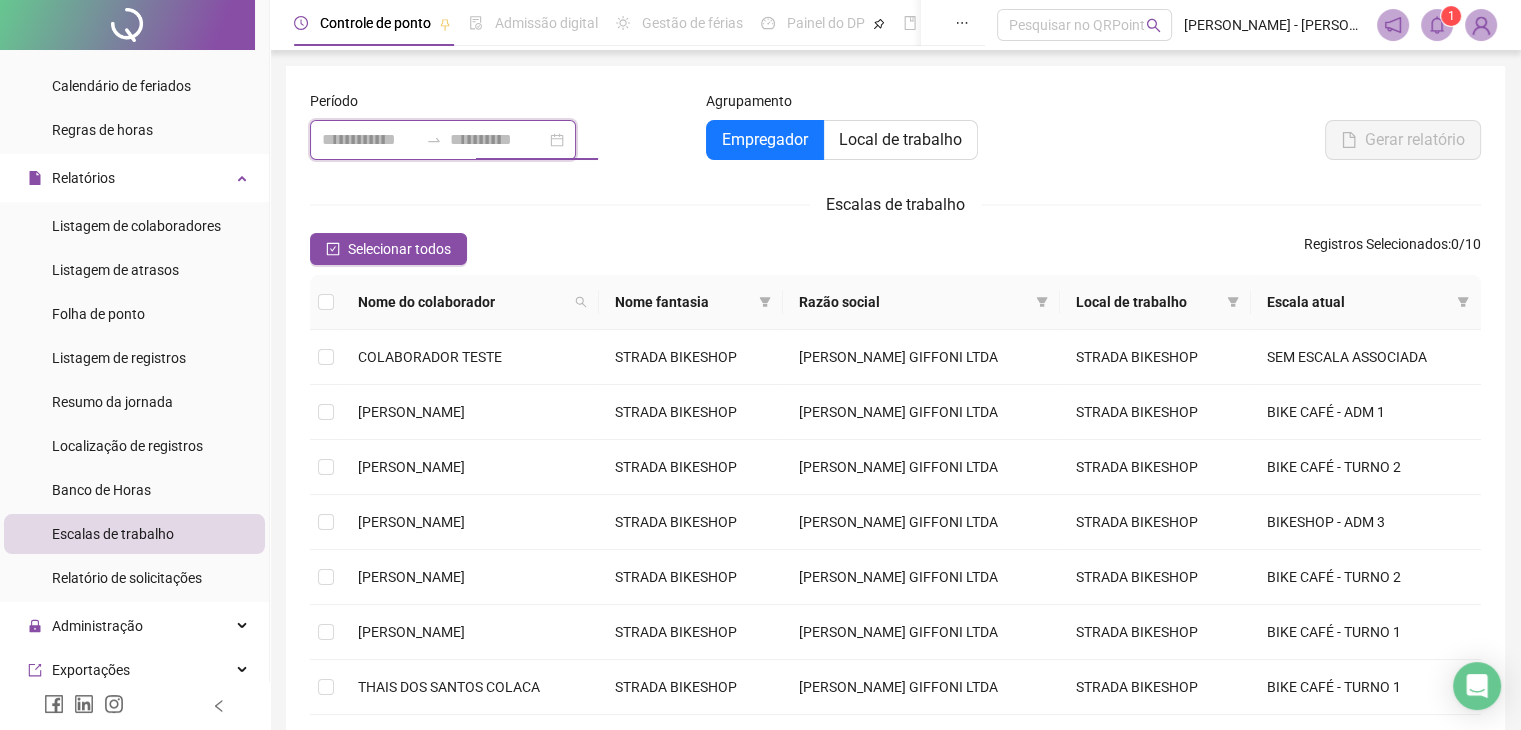click at bounding box center [443, 140] 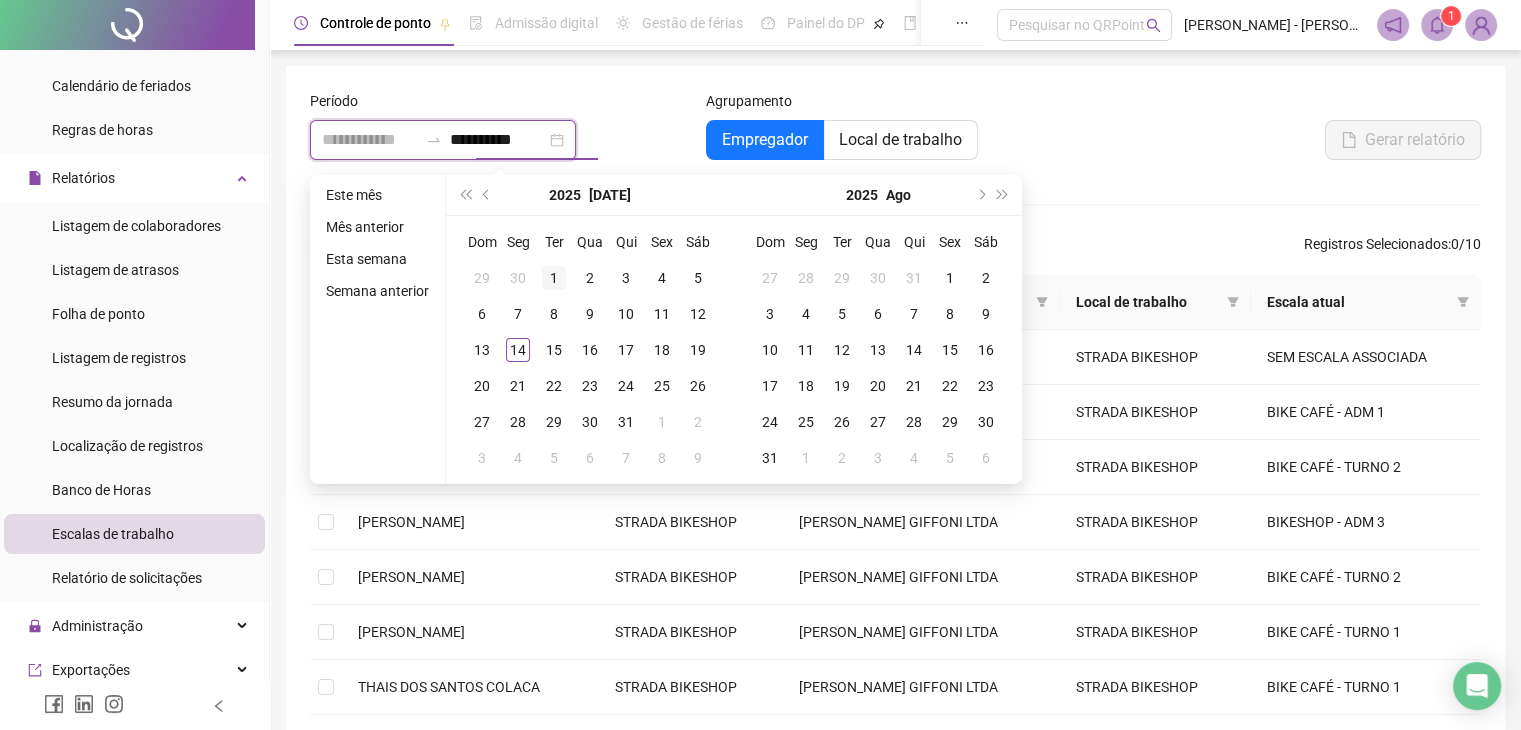 type on "**********" 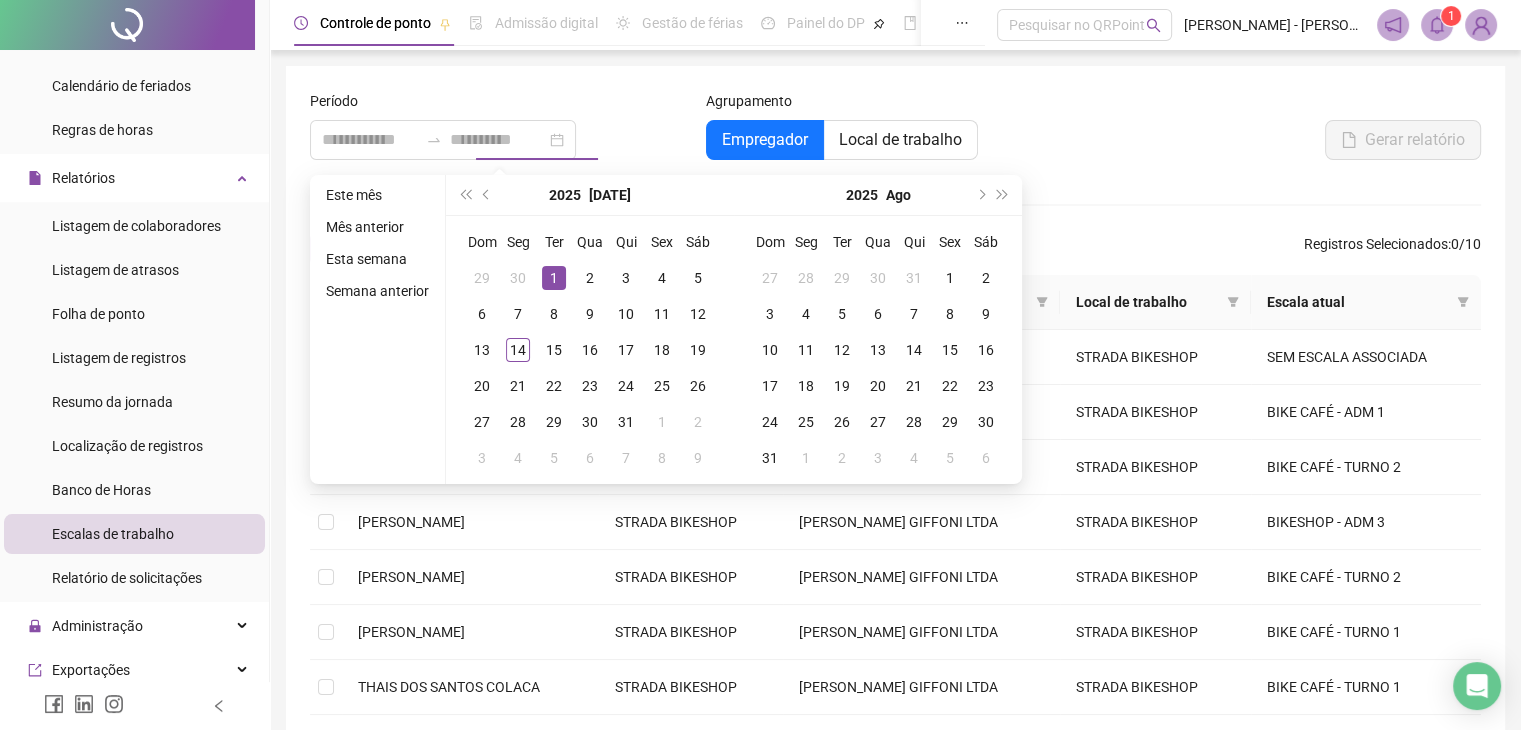 click on "1" at bounding box center [554, 278] 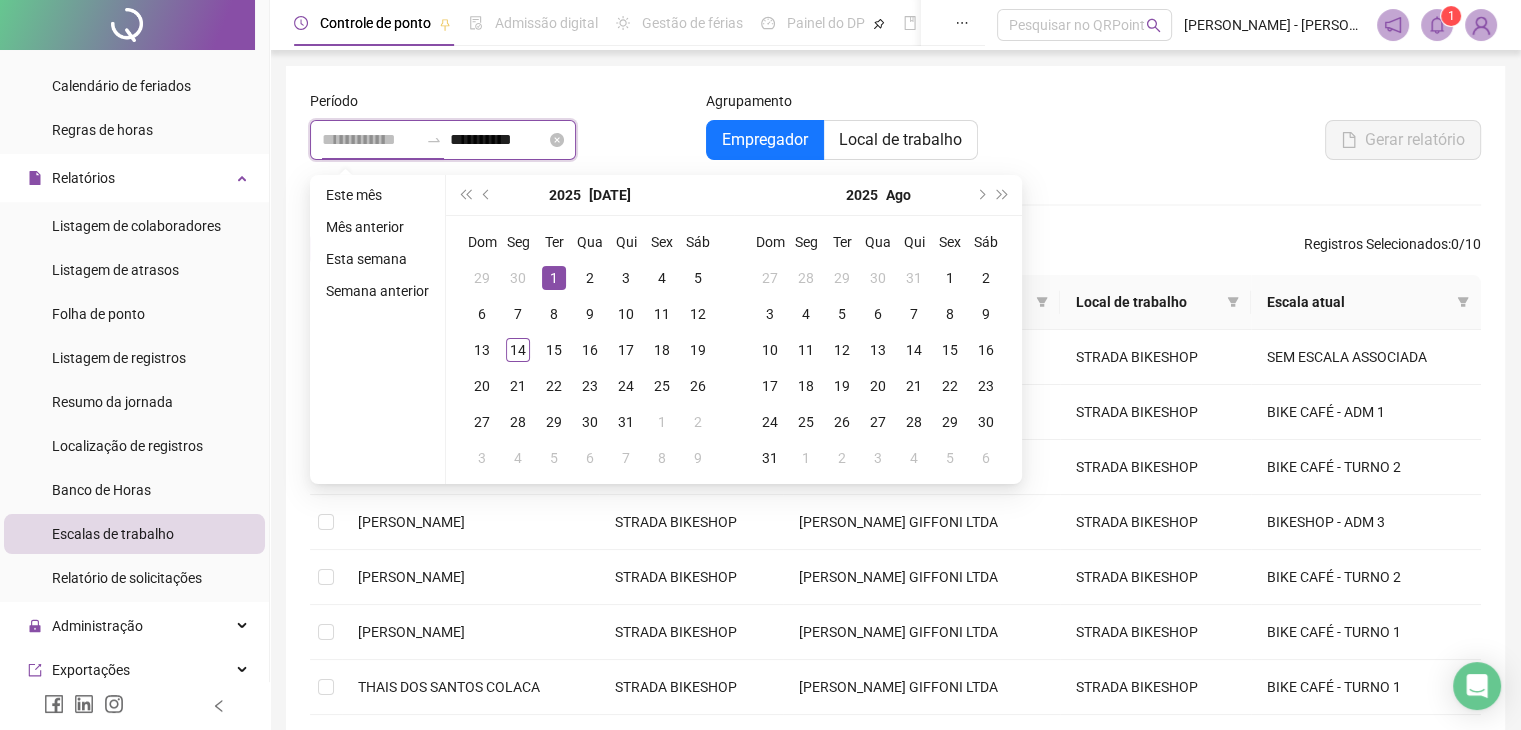 click at bounding box center [370, 140] 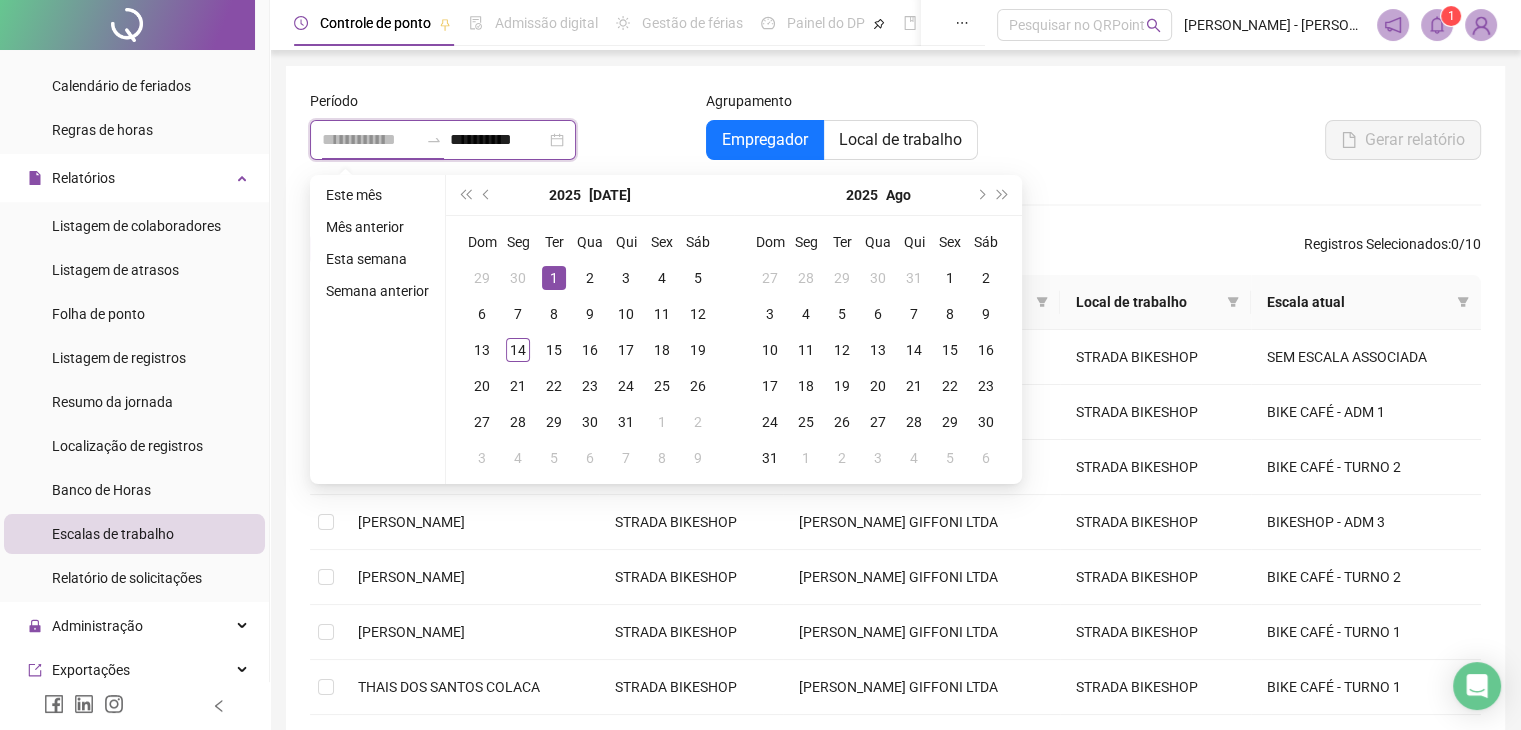 type on "**********" 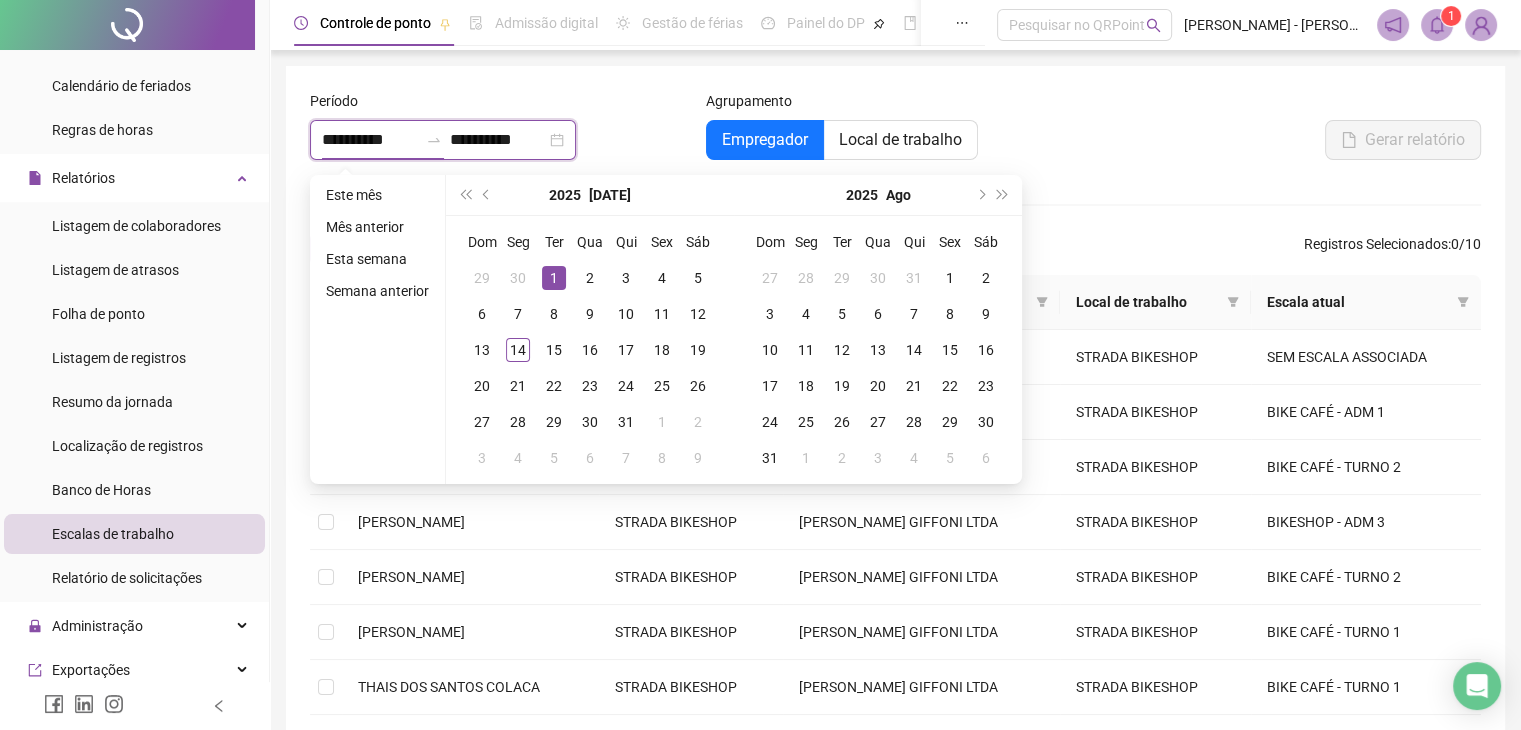 type 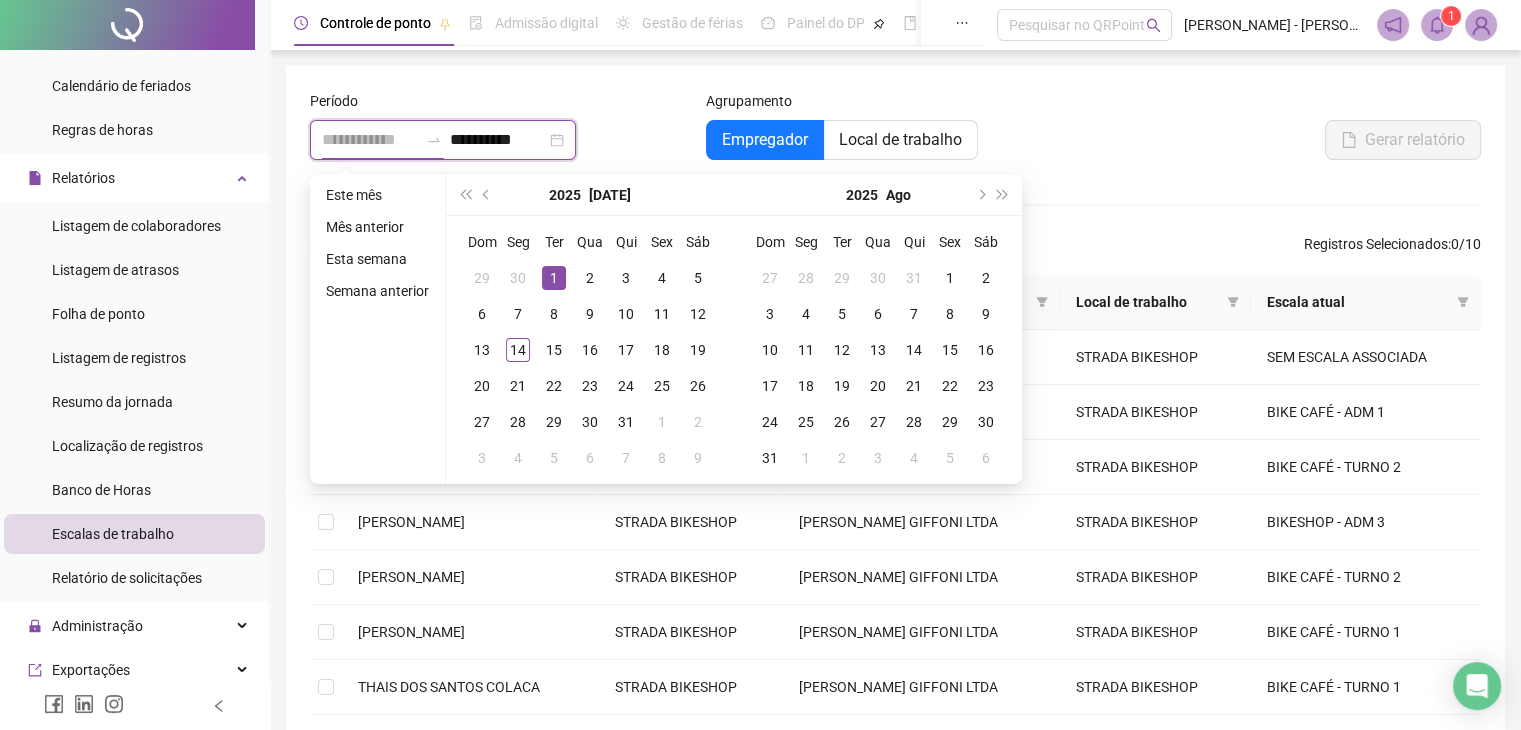 type on "**********" 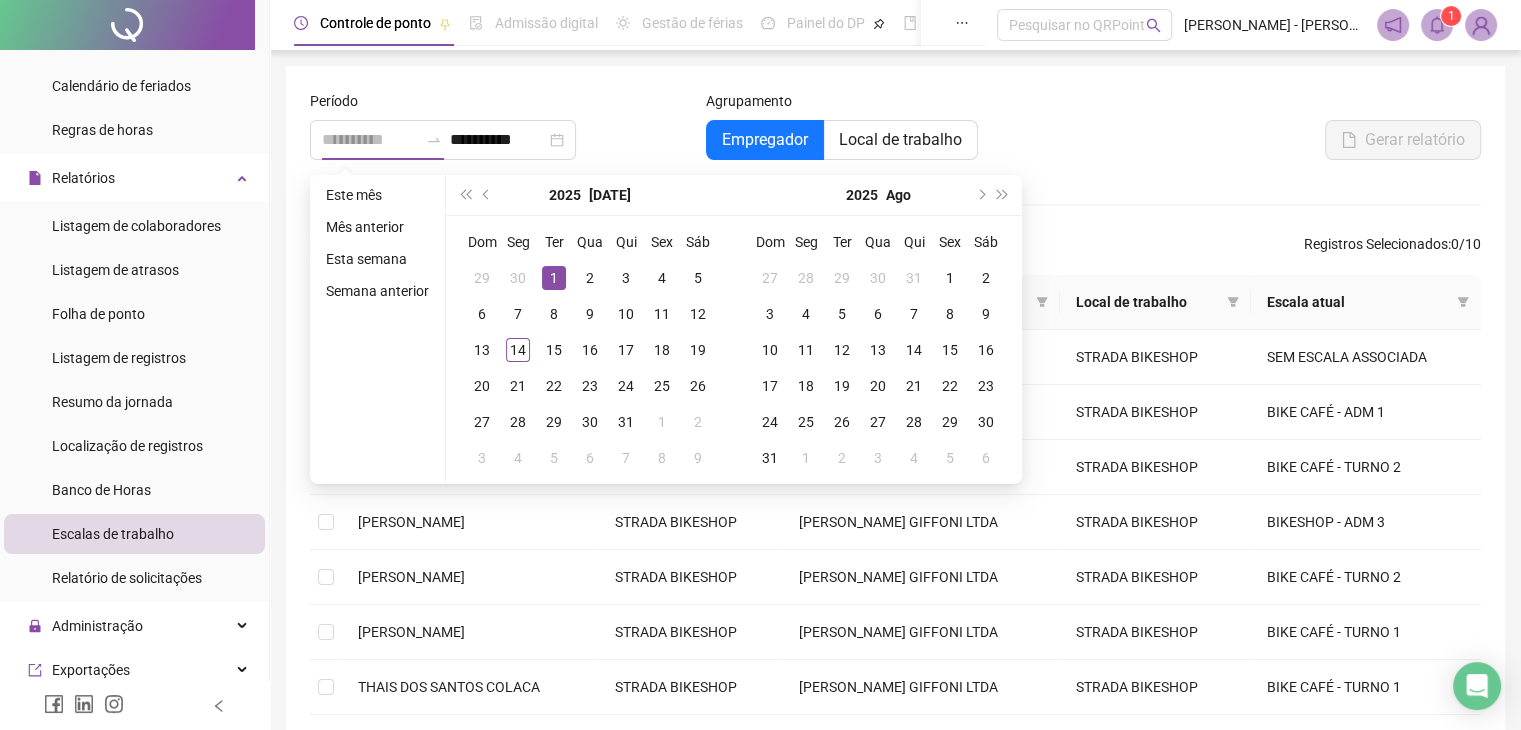 click on "1" at bounding box center [554, 278] 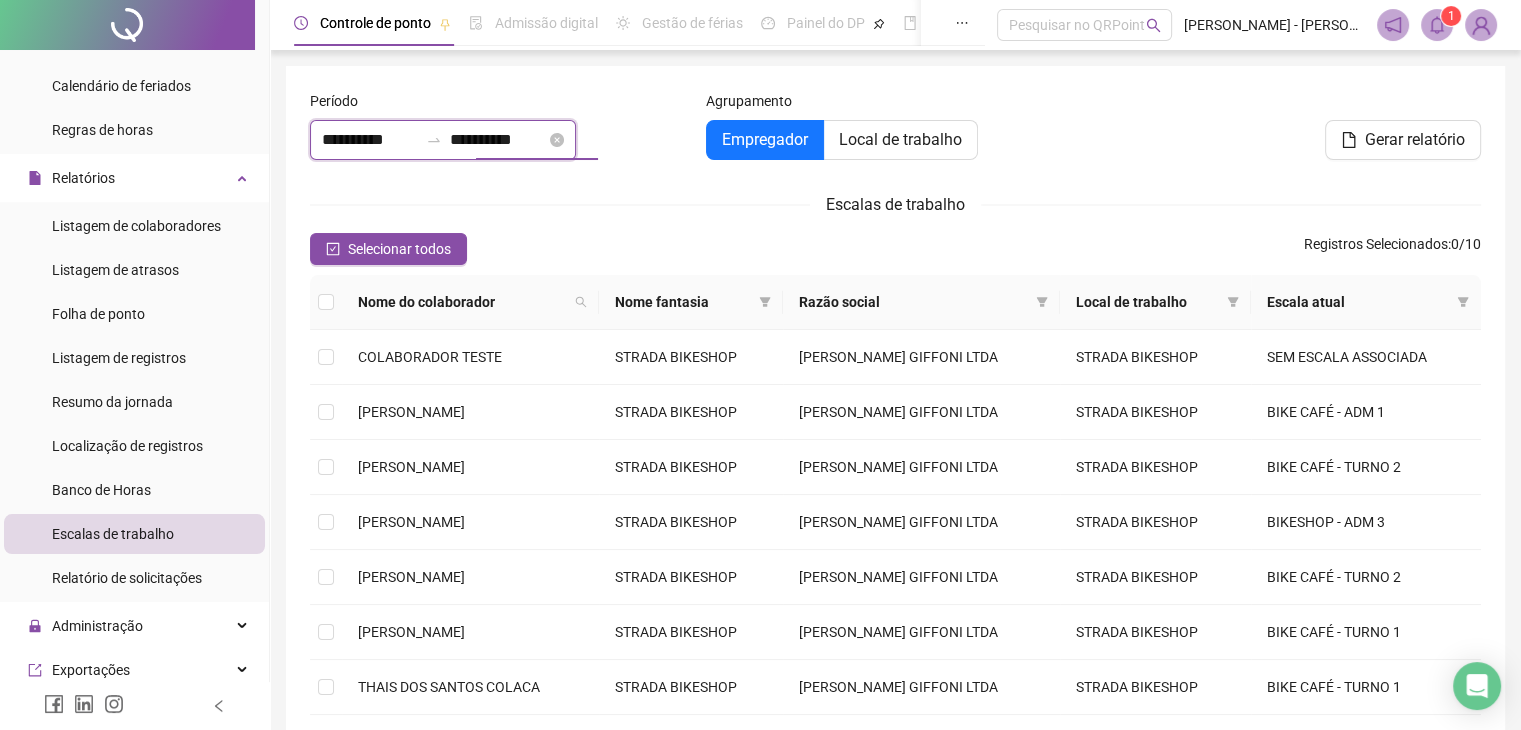 click on "**********" at bounding box center [498, 140] 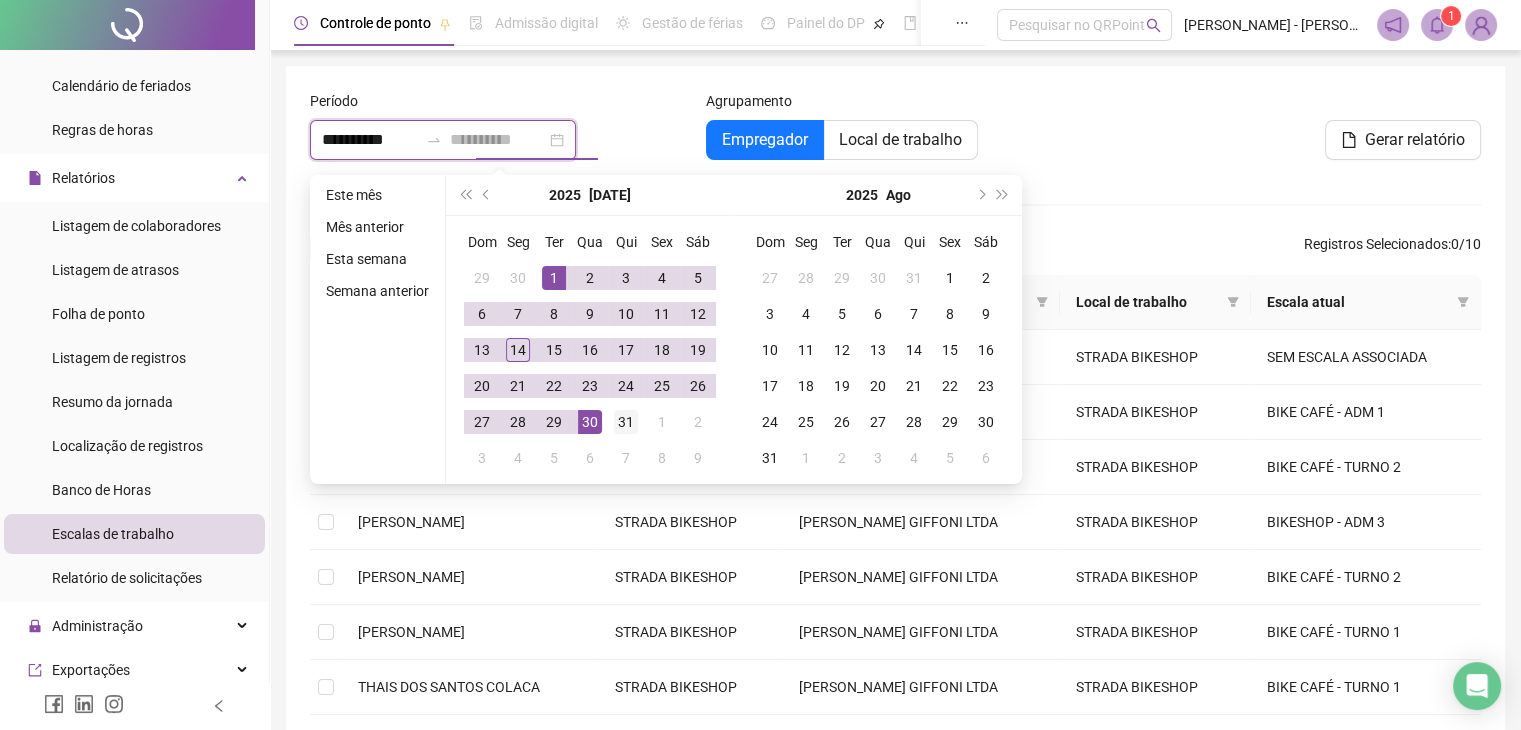type on "**********" 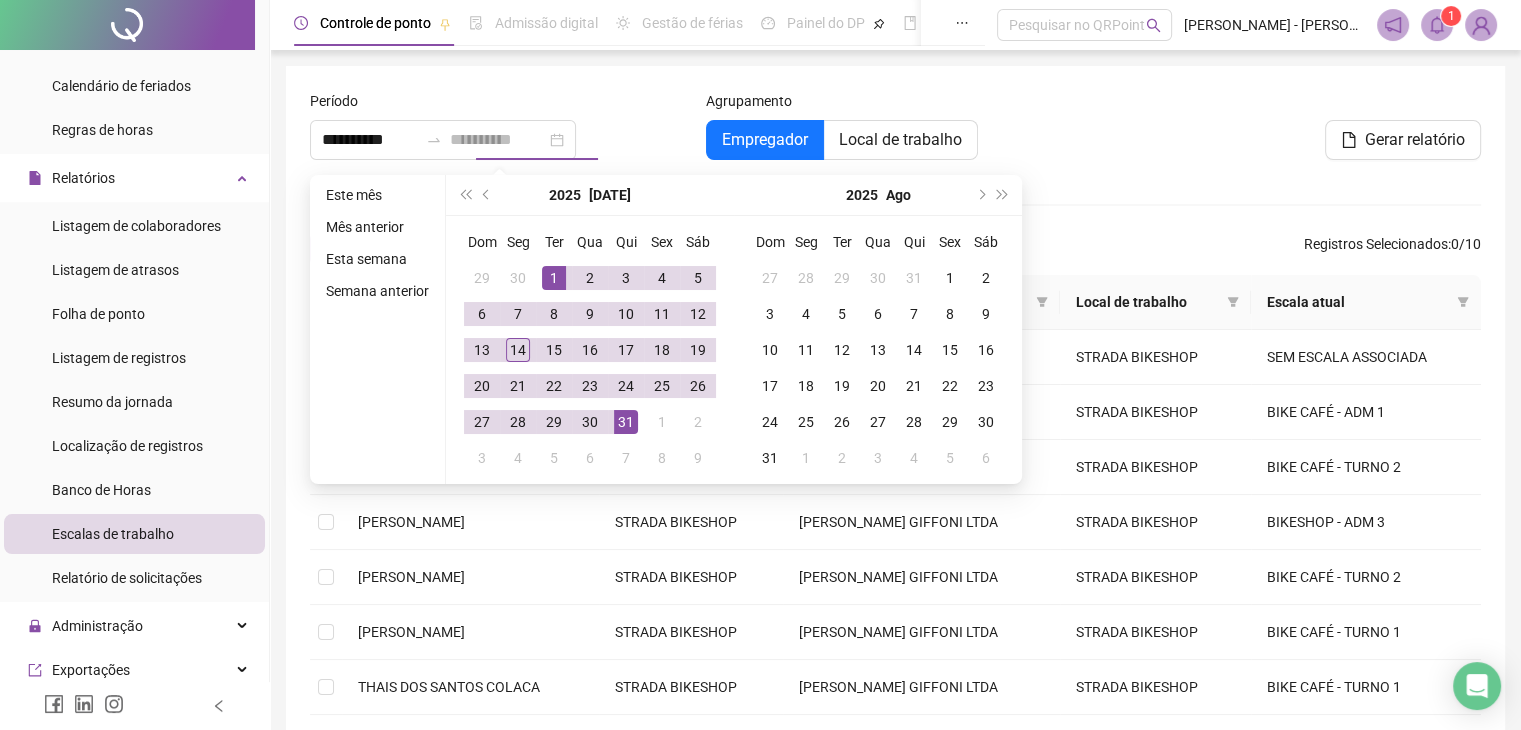 drag, startPoint x: 621, startPoint y: 414, endPoint x: 623, endPoint y: 370, distance: 44.04543 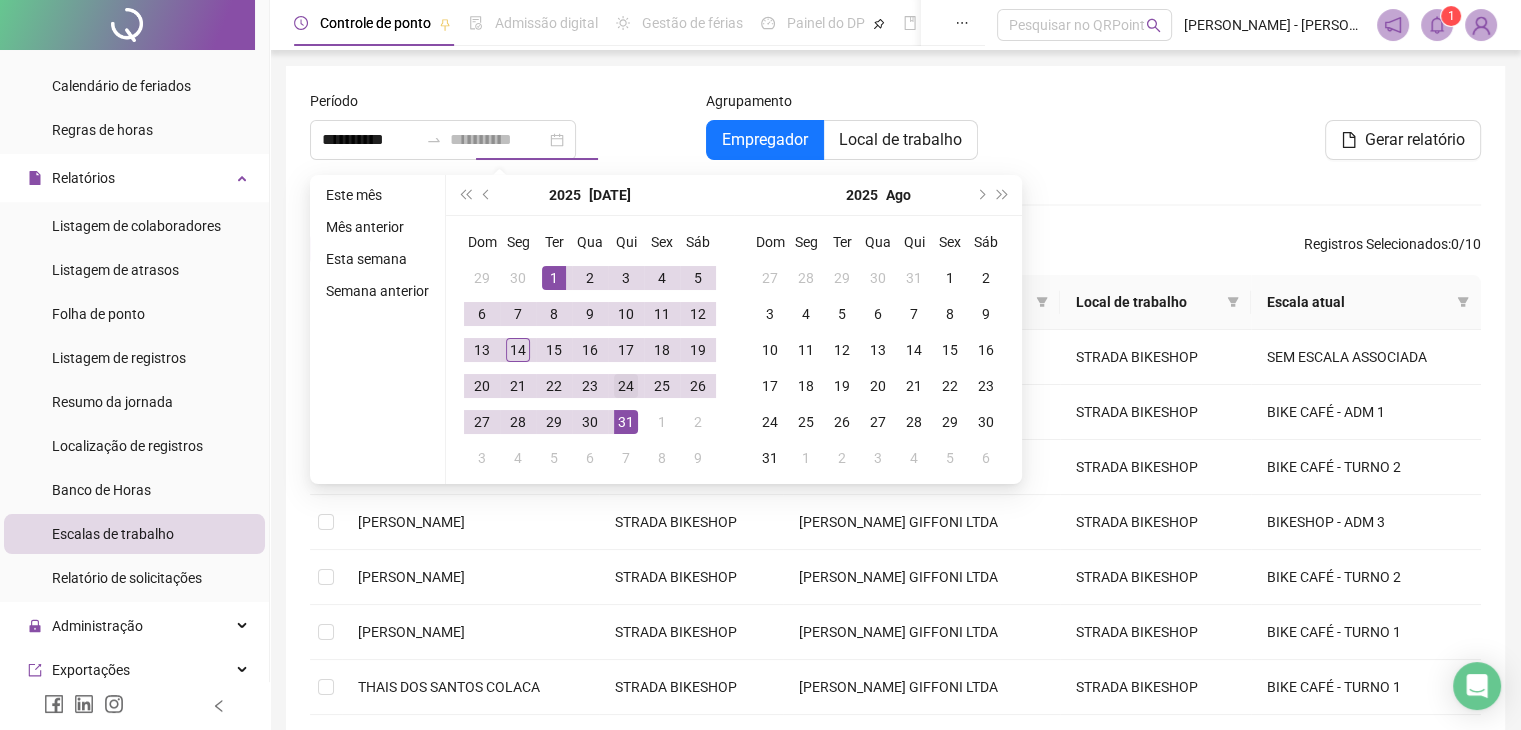 click on "31" at bounding box center [626, 422] 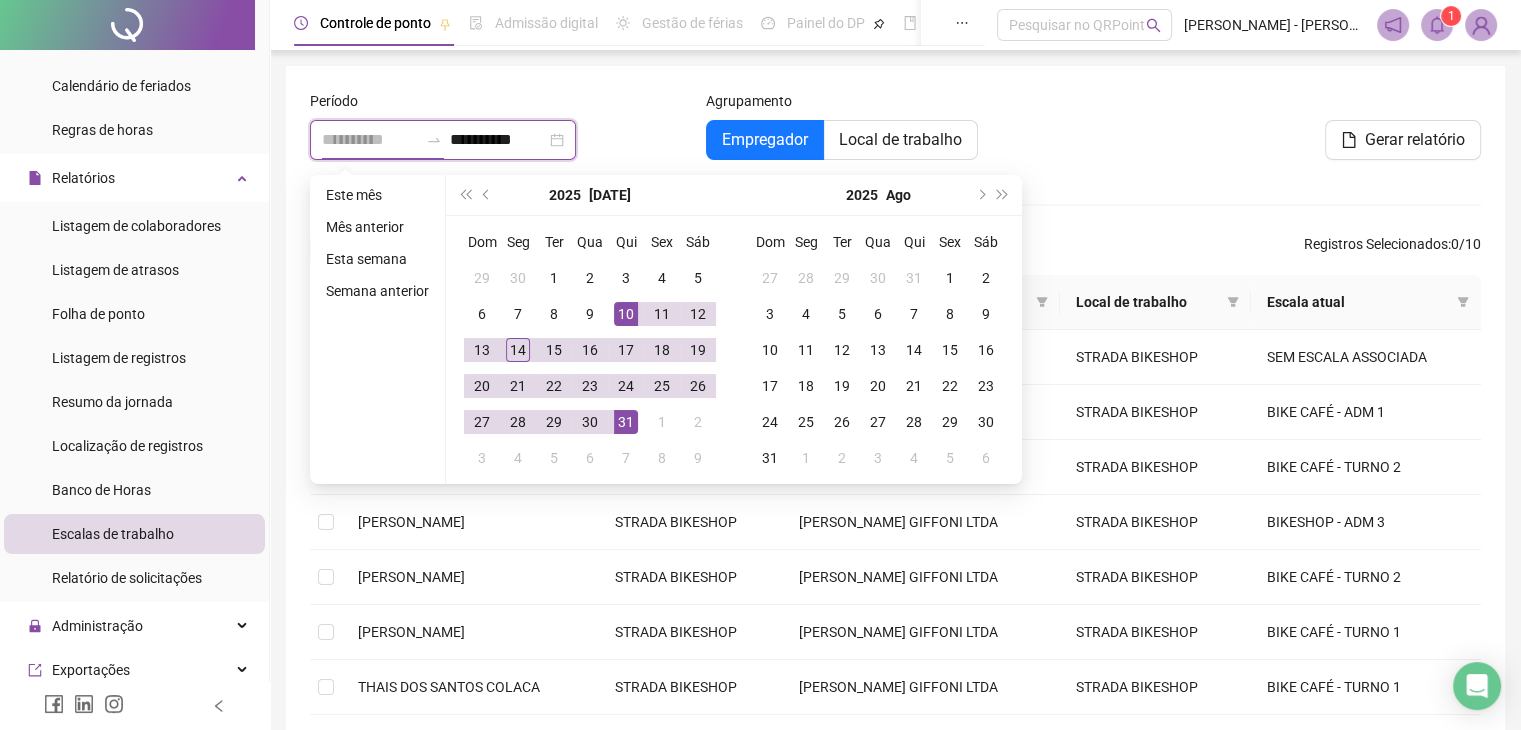 type on "**********" 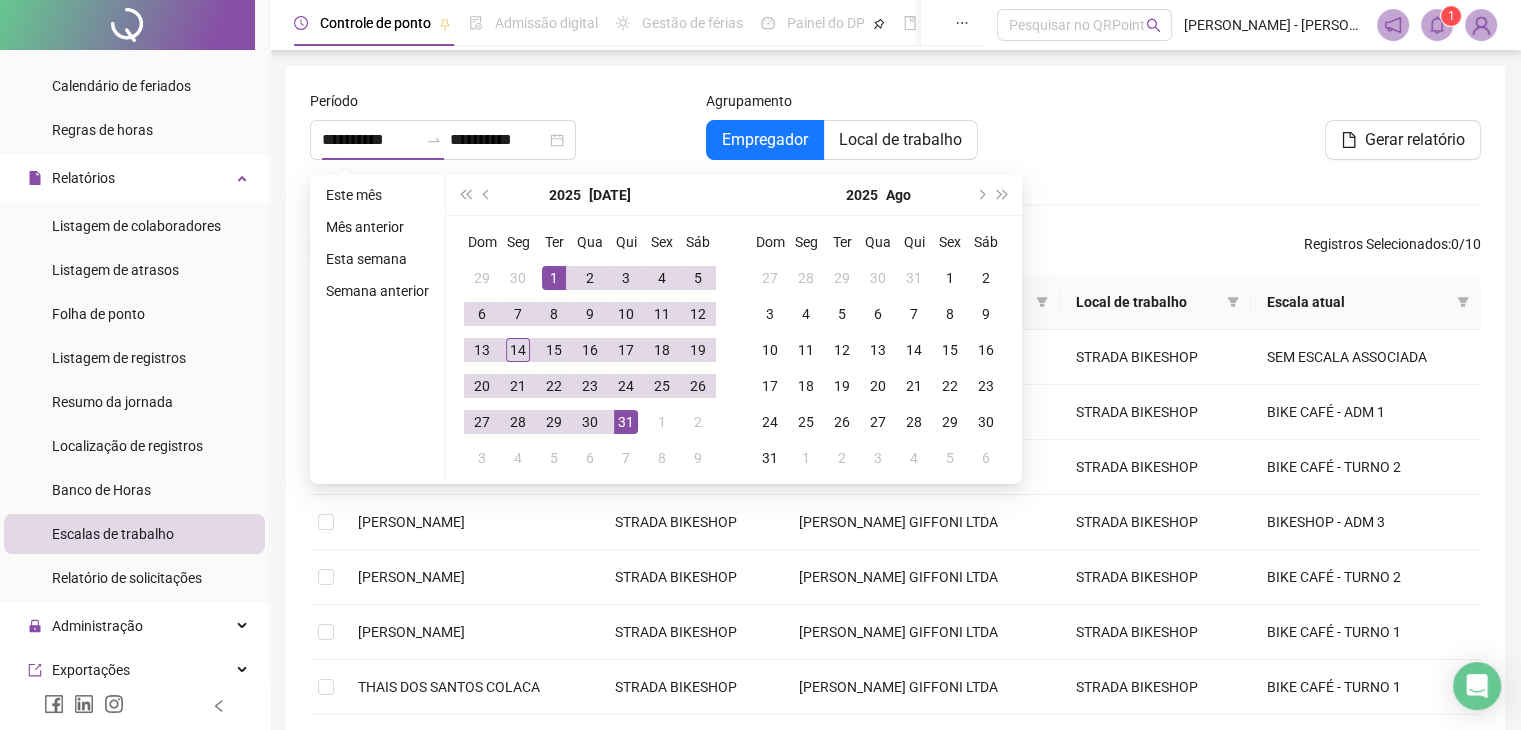 click on "Gerar relatório" at bounding box center (1291, 148) 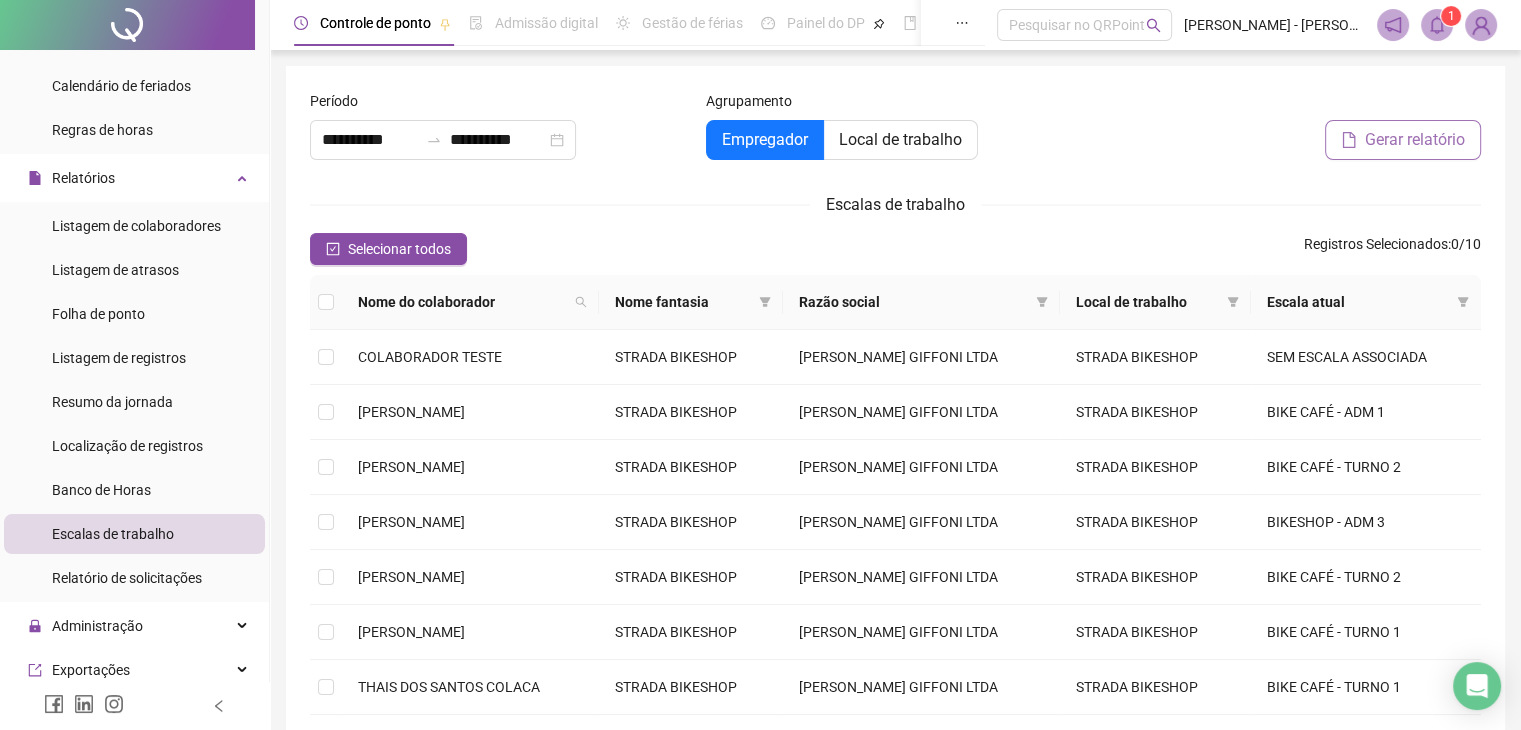 click on "Gerar relatório" at bounding box center [1415, 140] 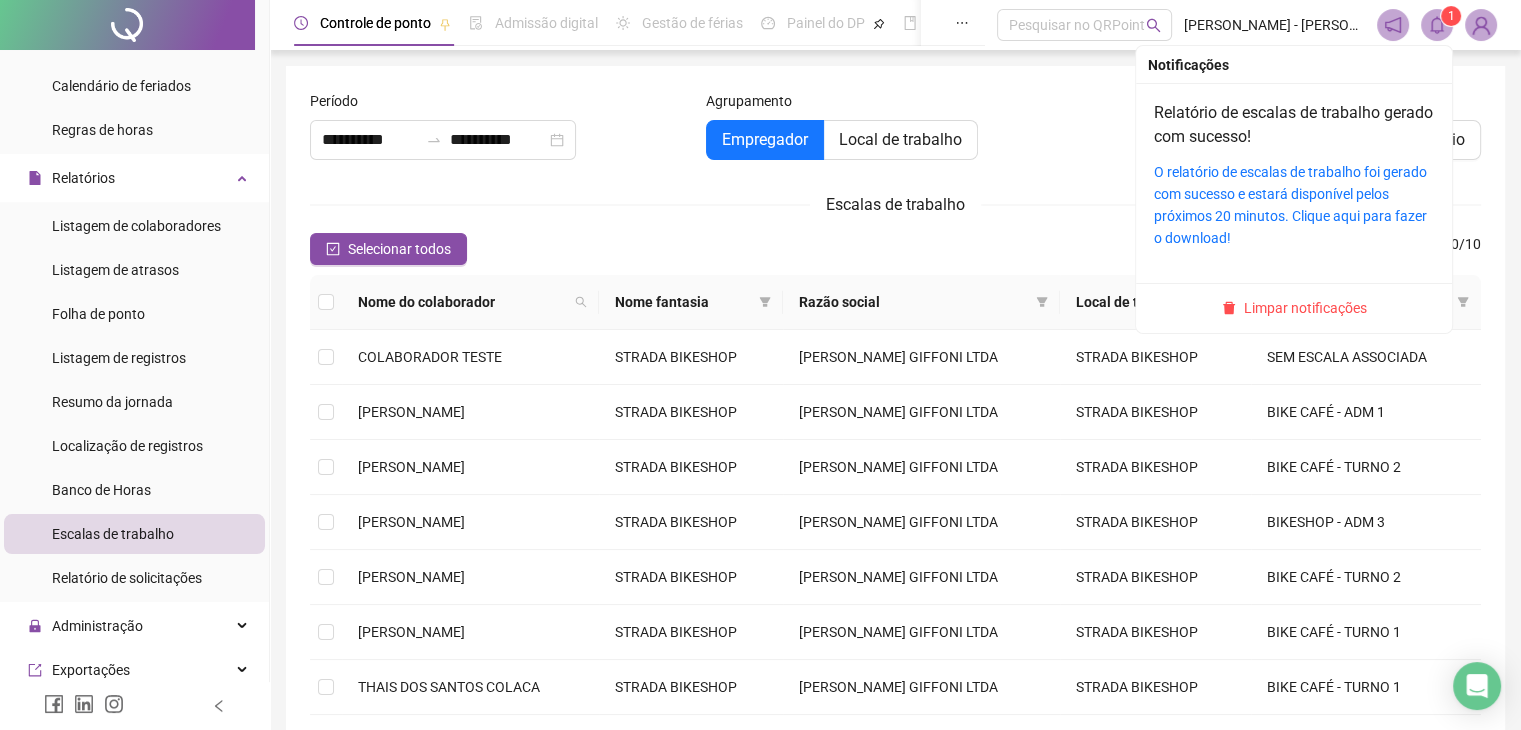 click 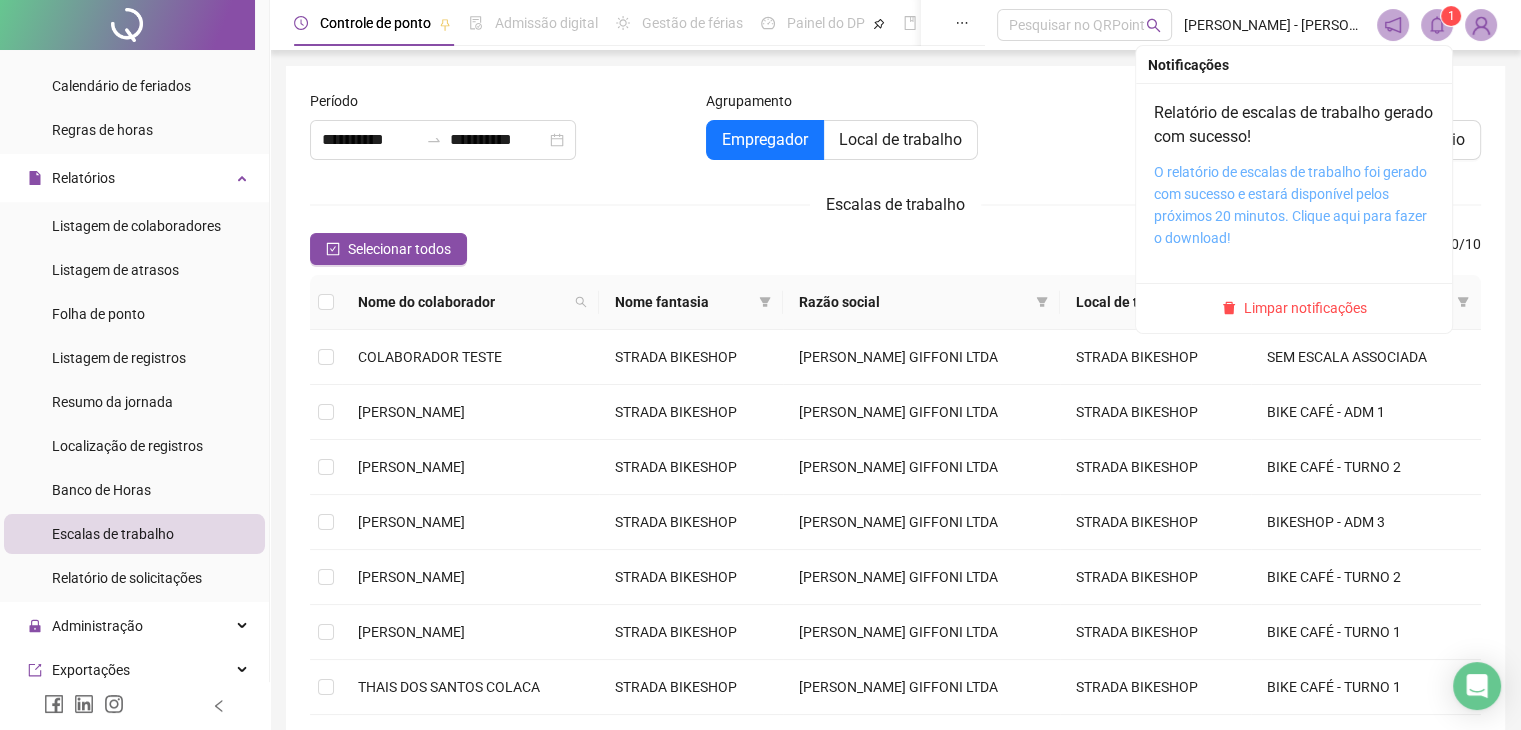 click on "O relatório de escalas de trabalho foi gerado com sucesso e estará disponível pelos próximos 20 minutos.
Clique aqui para fazer o download!" at bounding box center (1290, 205) 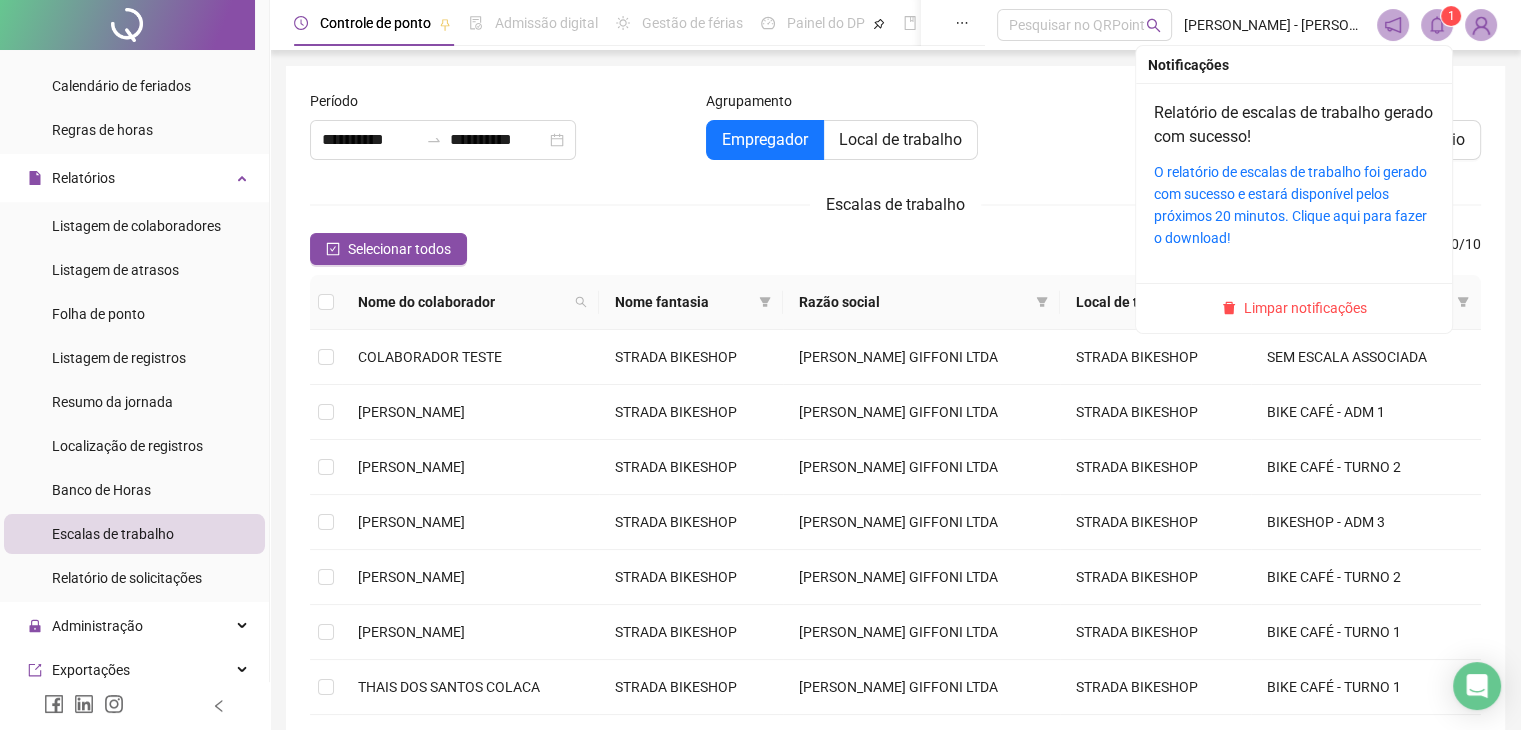 click 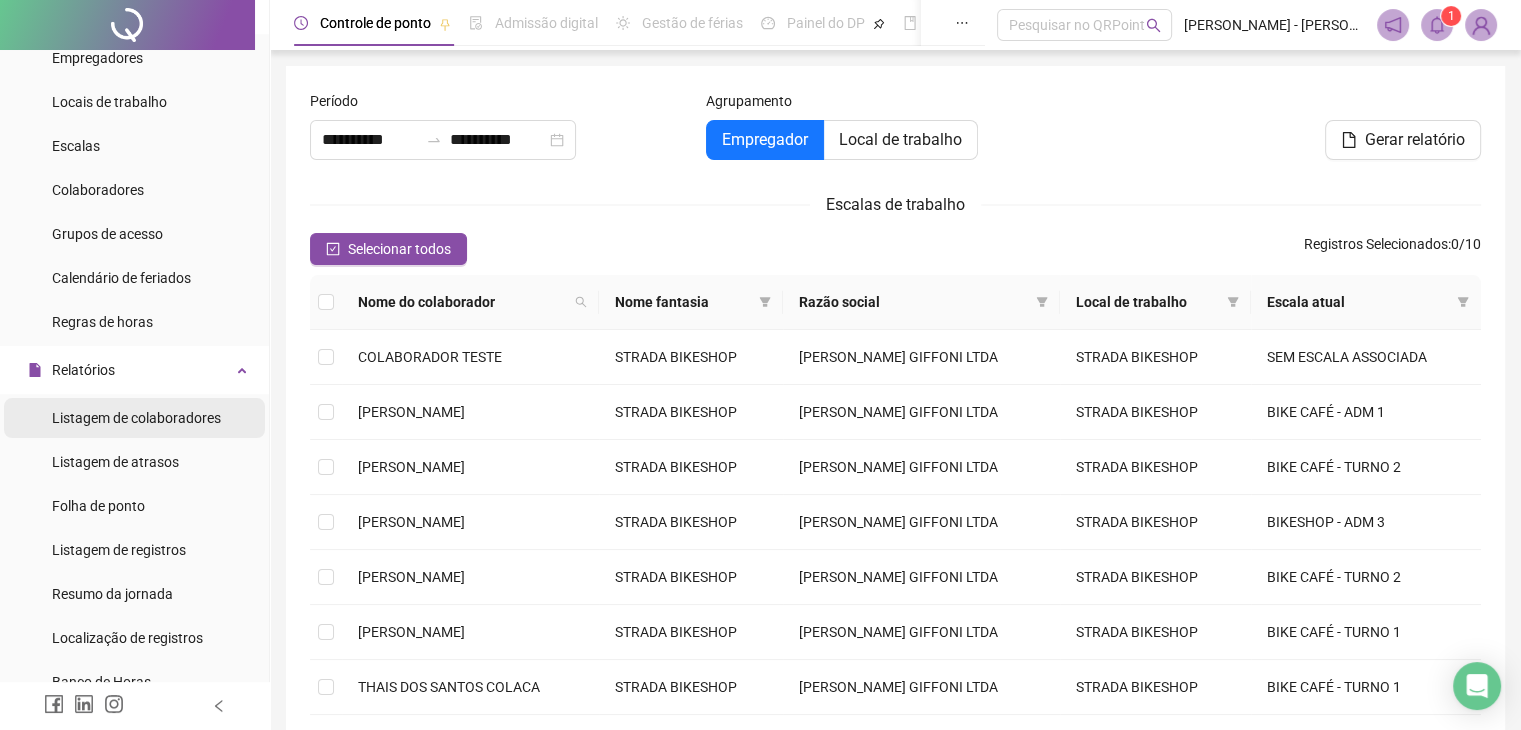 scroll, scrollTop: 100, scrollLeft: 0, axis: vertical 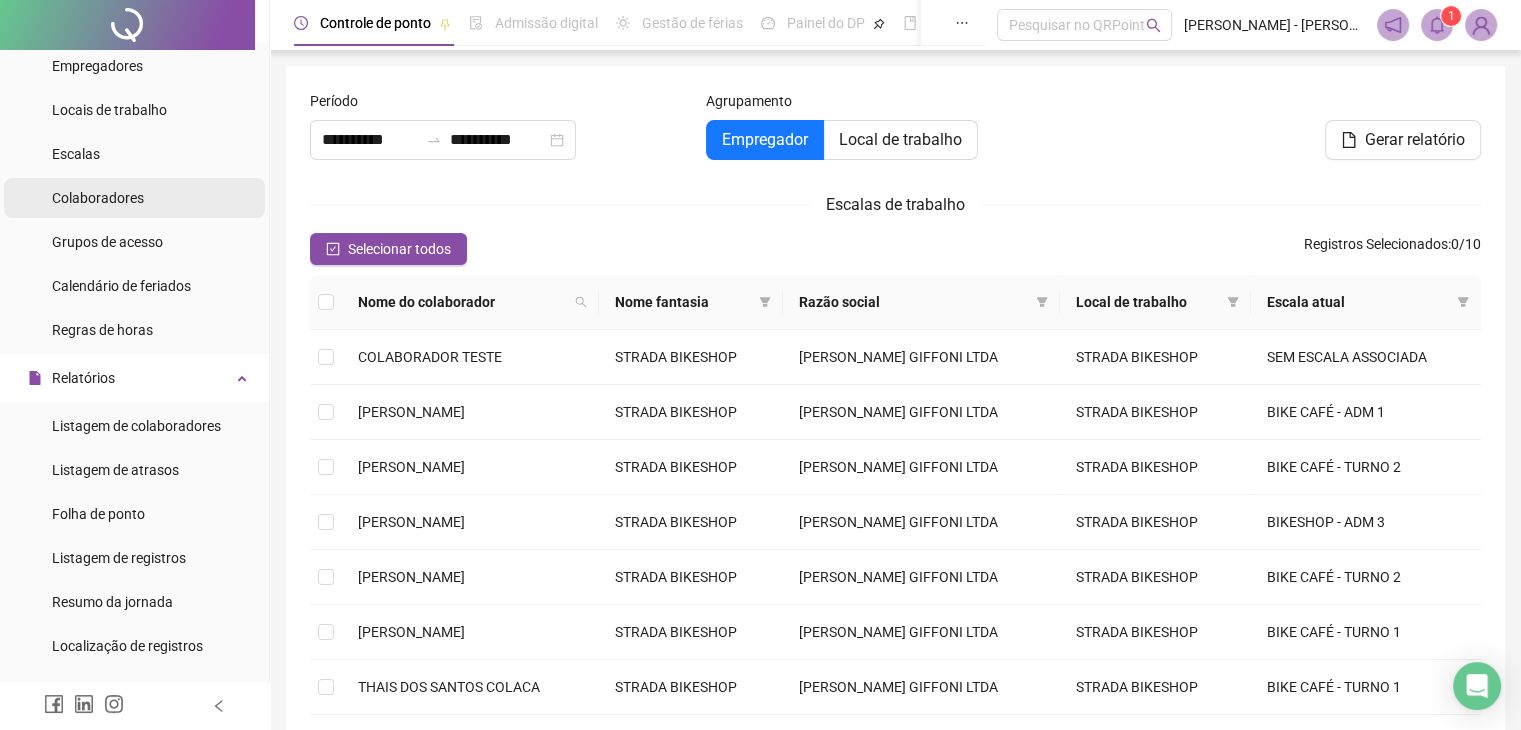 click on "Colaboradores" at bounding box center [98, 198] 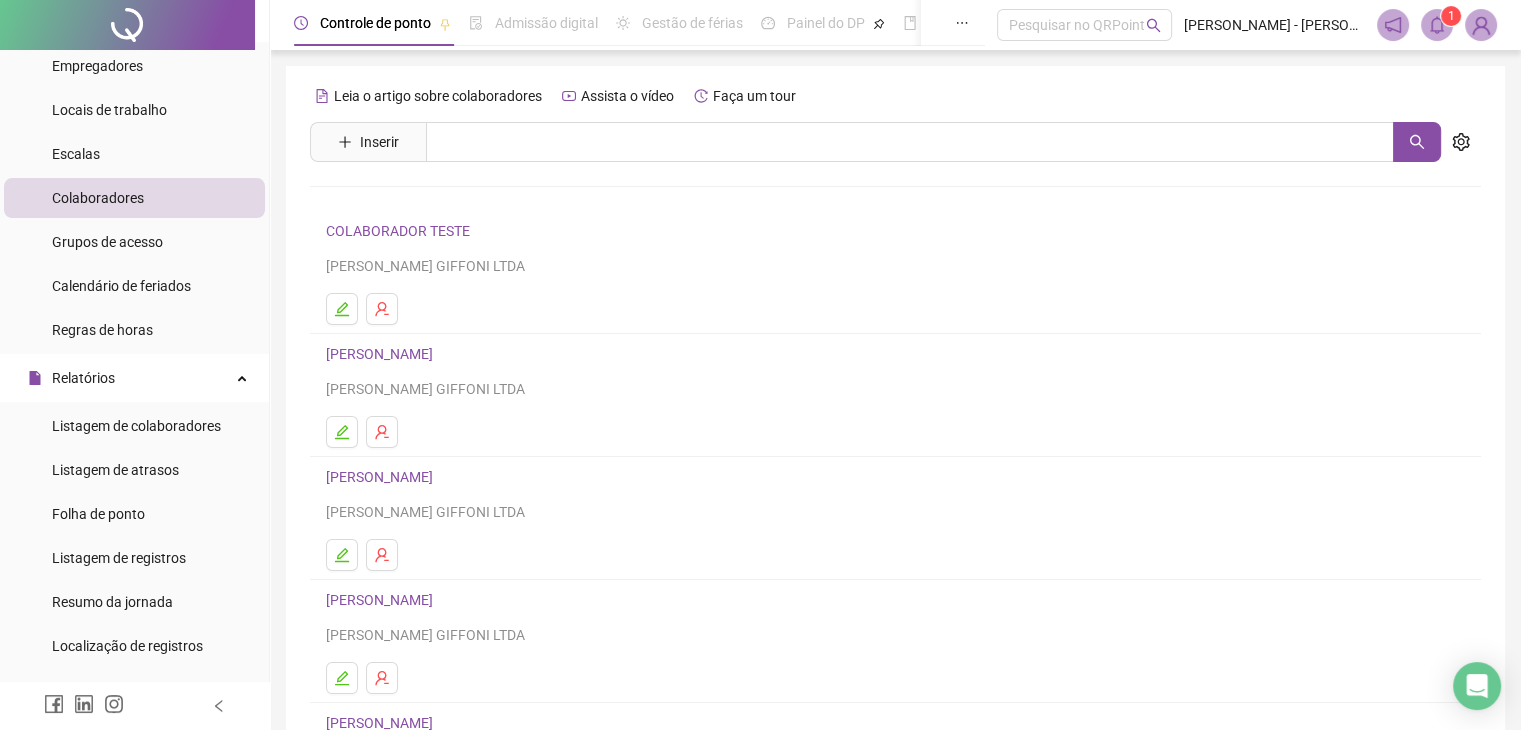 click on "[PERSON_NAME]" at bounding box center [382, 354] 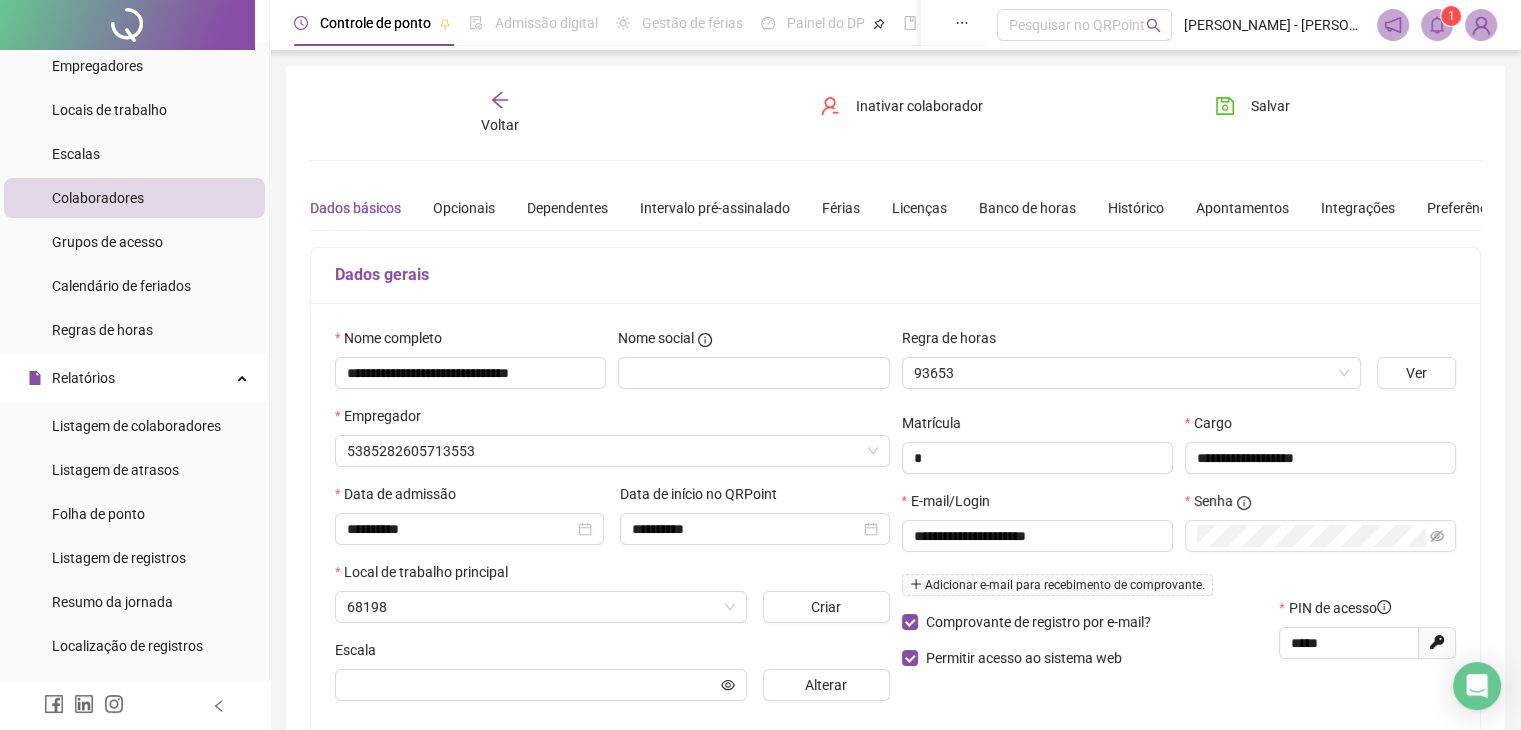 type on "**********" 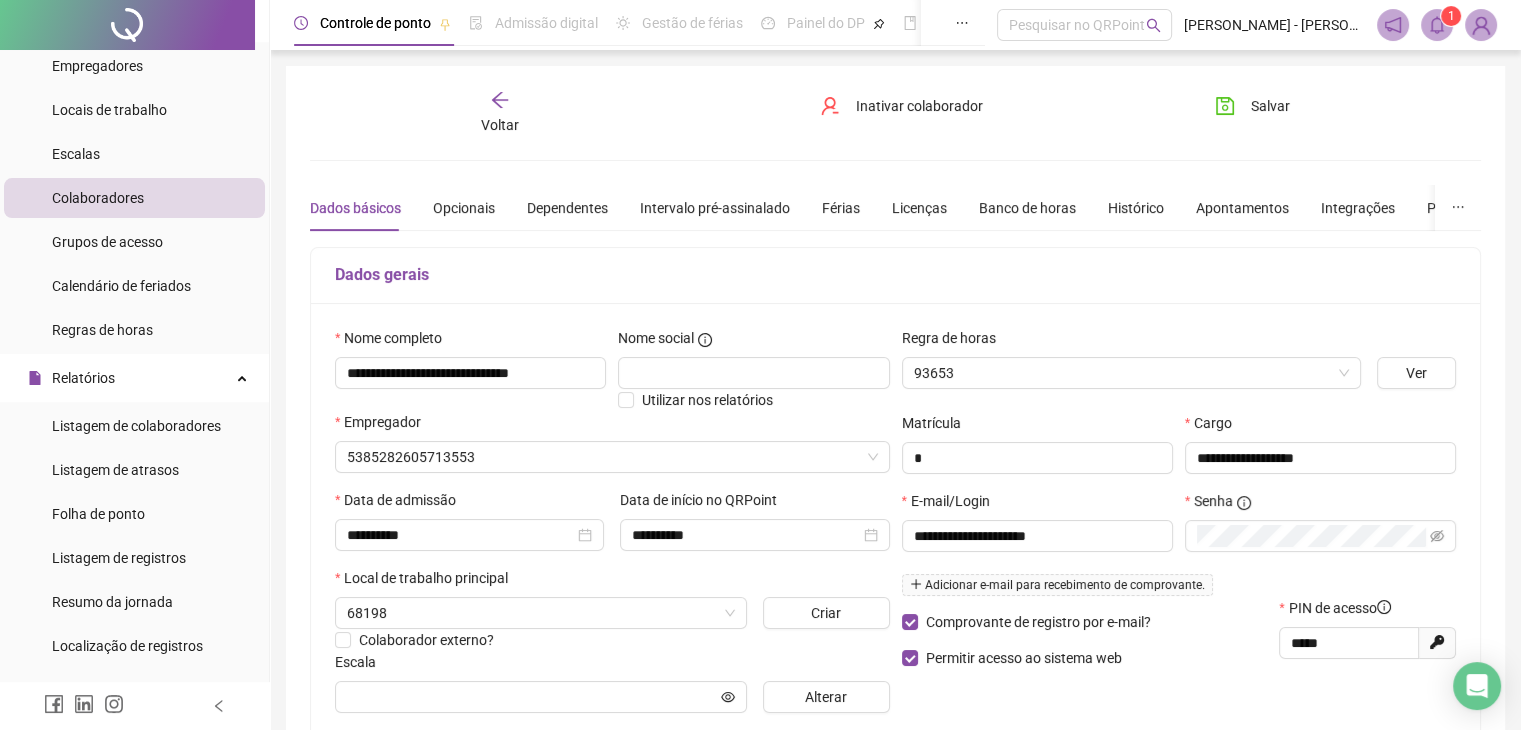 type on "**********" 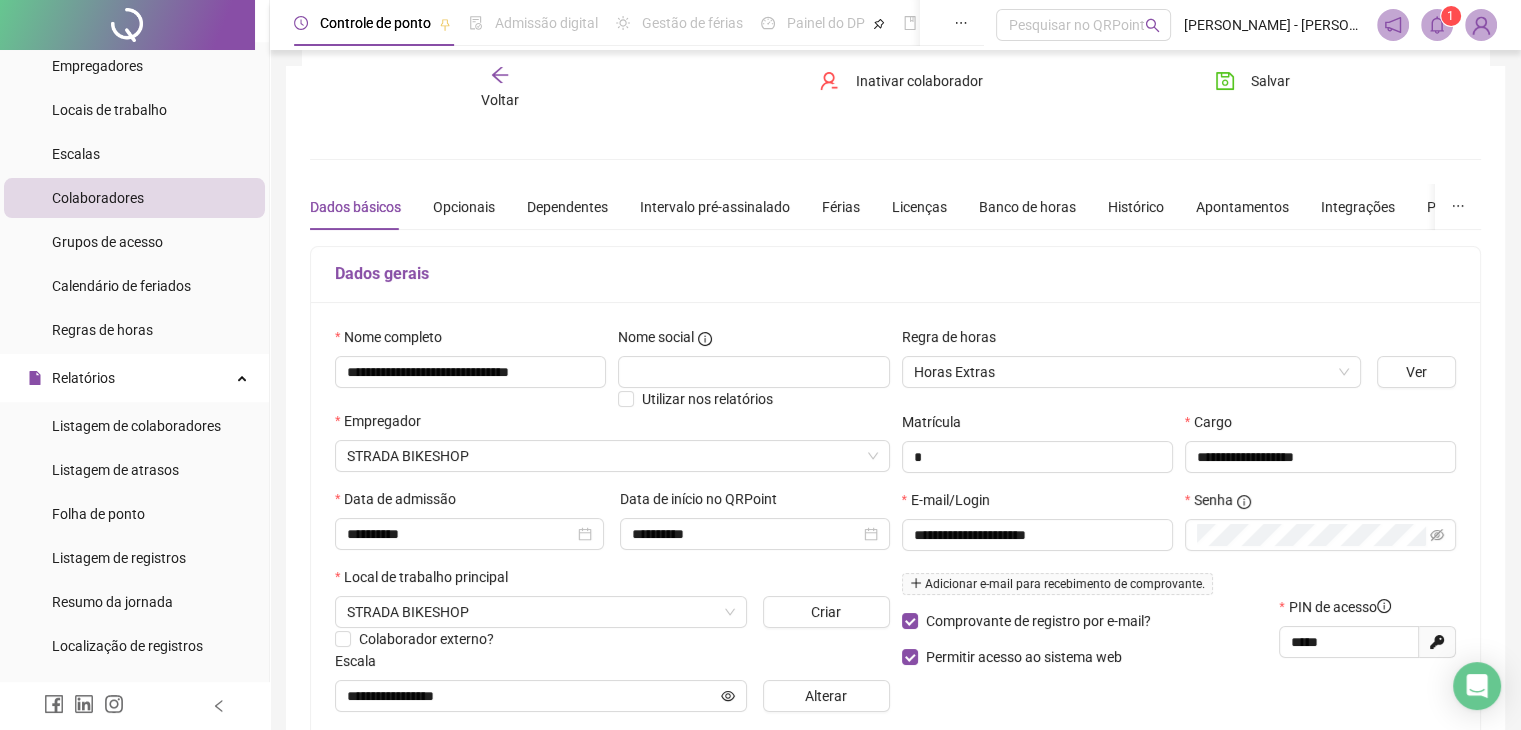 scroll, scrollTop: 100, scrollLeft: 0, axis: vertical 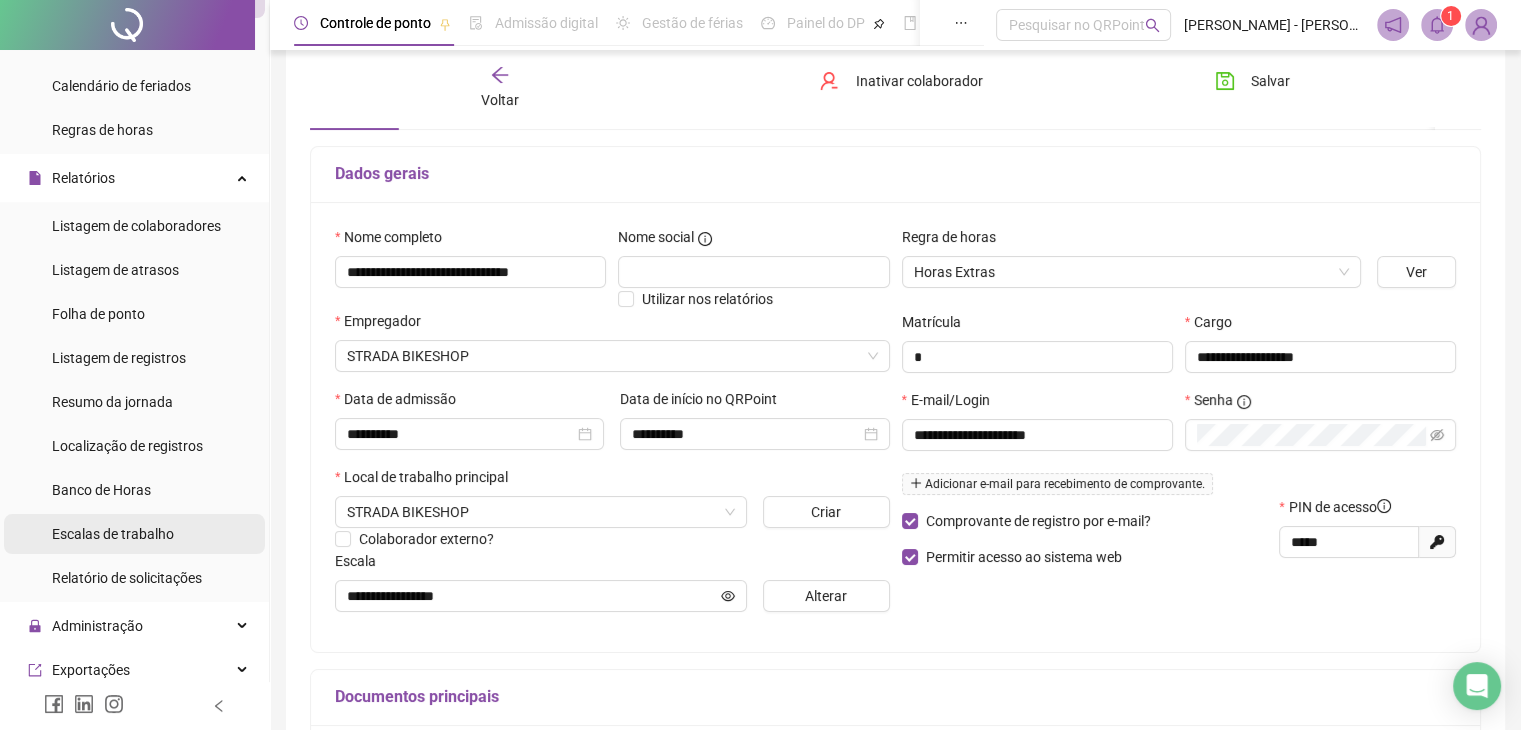 click on "Escalas de trabalho" at bounding box center (113, 534) 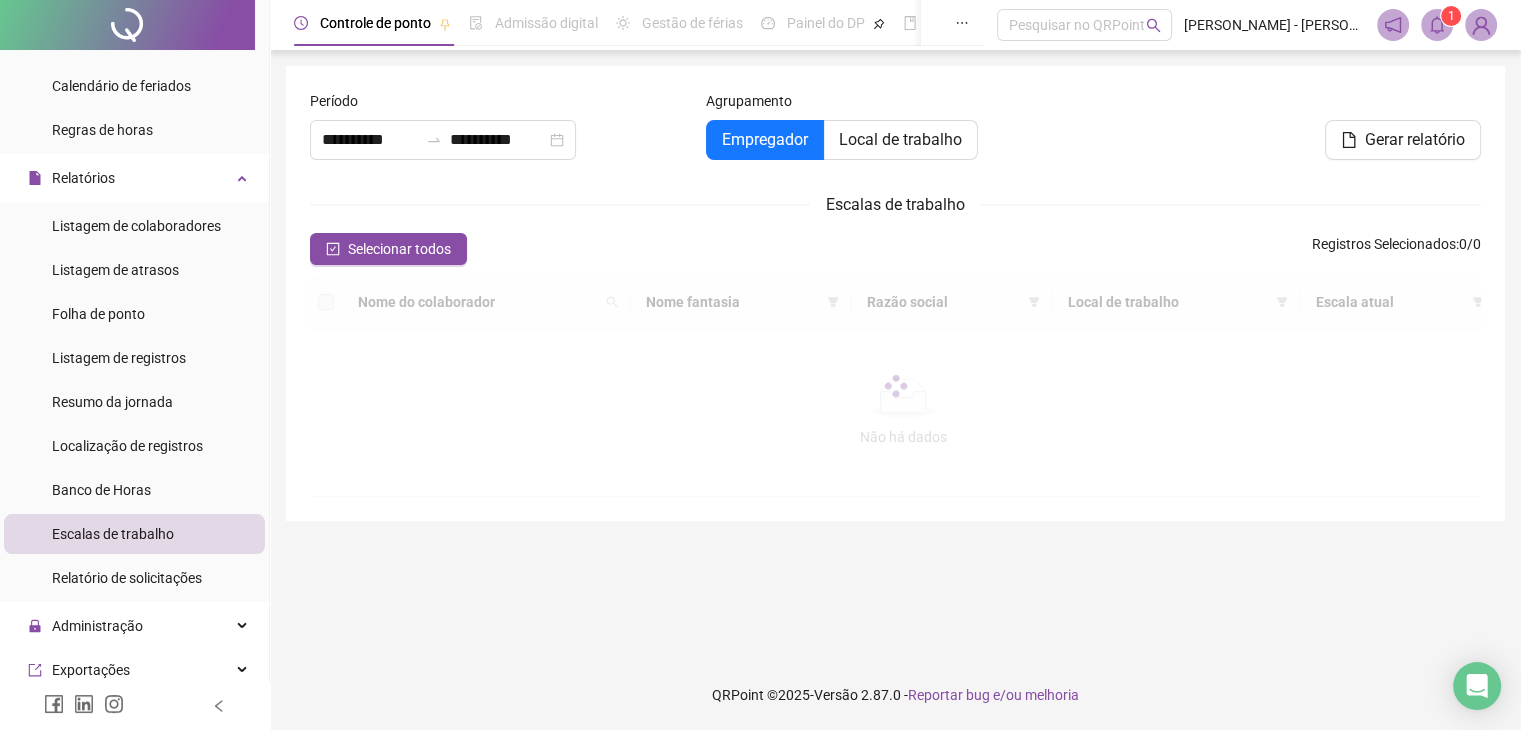 scroll, scrollTop: 0, scrollLeft: 0, axis: both 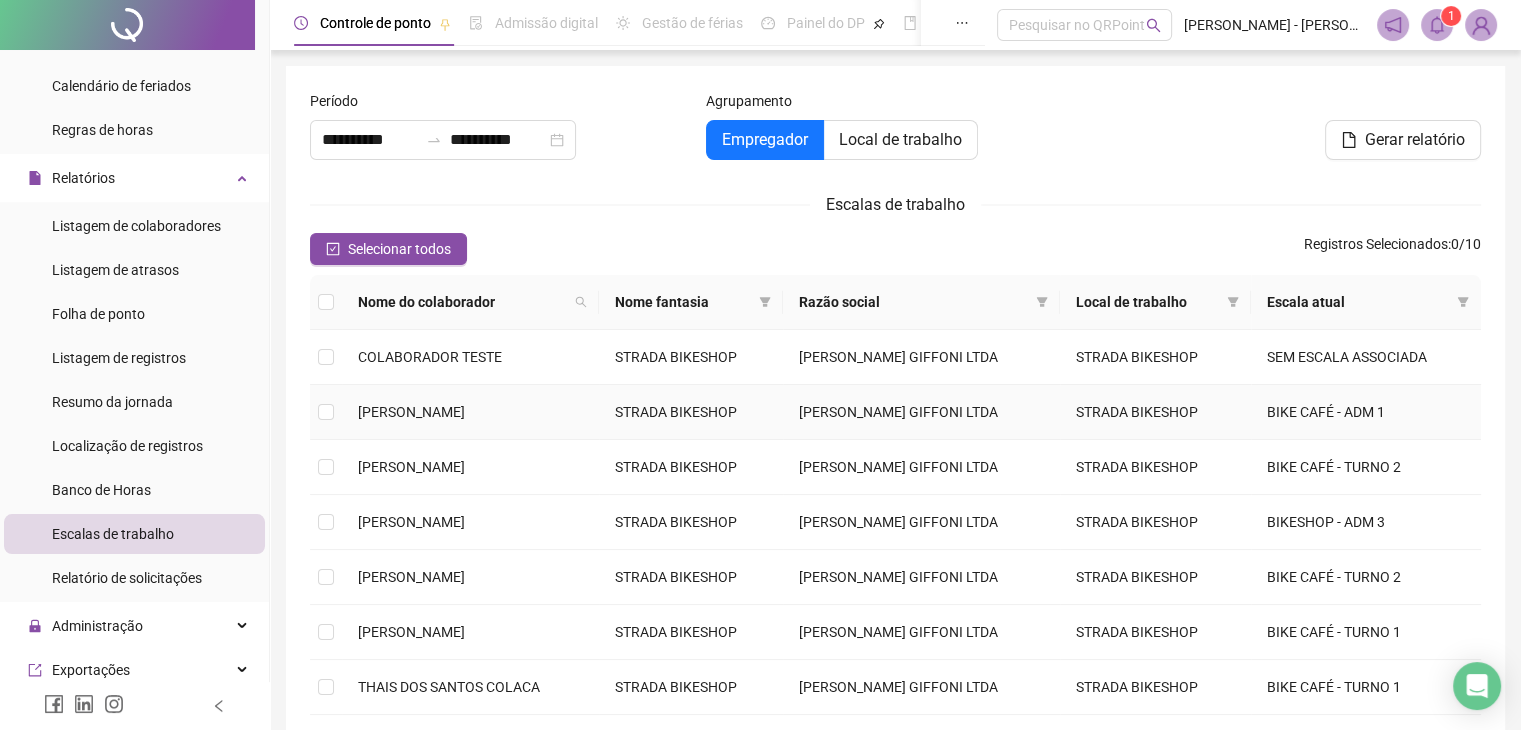 click at bounding box center [326, 412] 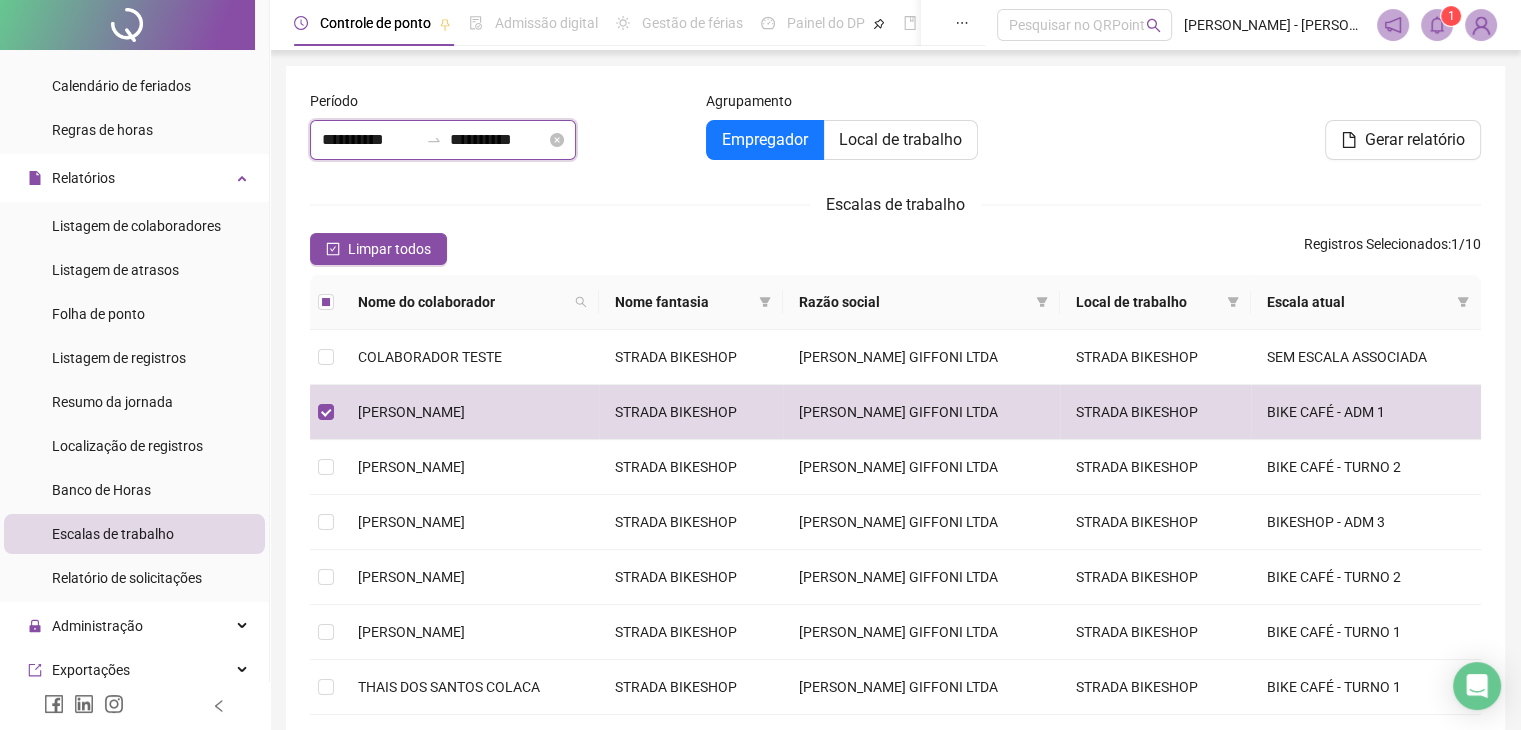 click on "**********" at bounding box center [498, 140] 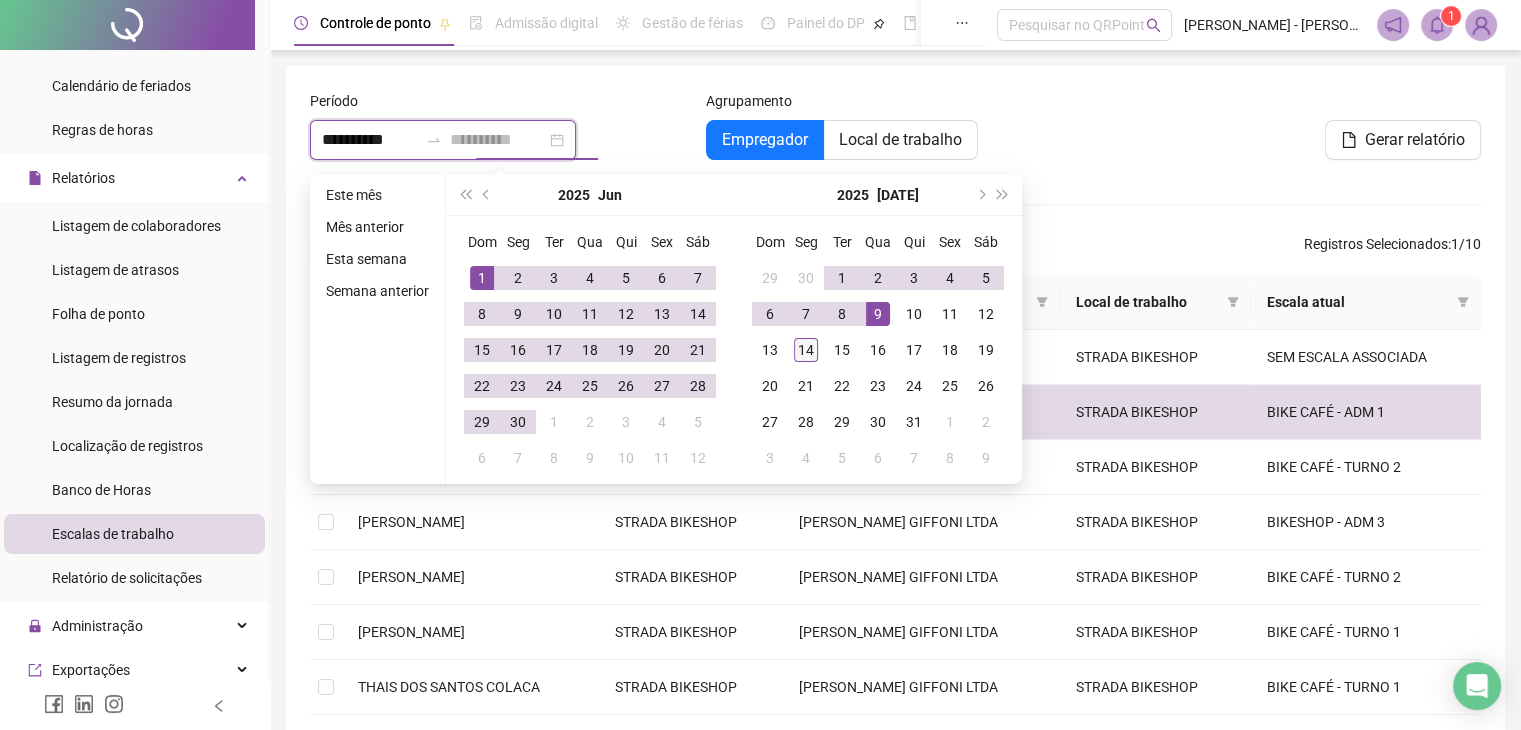 type on "**********" 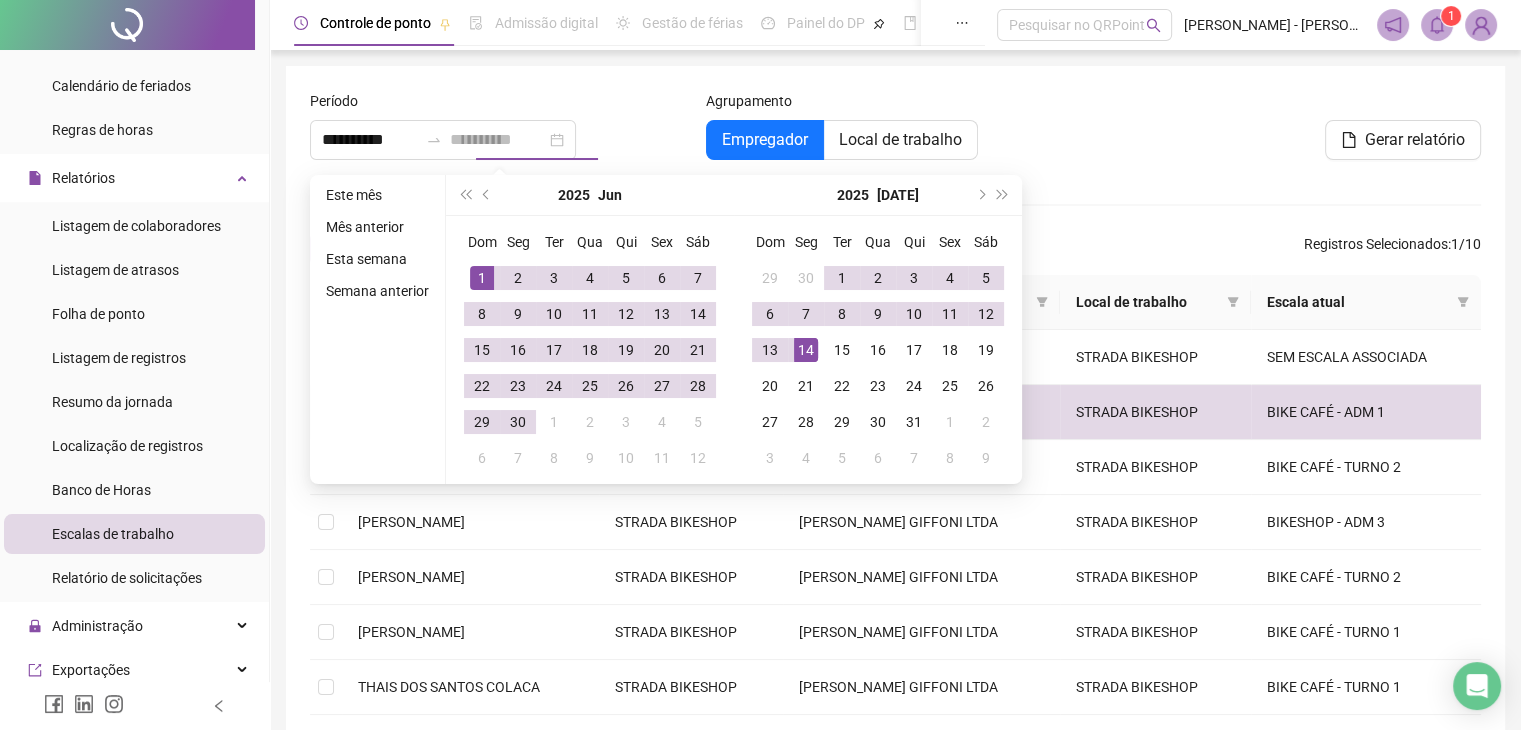 click on "14" at bounding box center (806, 350) 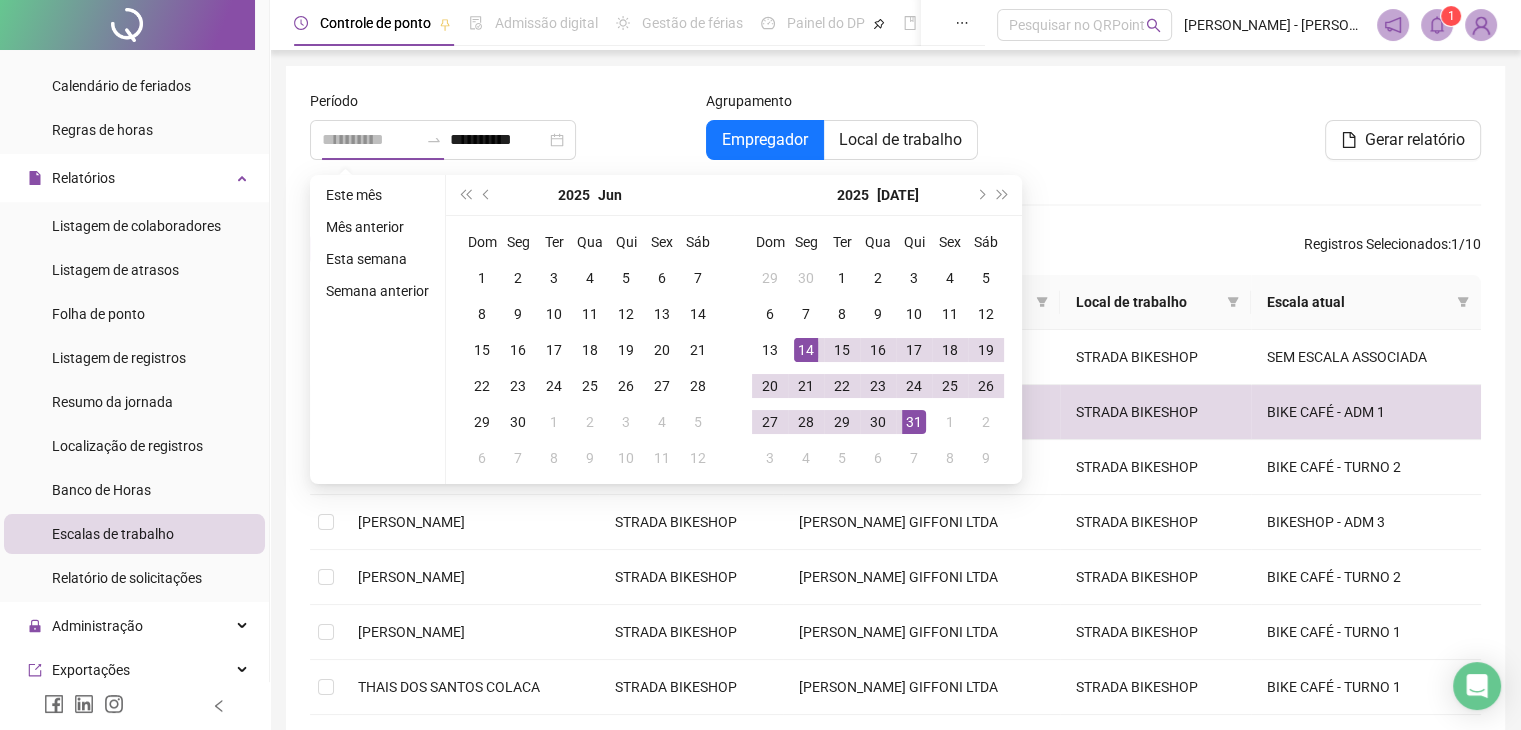click on "31" at bounding box center (914, 422) 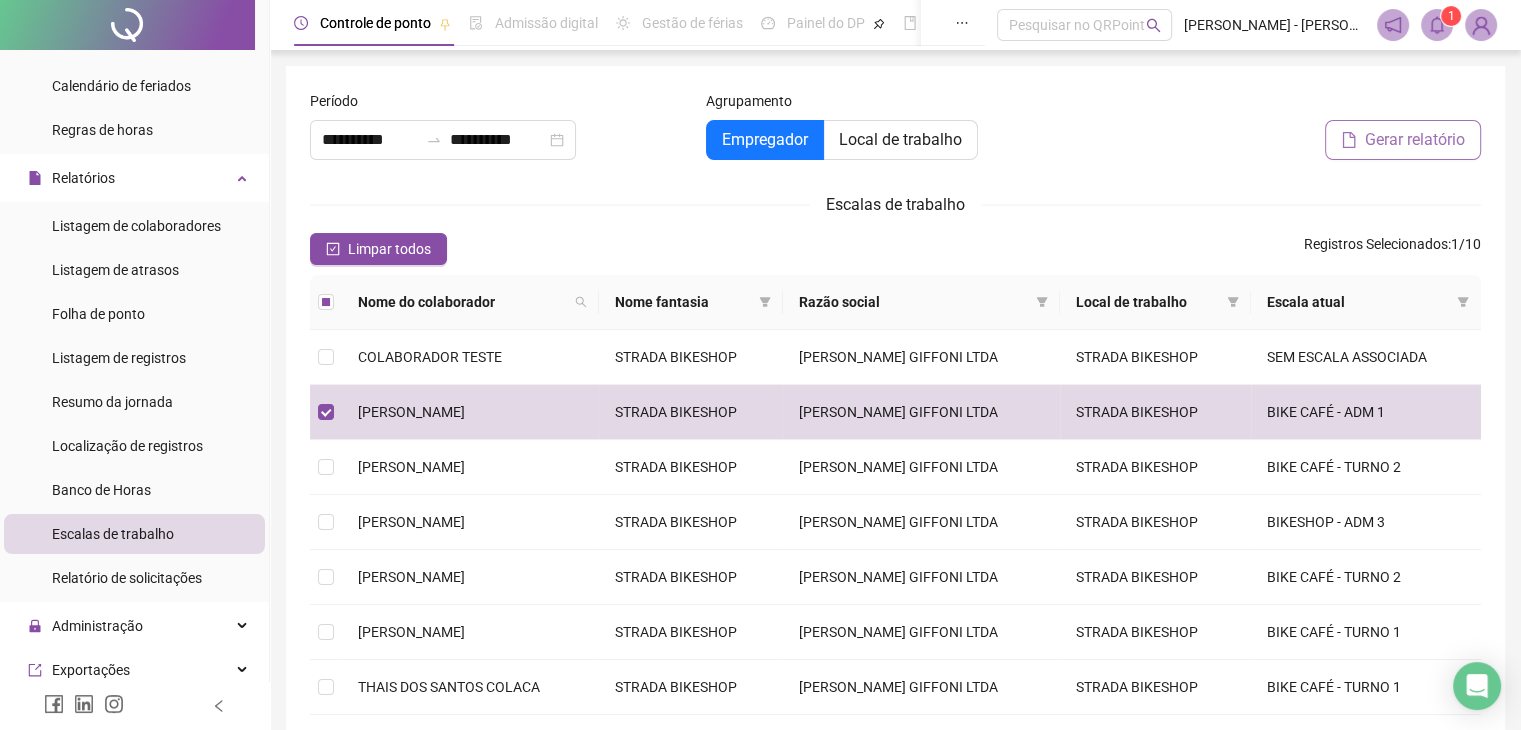 click on "Gerar relatório" at bounding box center [1403, 140] 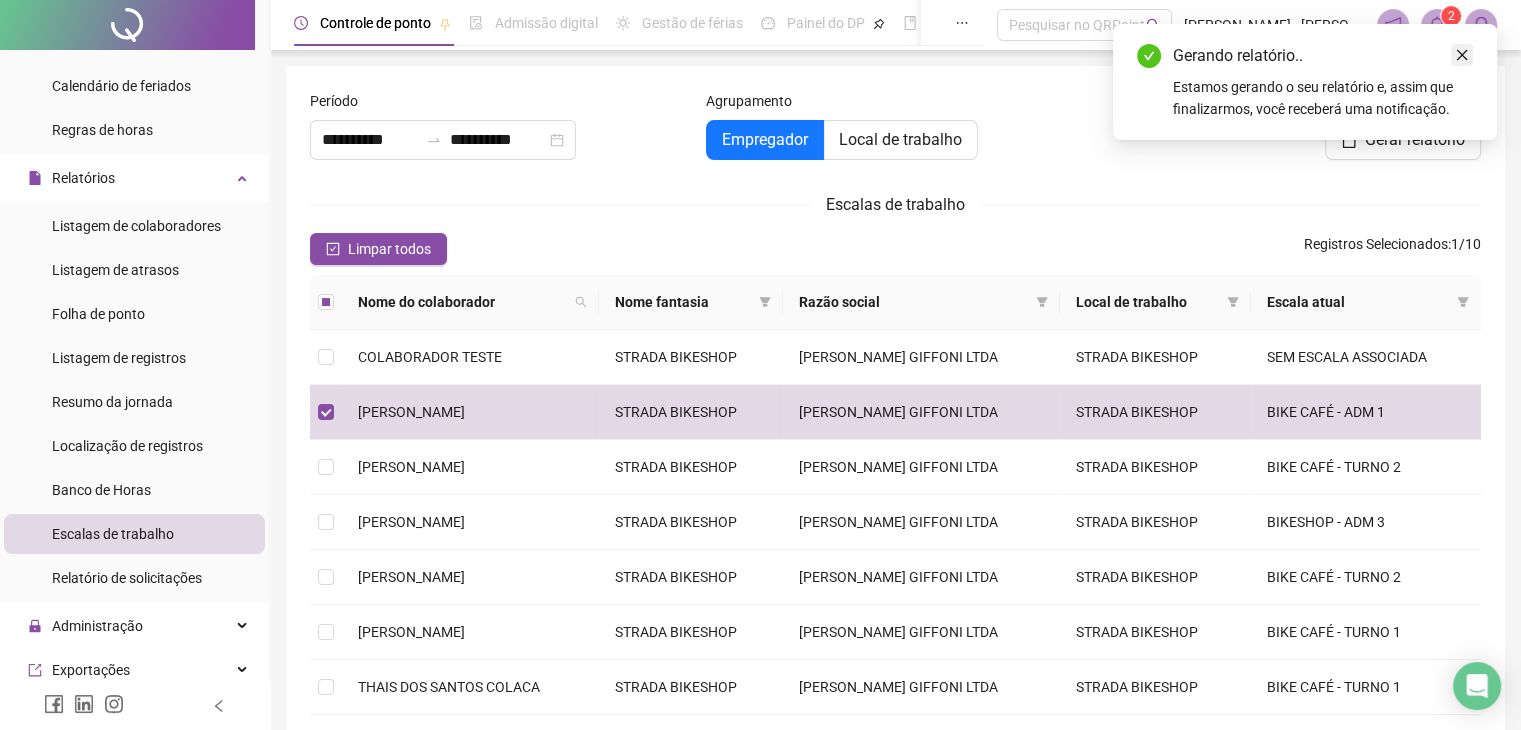 click 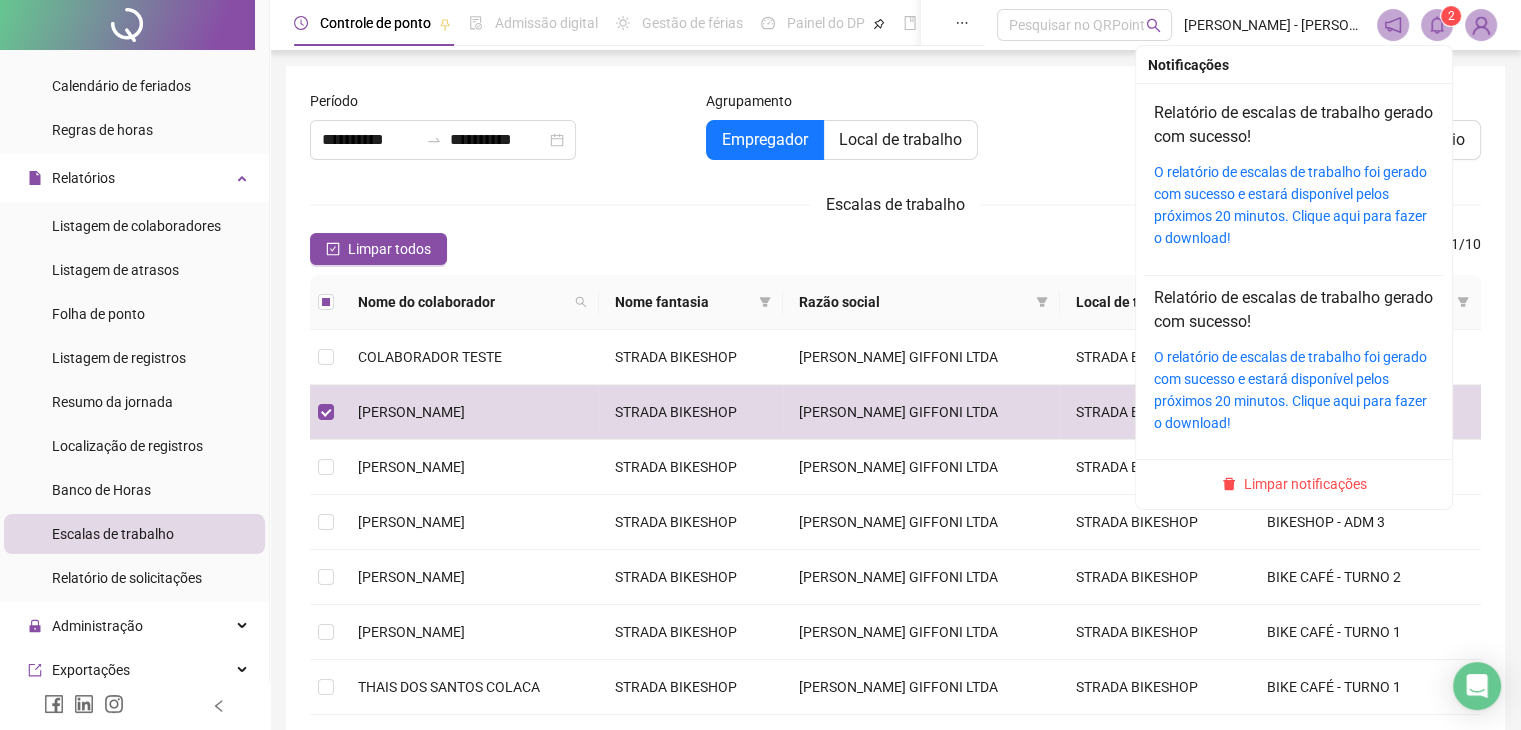 click 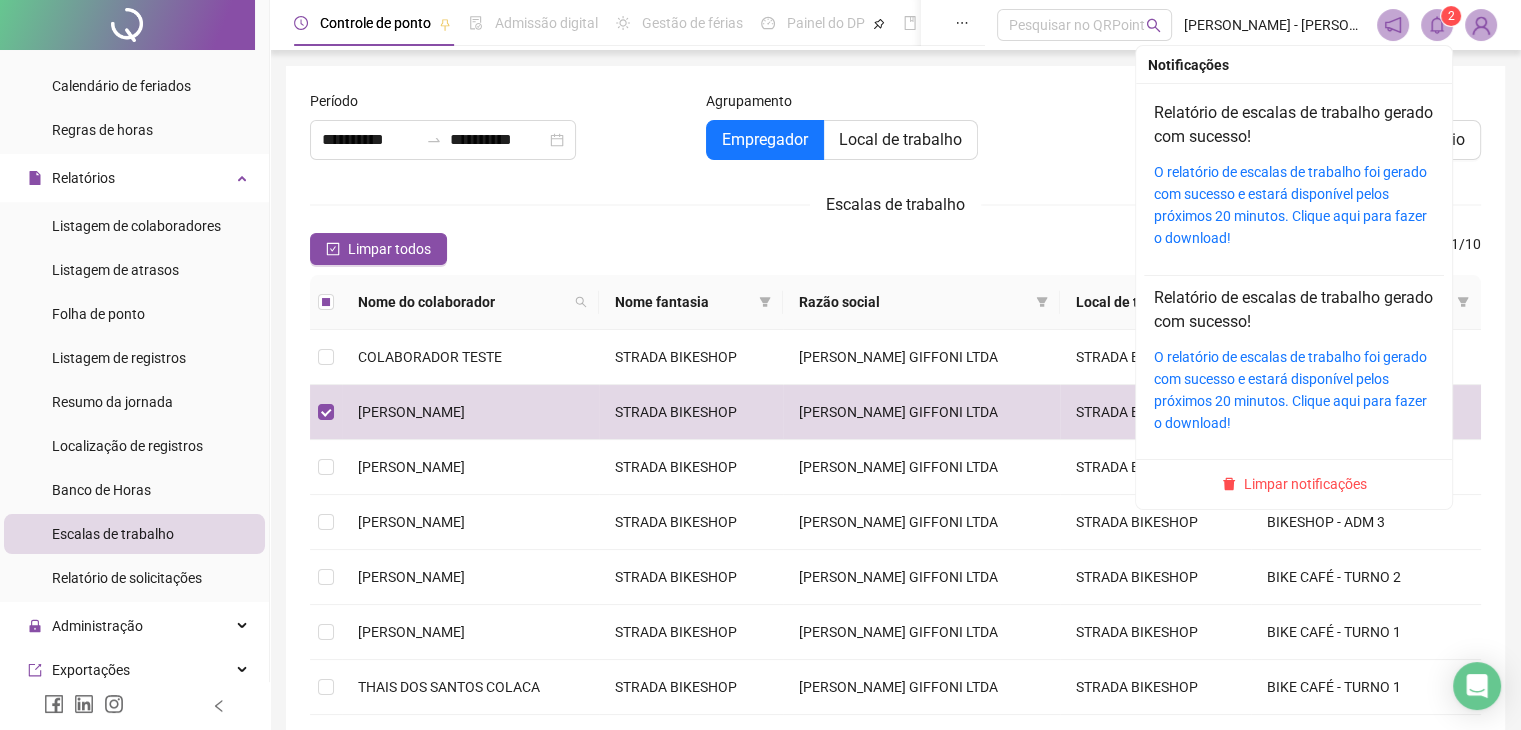 click on "O relatório de escalas de trabalho foi gerado com sucesso e estará disponível pelos próximos 20 minutos.
Clique aqui para fazer o download!" at bounding box center (1294, 205) 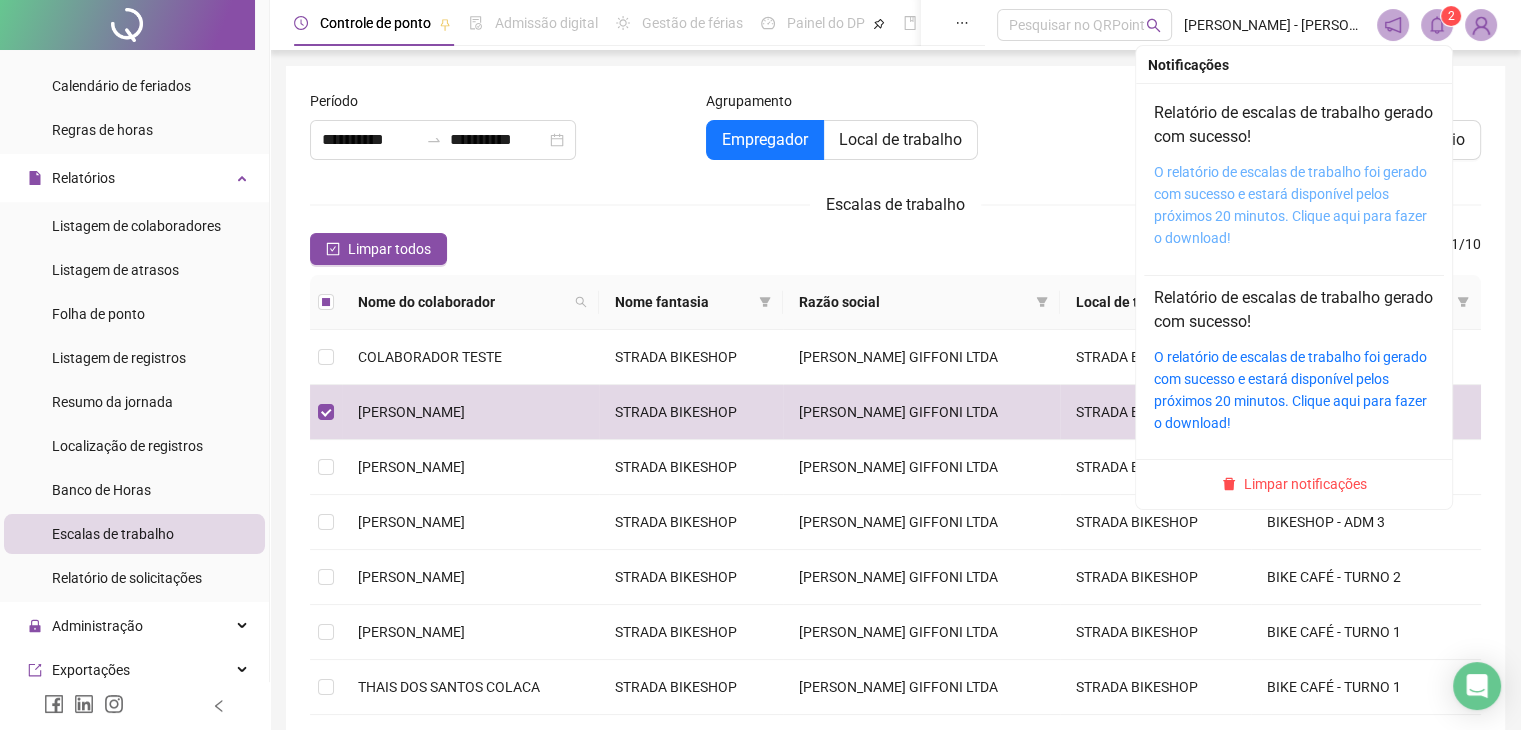 click on "O relatório de escalas de trabalho foi gerado com sucesso e estará disponível pelos próximos 20 minutos.
Clique aqui para fazer o download!" at bounding box center (1290, 205) 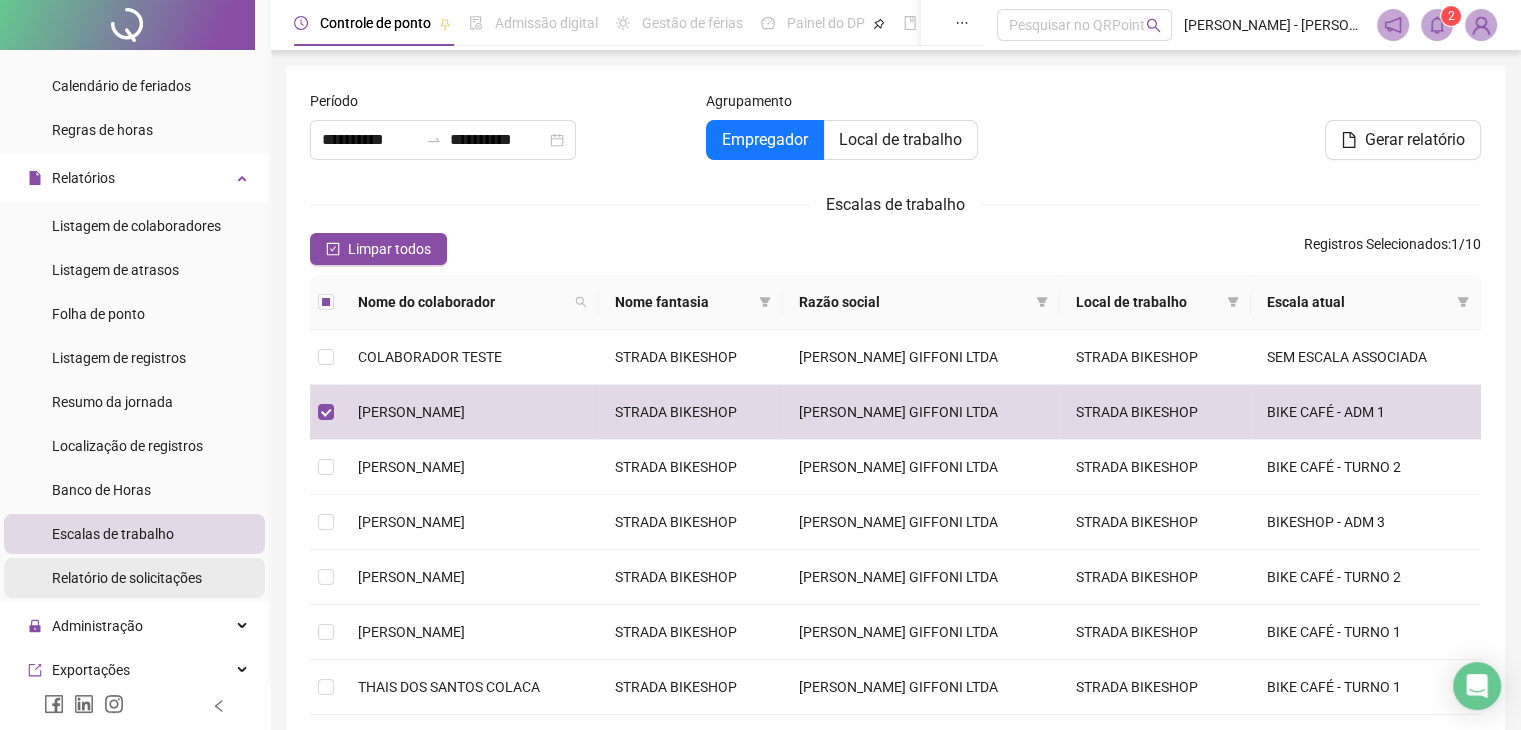 click on "Relatório de solicitações" at bounding box center (127, 578) 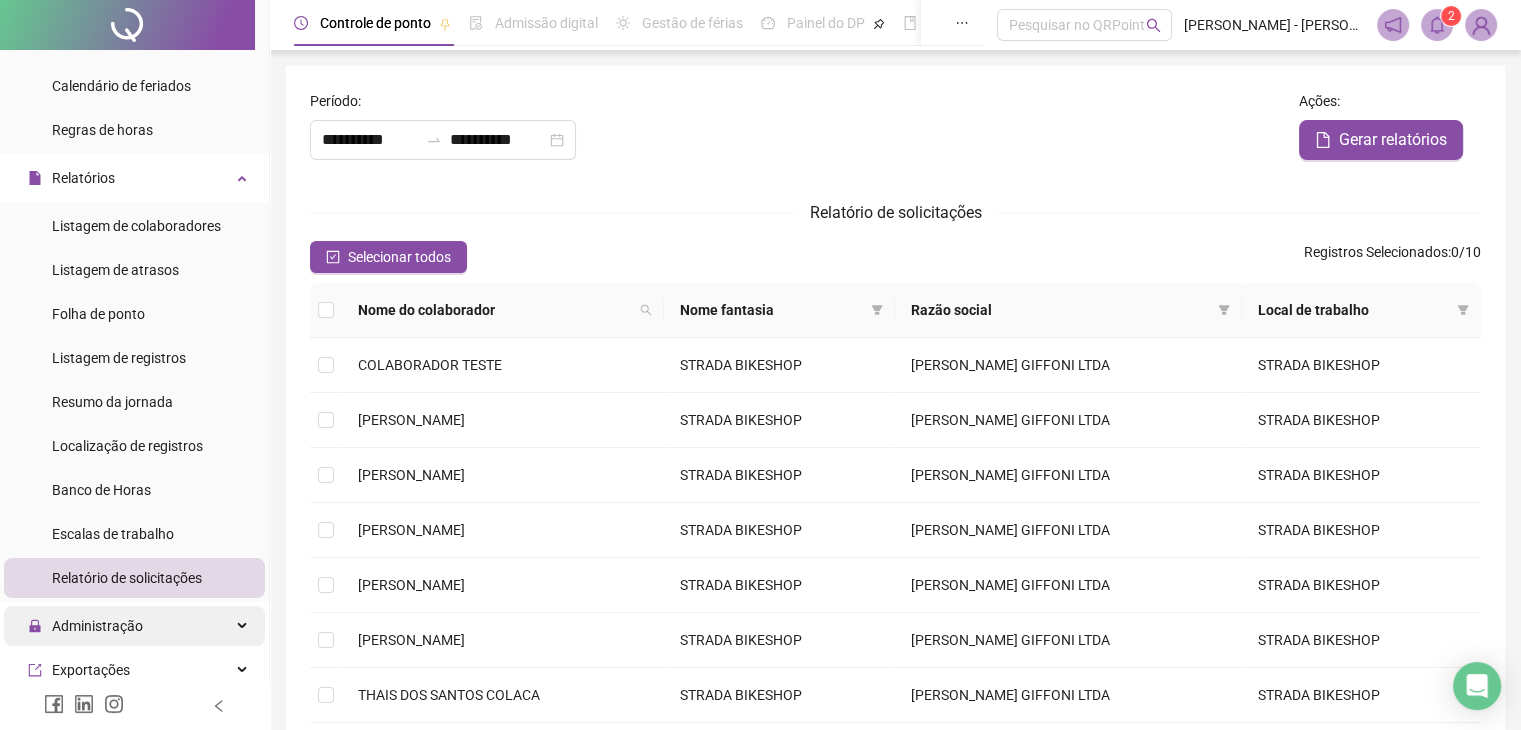 click on "Administração" at bounding box center (97, 626) 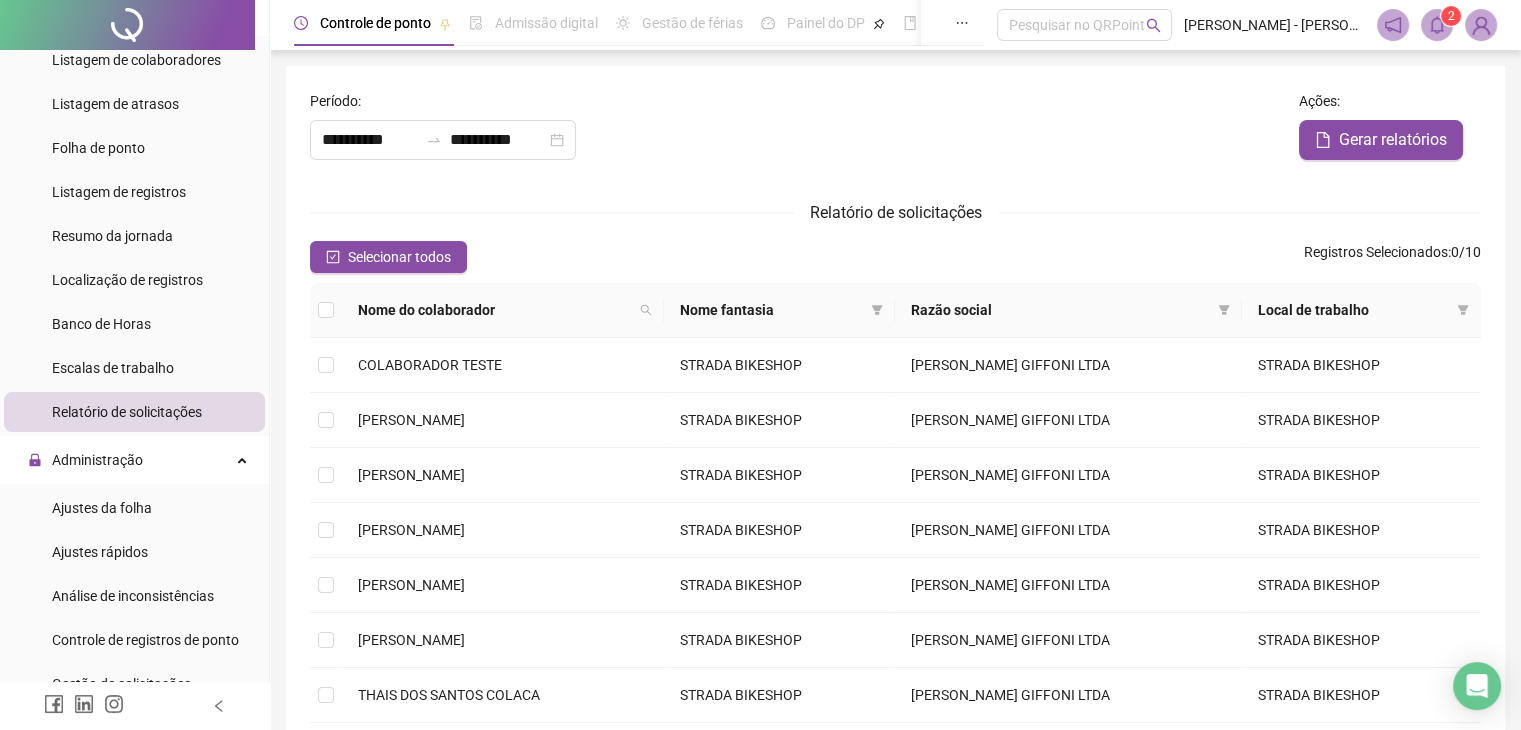 scroll, scrollTop: 432, scrollLeft: 0, axis: vertical 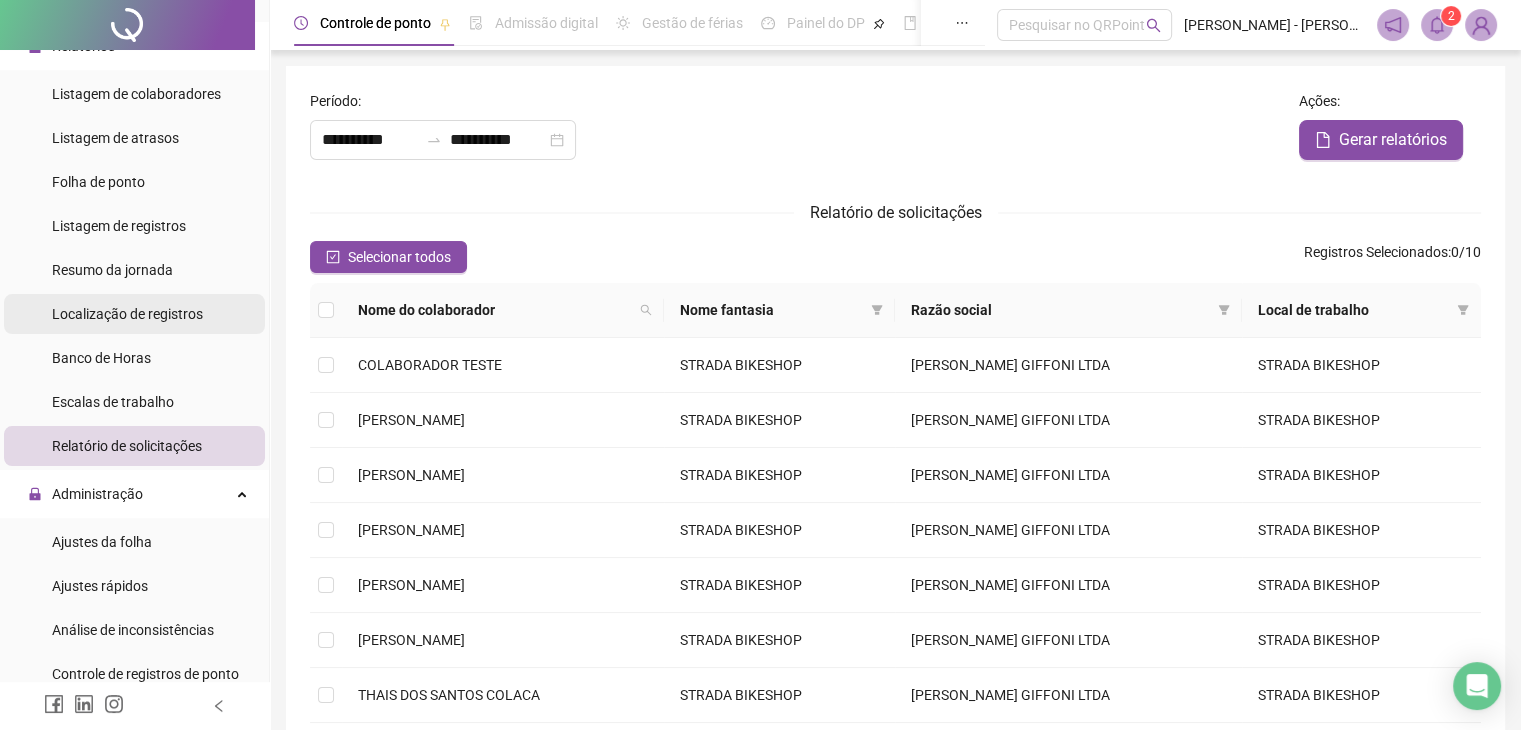 click on "Localização de registros" at bounding box center [127, 314] 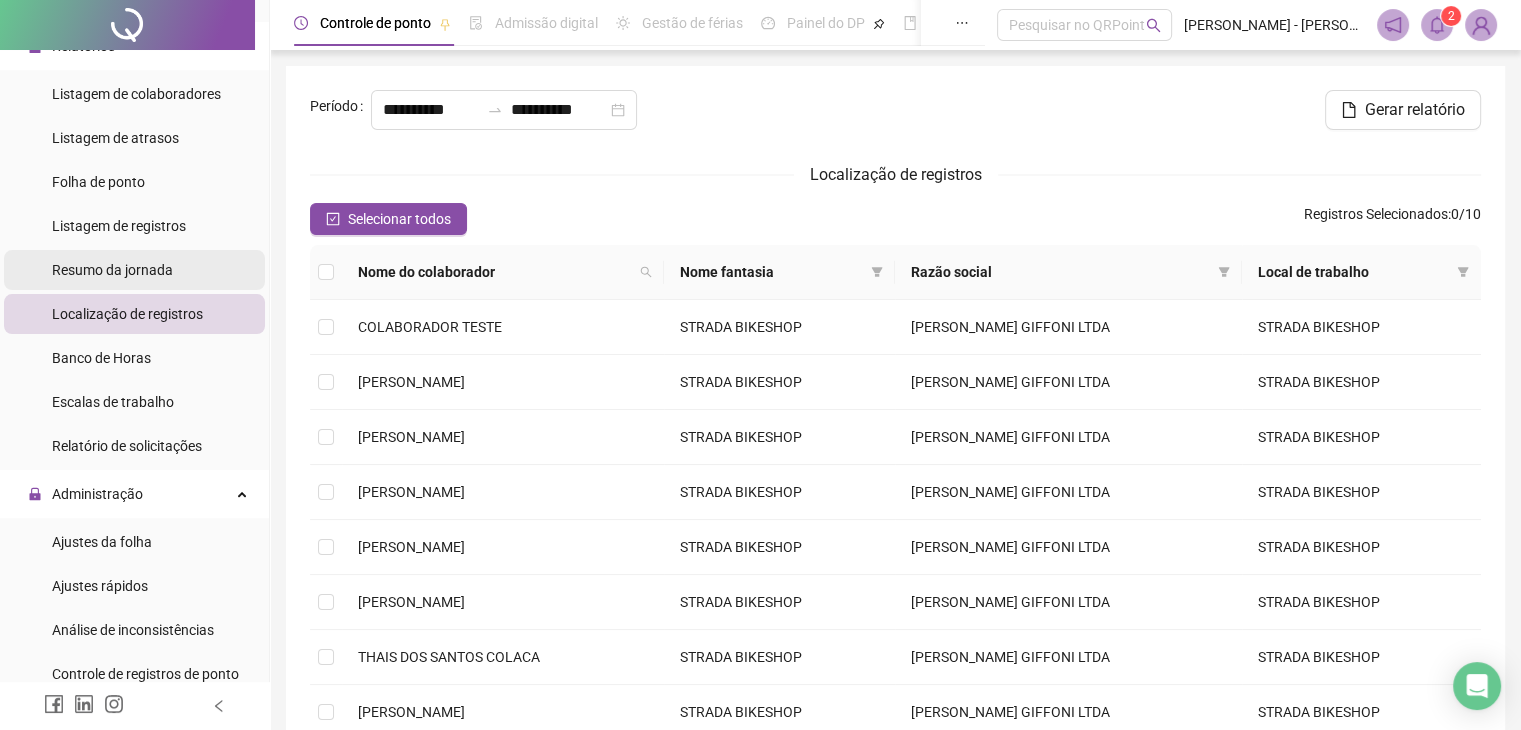 click on "Resumo da jornada" at bounding box center (112, 270) 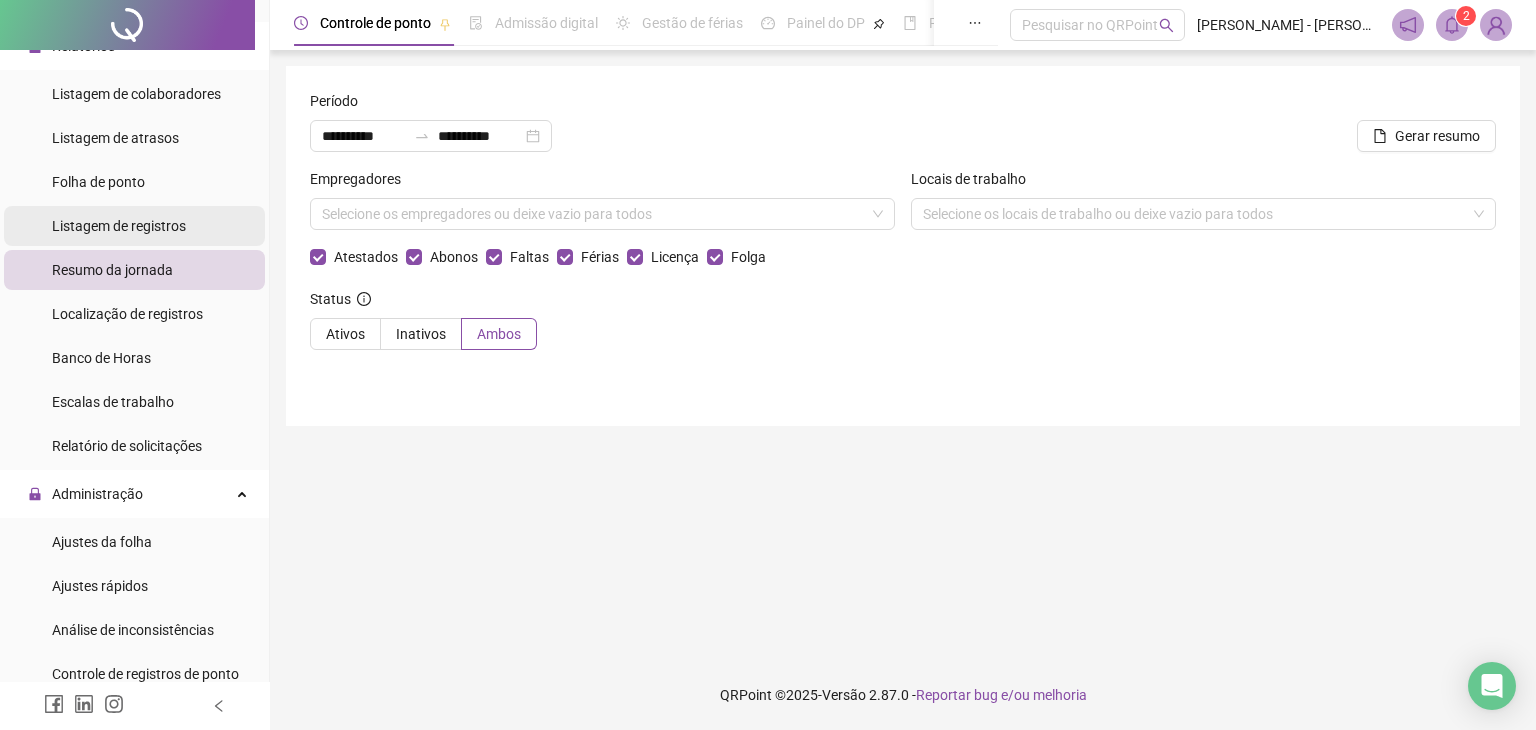 click on "Listagem de registros" at bounding box center [119, 226] 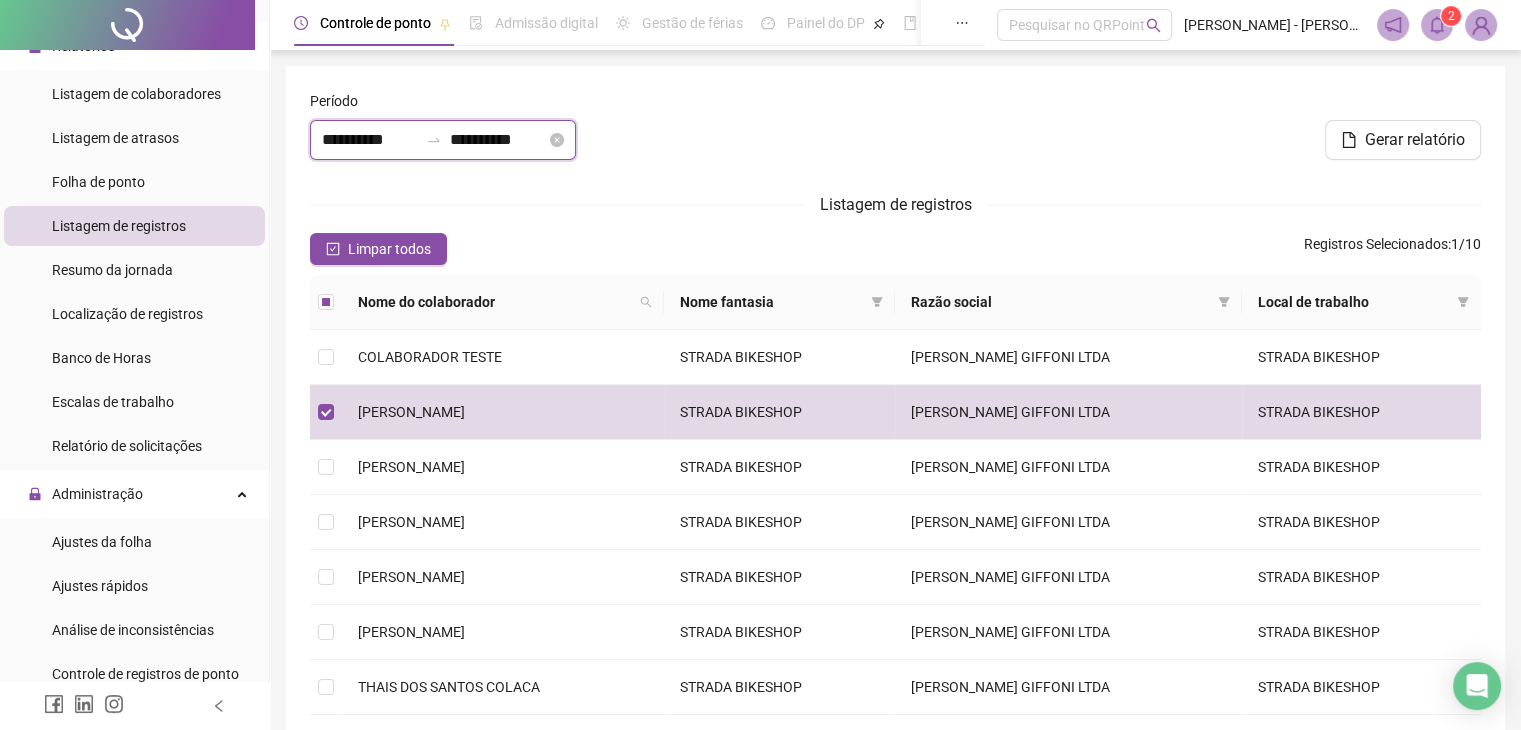 click on "**********" at bounding box center (498, 140) 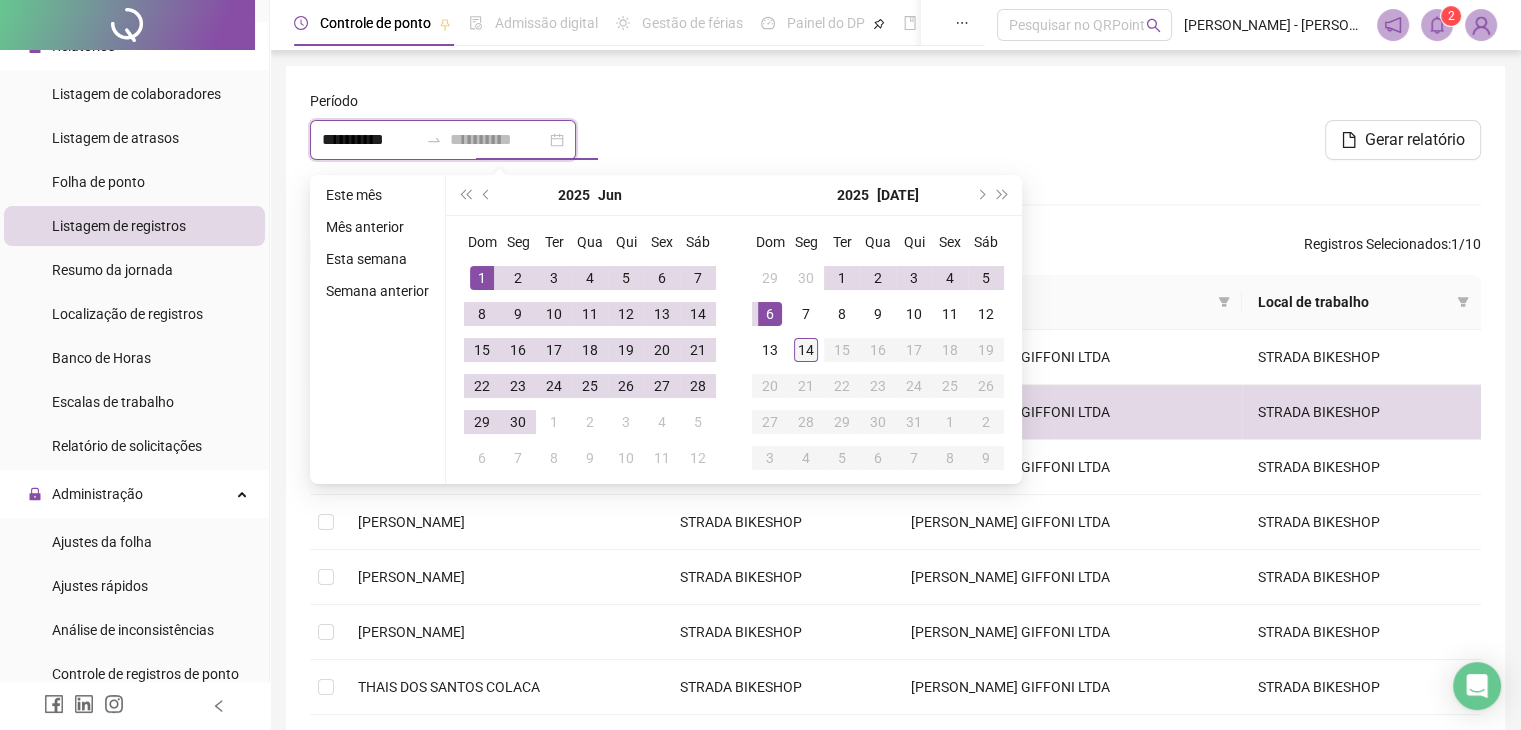 type on "**********" 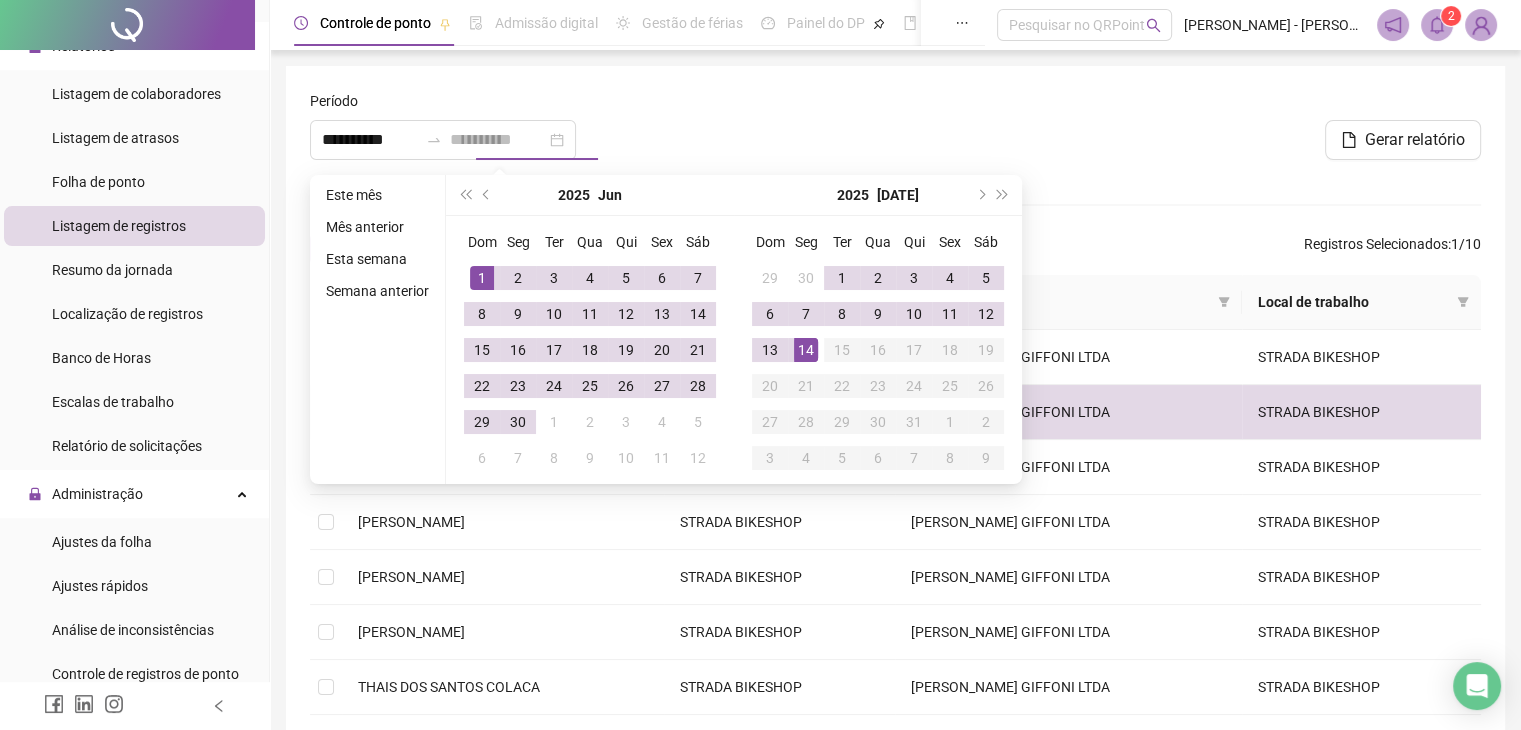 click on "14" at bounding box center [806, 350] 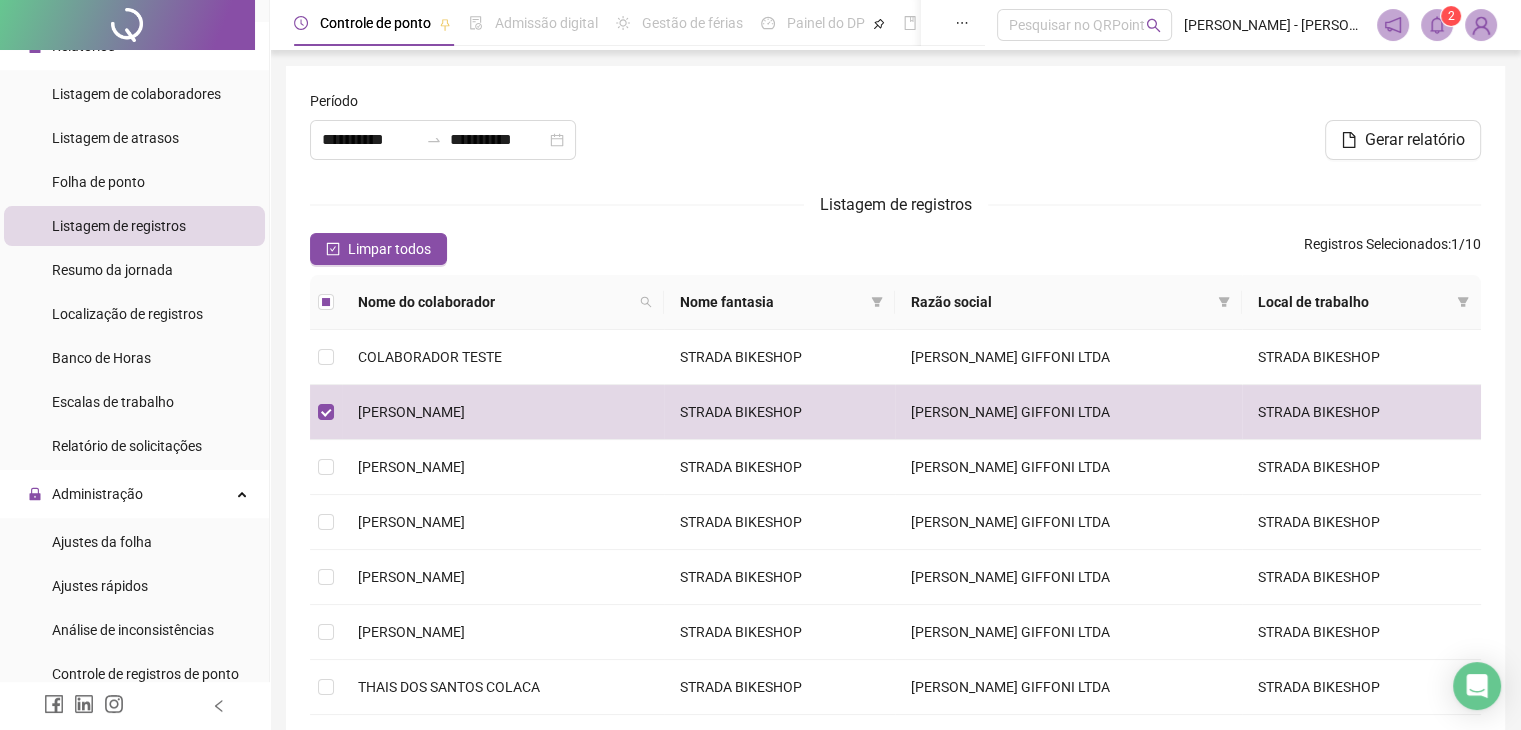 click on "Gerar relatório" at bounding box center [1291, 140] 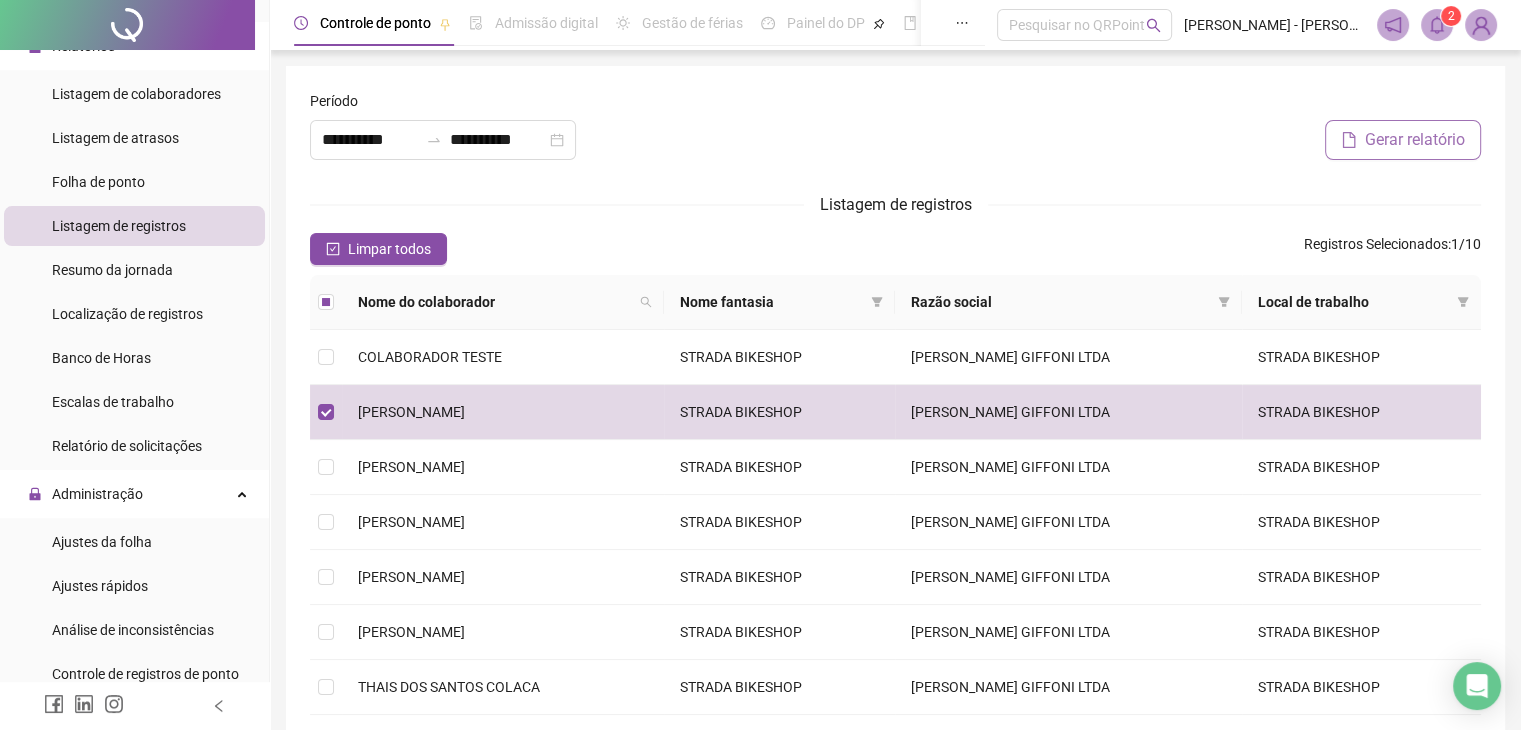 click 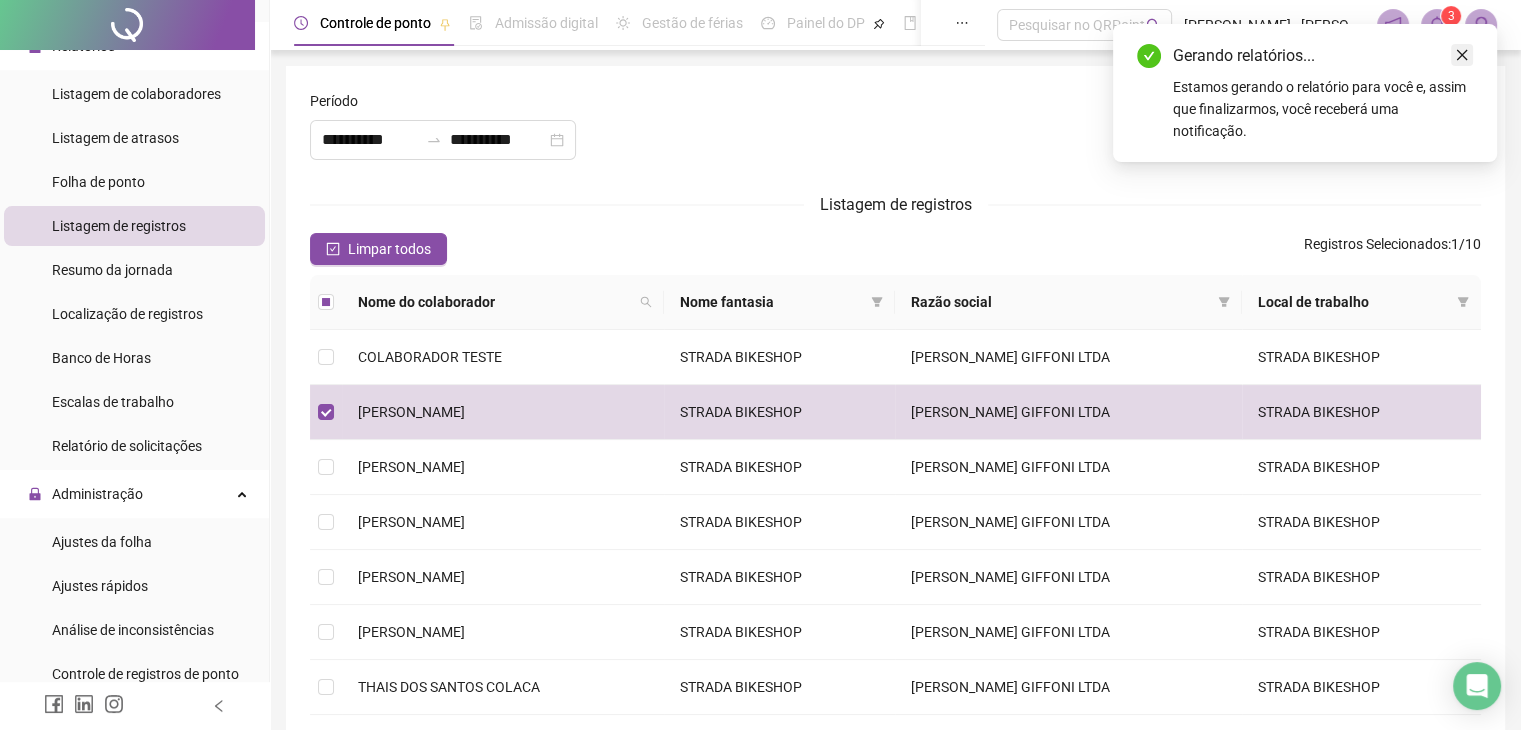 click at bounding box center (1462, 55) 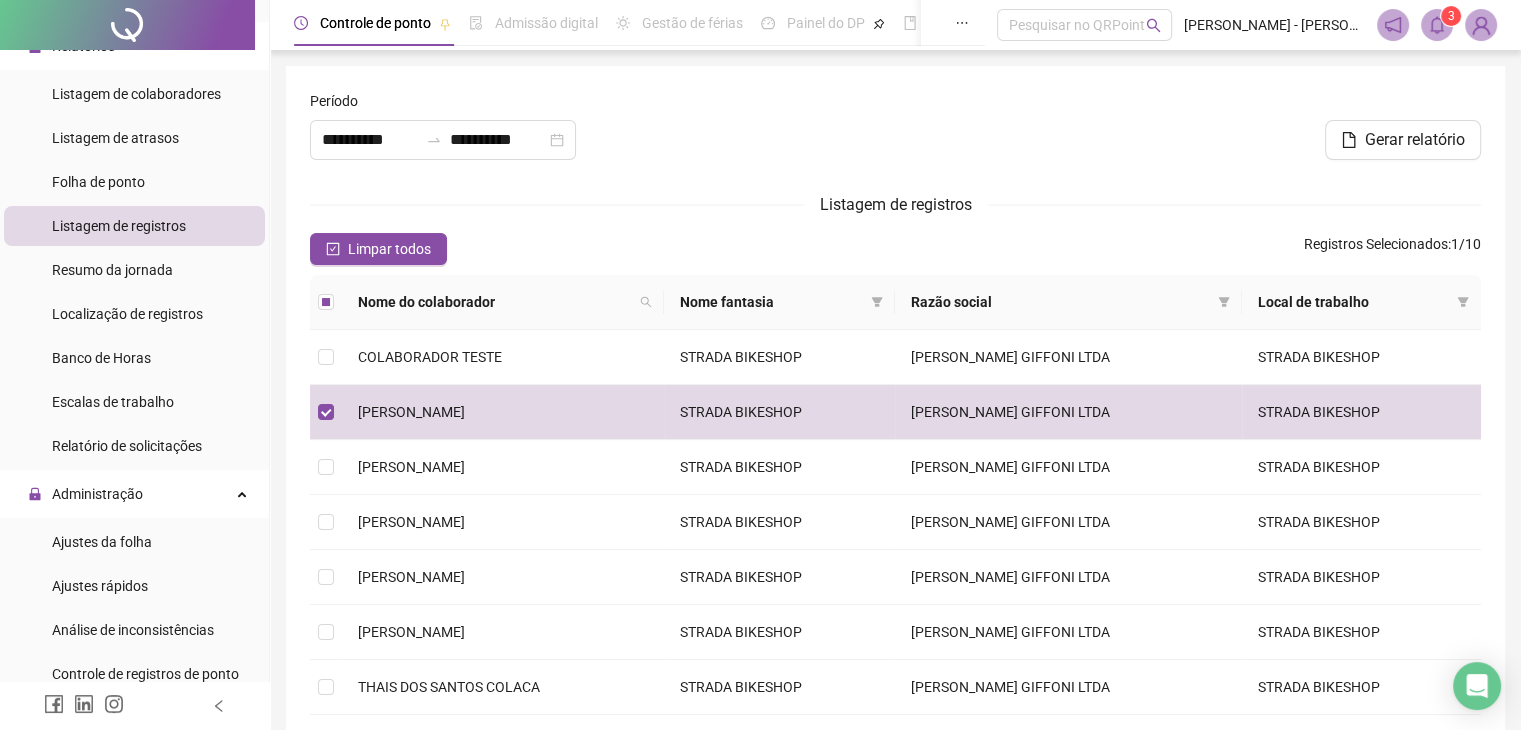 click 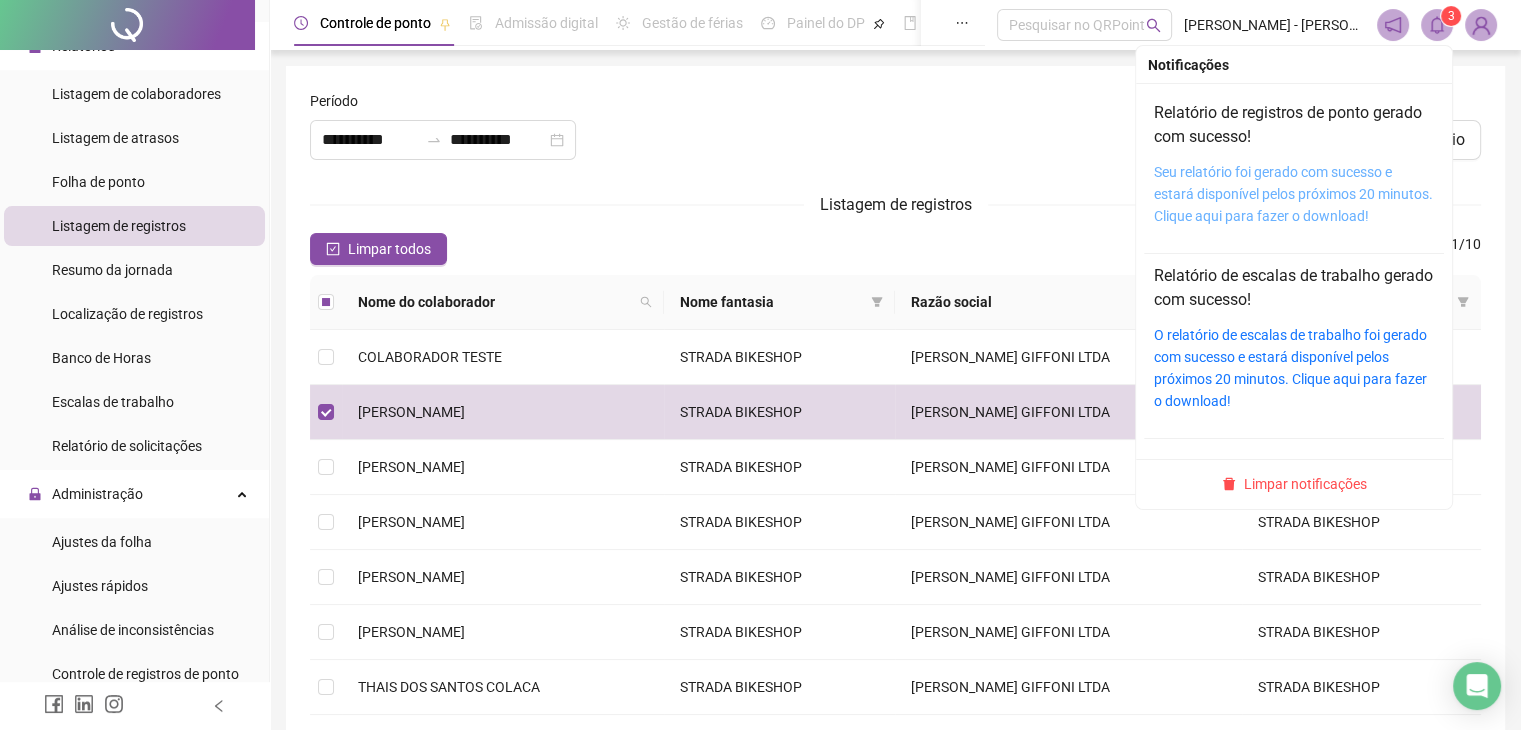 click on "Seu relatório foi gerado com sucesso e estará disponível pelos próximos 20 minutos.
Clique aqui para fazer o download!" at bounding box center [1293, 194] 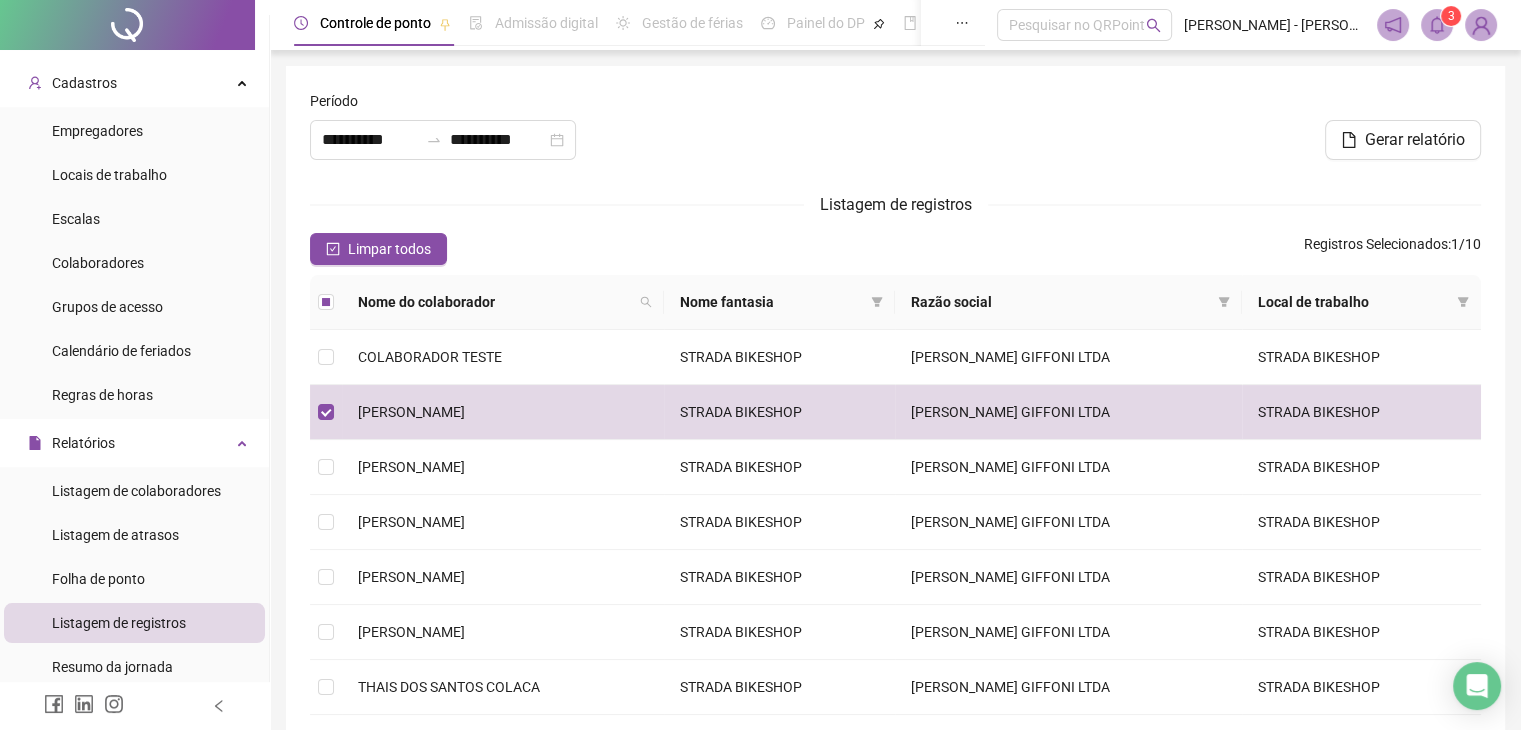 scroll, scrollTop: 32, scrollLeft: 0, axis: vertical 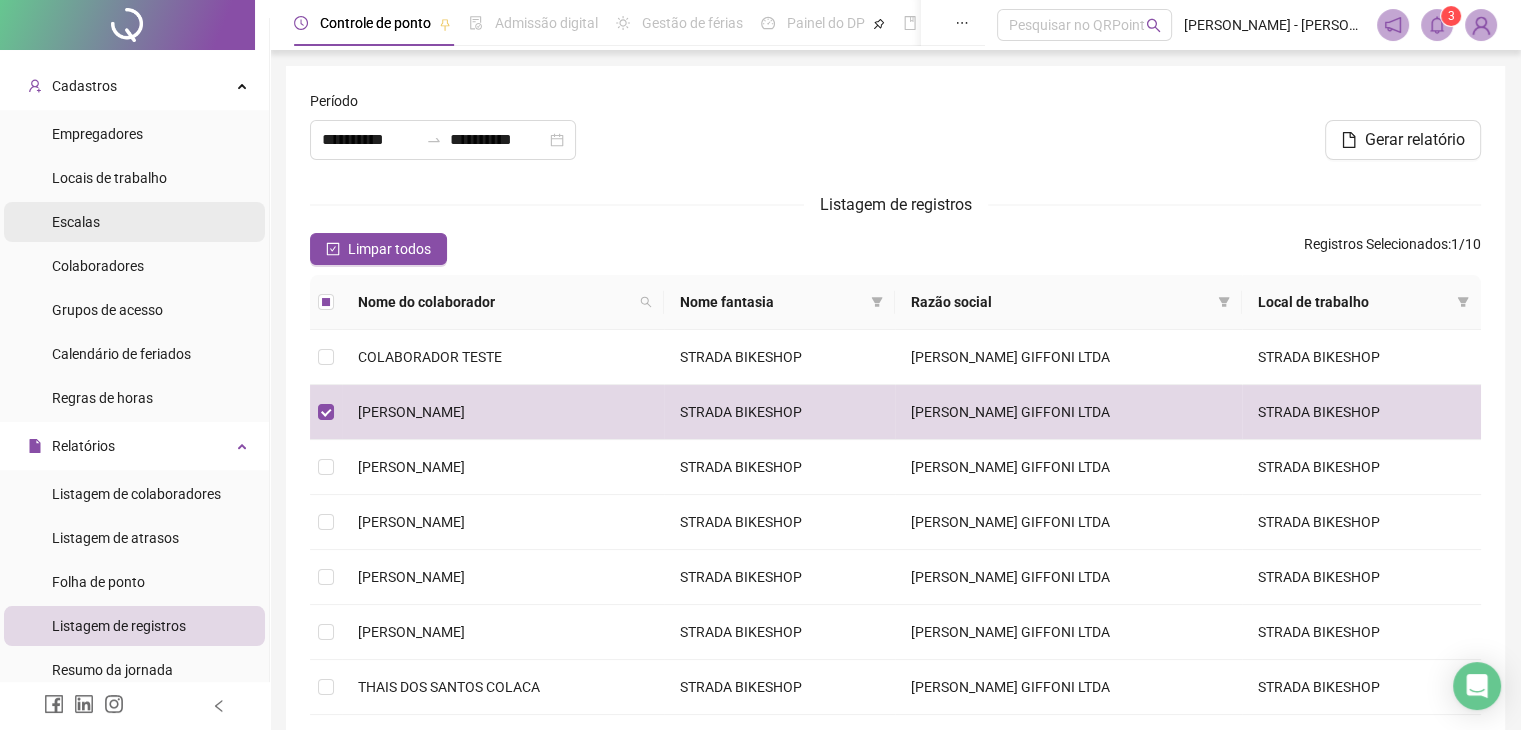 click on "Escalas" at bounding box center [76, 222] 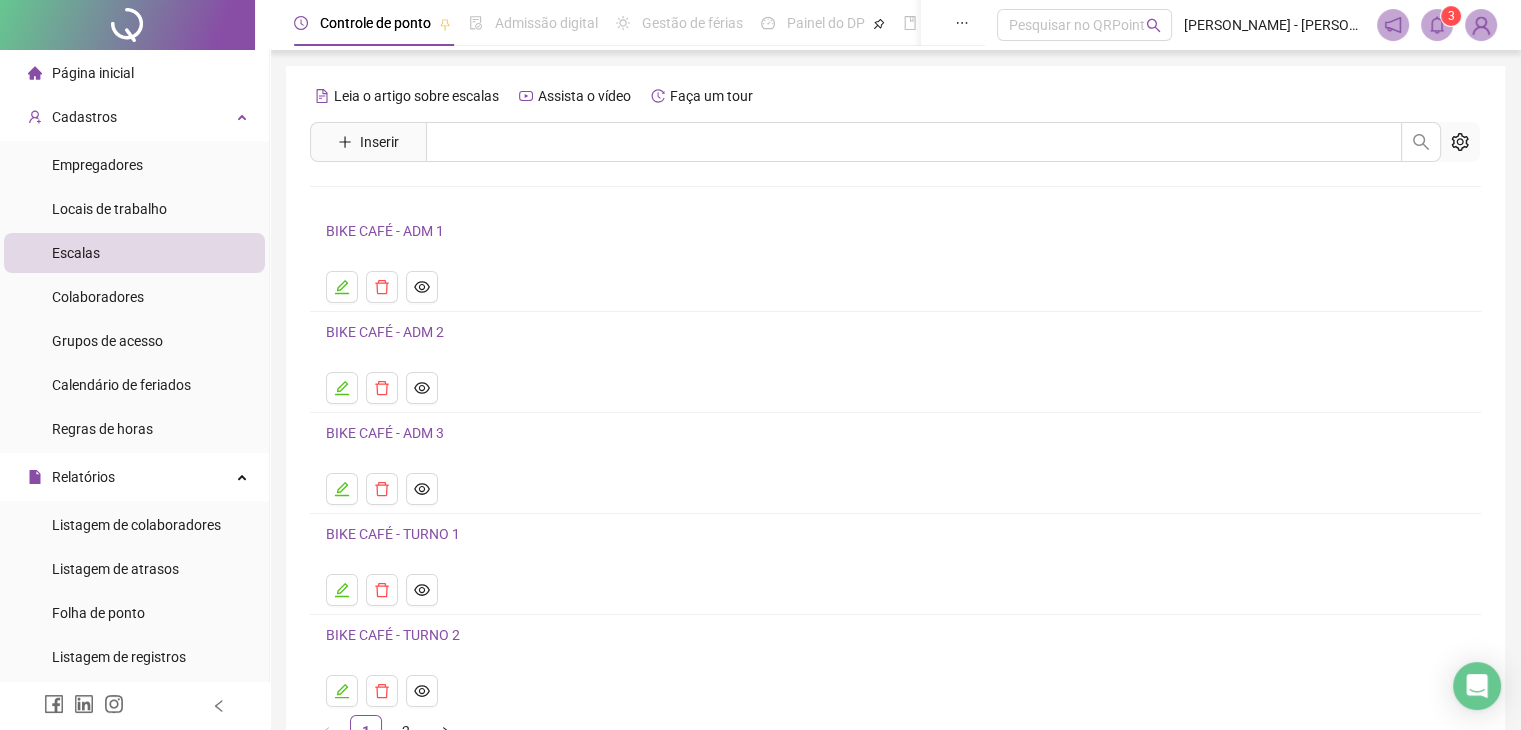 scroll, scrollTop: 0, scrollLeft: 0, axis: both 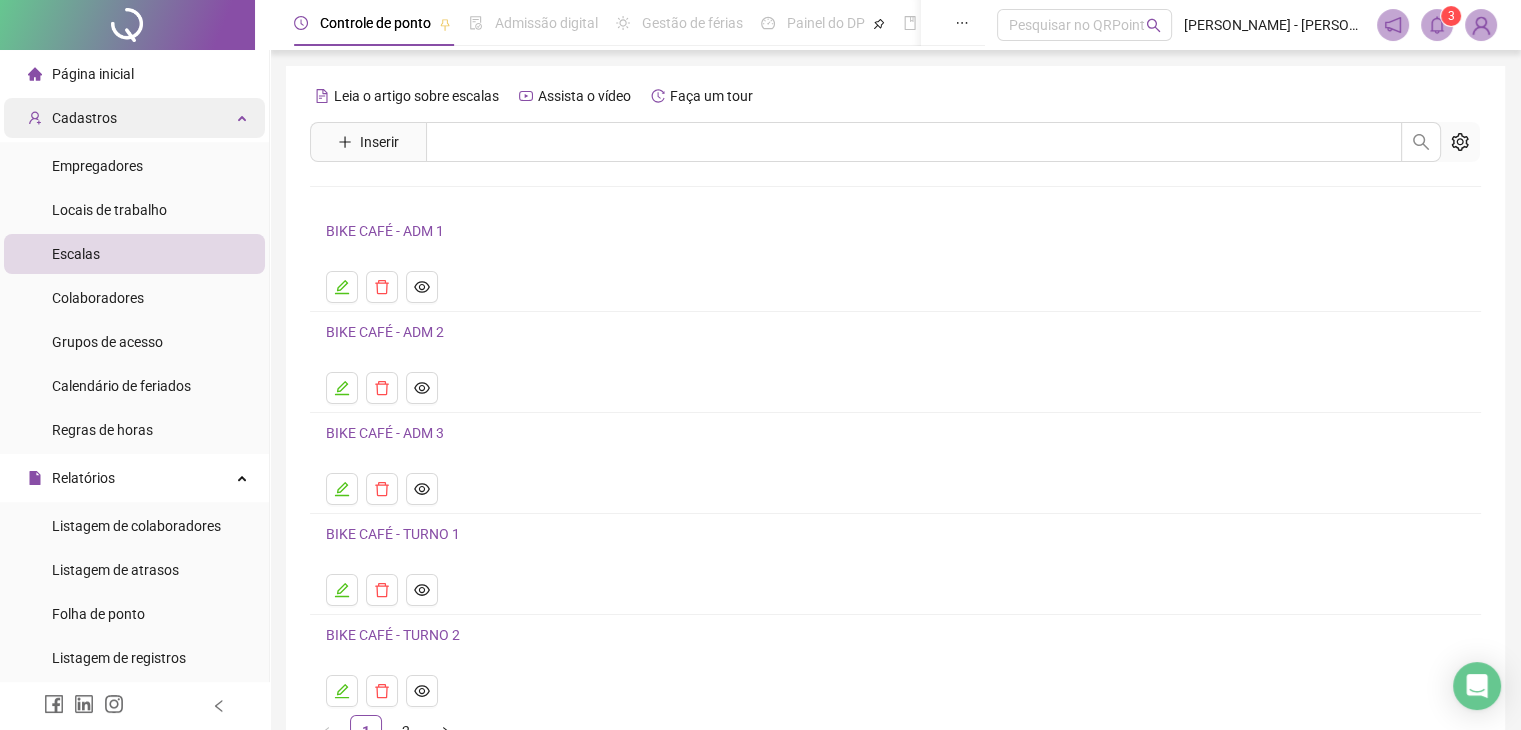 drag, startPoint x: 178, startPoint y: 118, endPoint x: 176, endPoint y: 129, distance: 11.18034 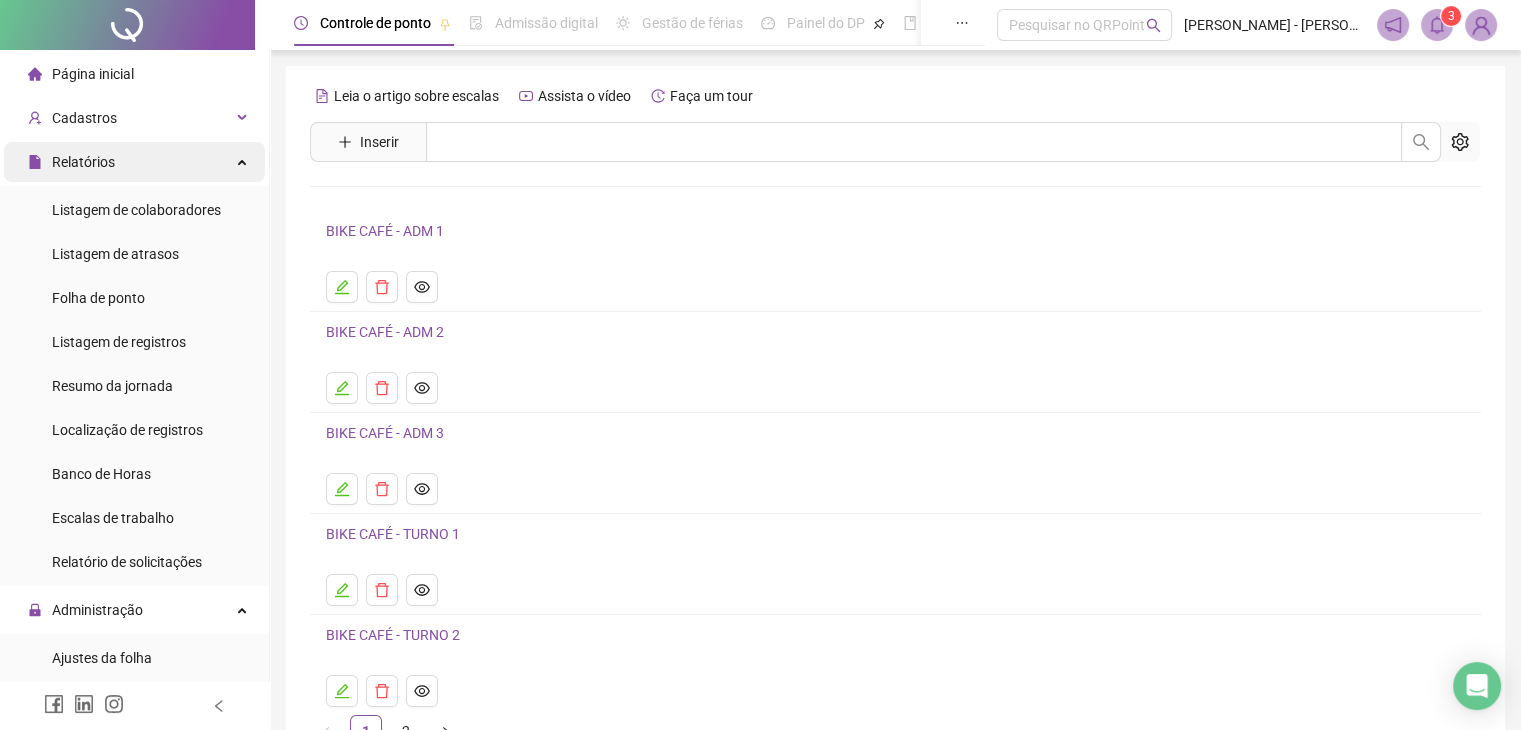 click on "Relatórios" at bounding box center (134, 162) 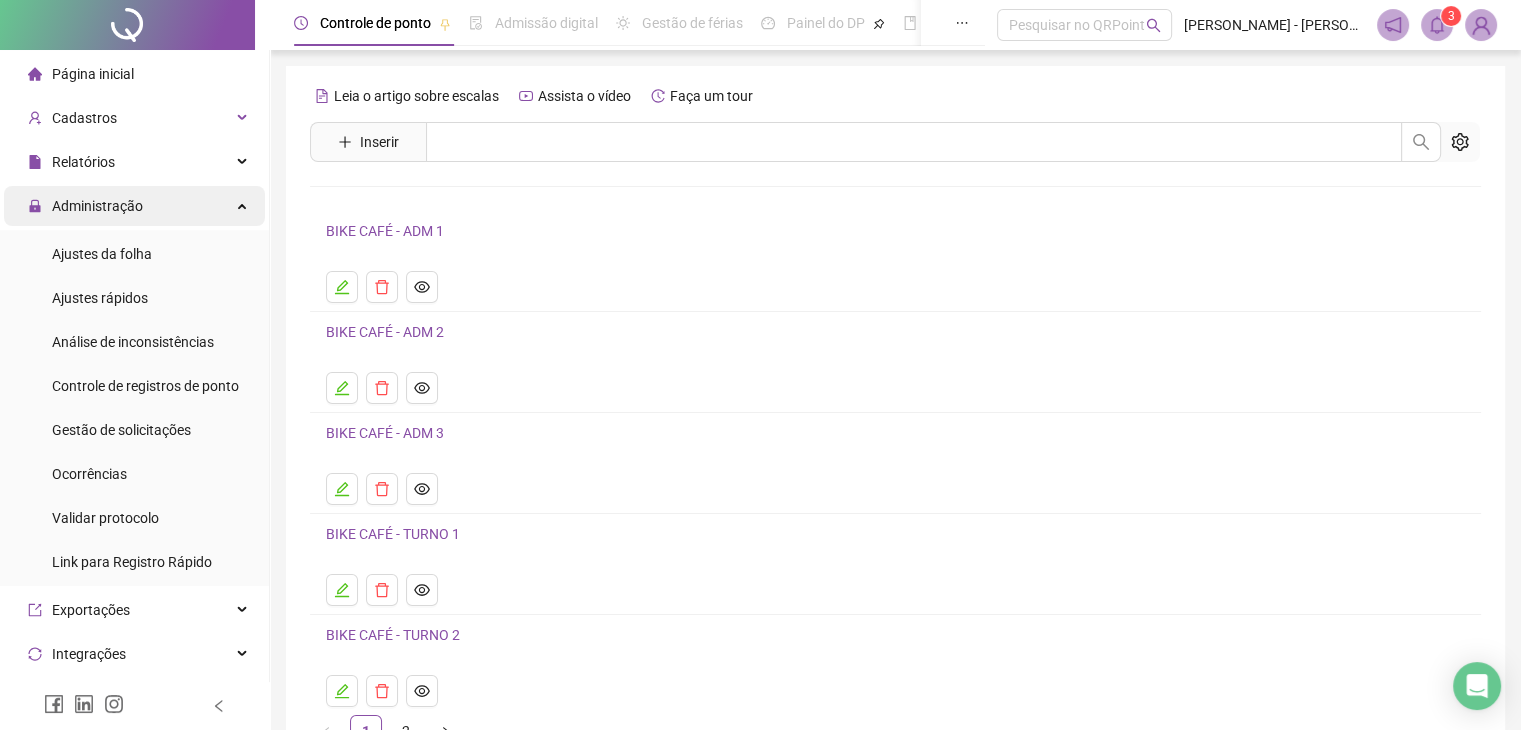 click on "Administração" at bounding box center [97, 206] 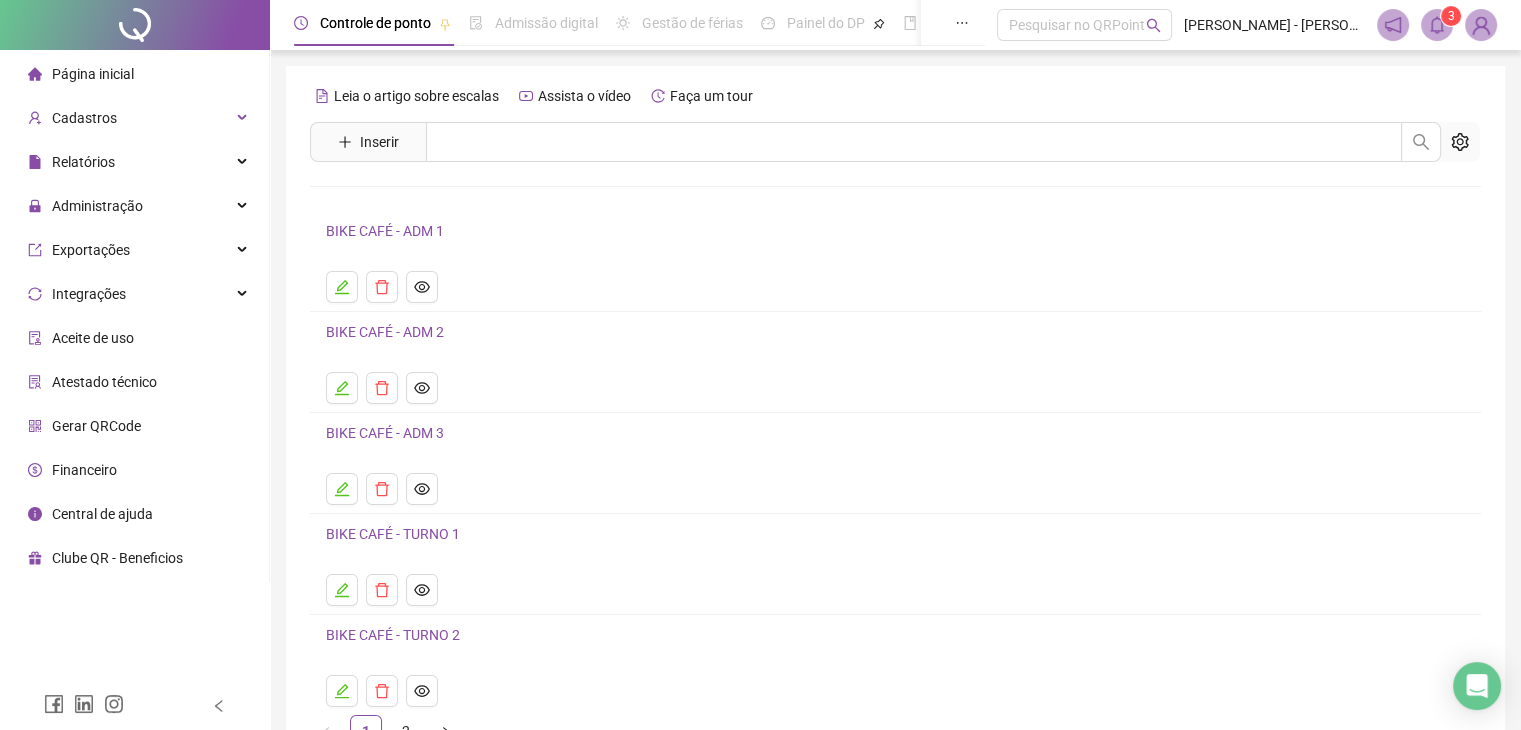 click on "Financeiro" at bounding box center [84, 470] 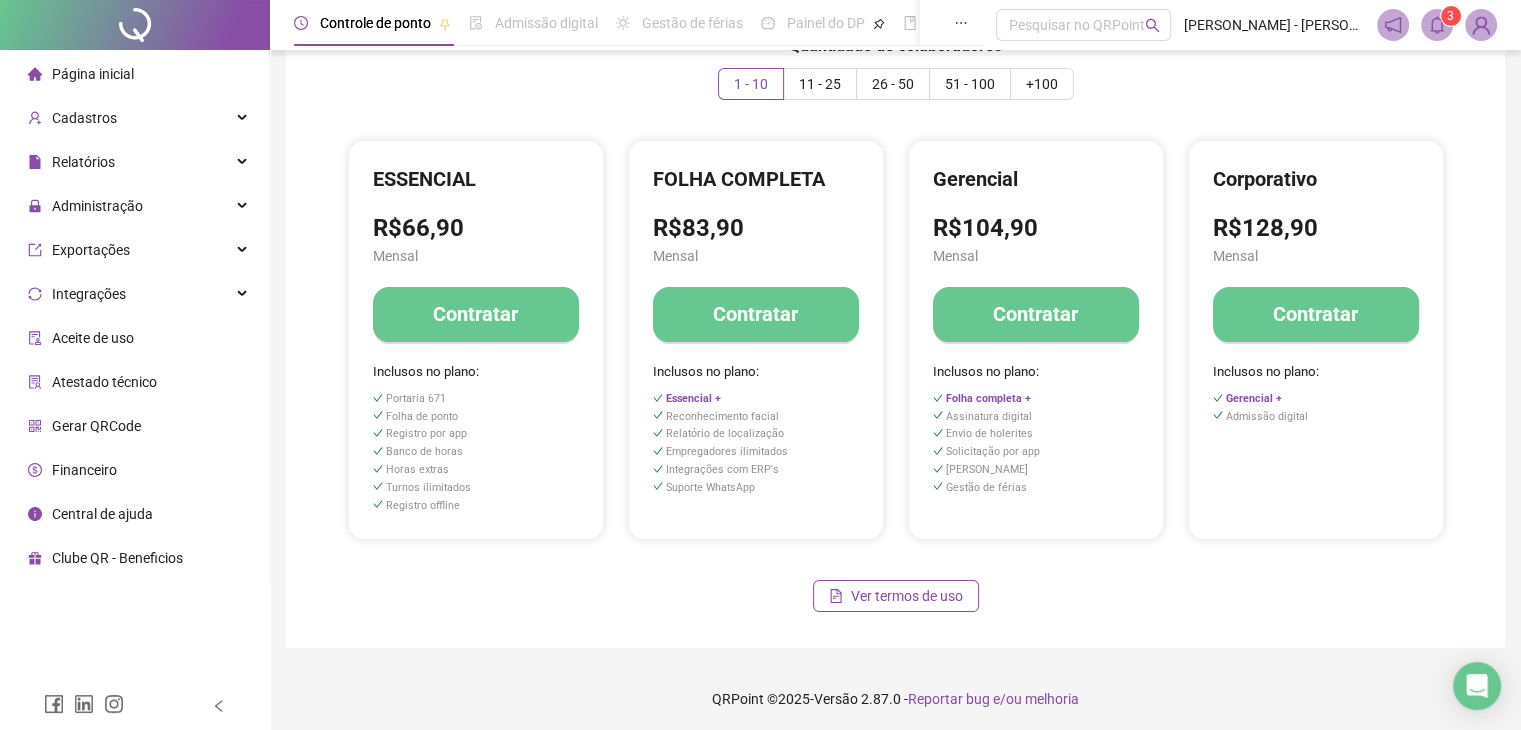 scroll, scrollTop: 176, scrollLeft: 0, axis: vertical 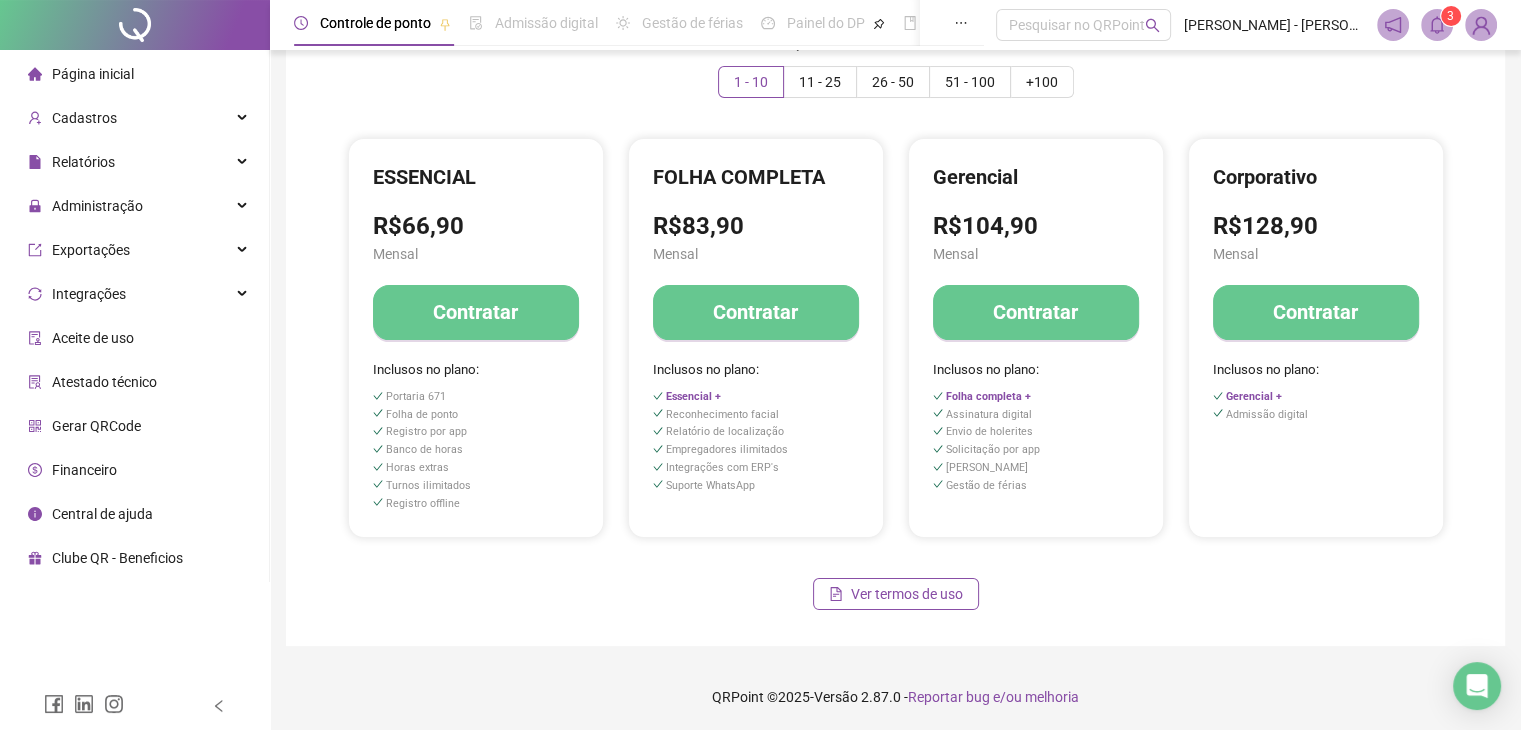 click on "Aceite de uso" at bounding box center (93, 338) 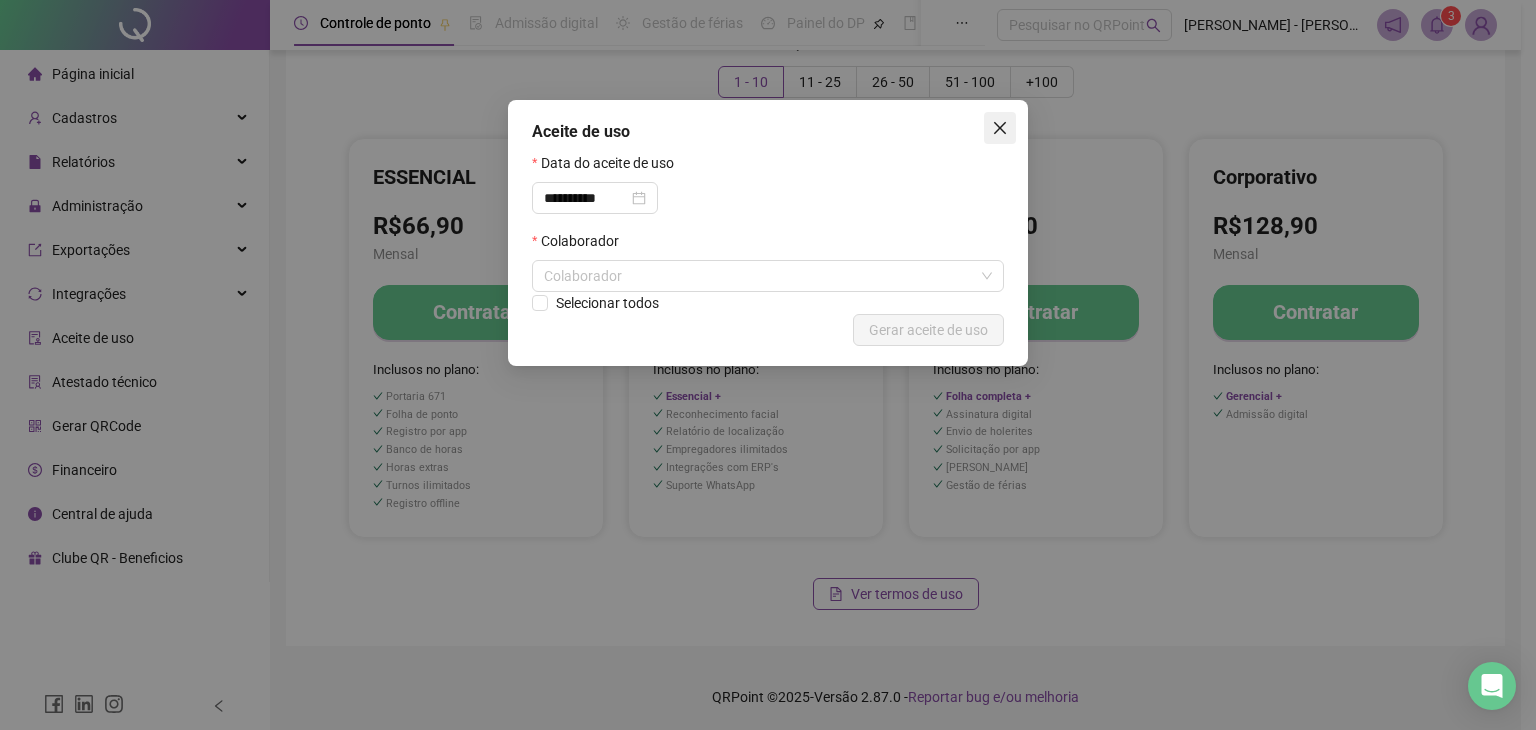 click 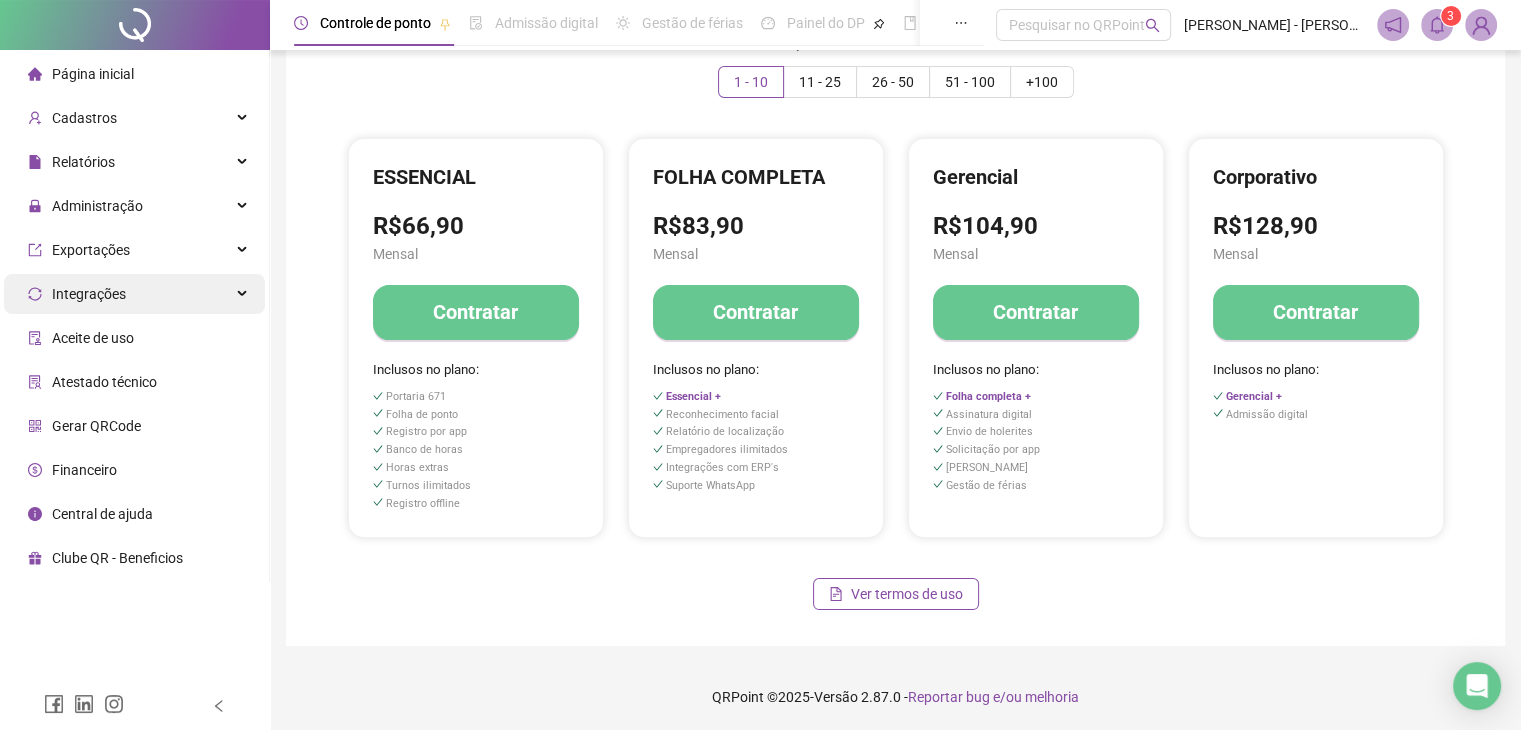 click on "Integrações" at bounding box center [89, 294] 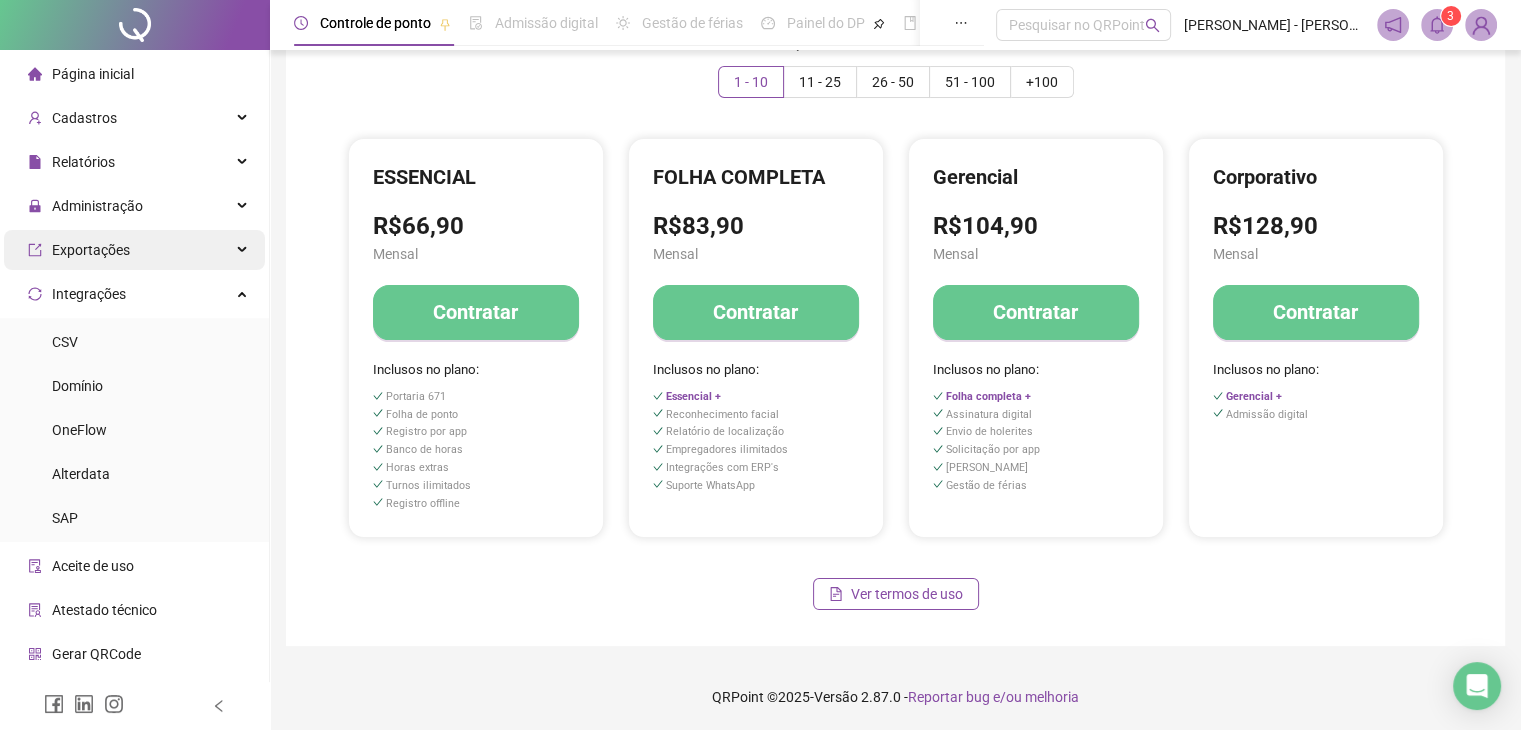 click on "Exportações" at bounding box center (91, 250) 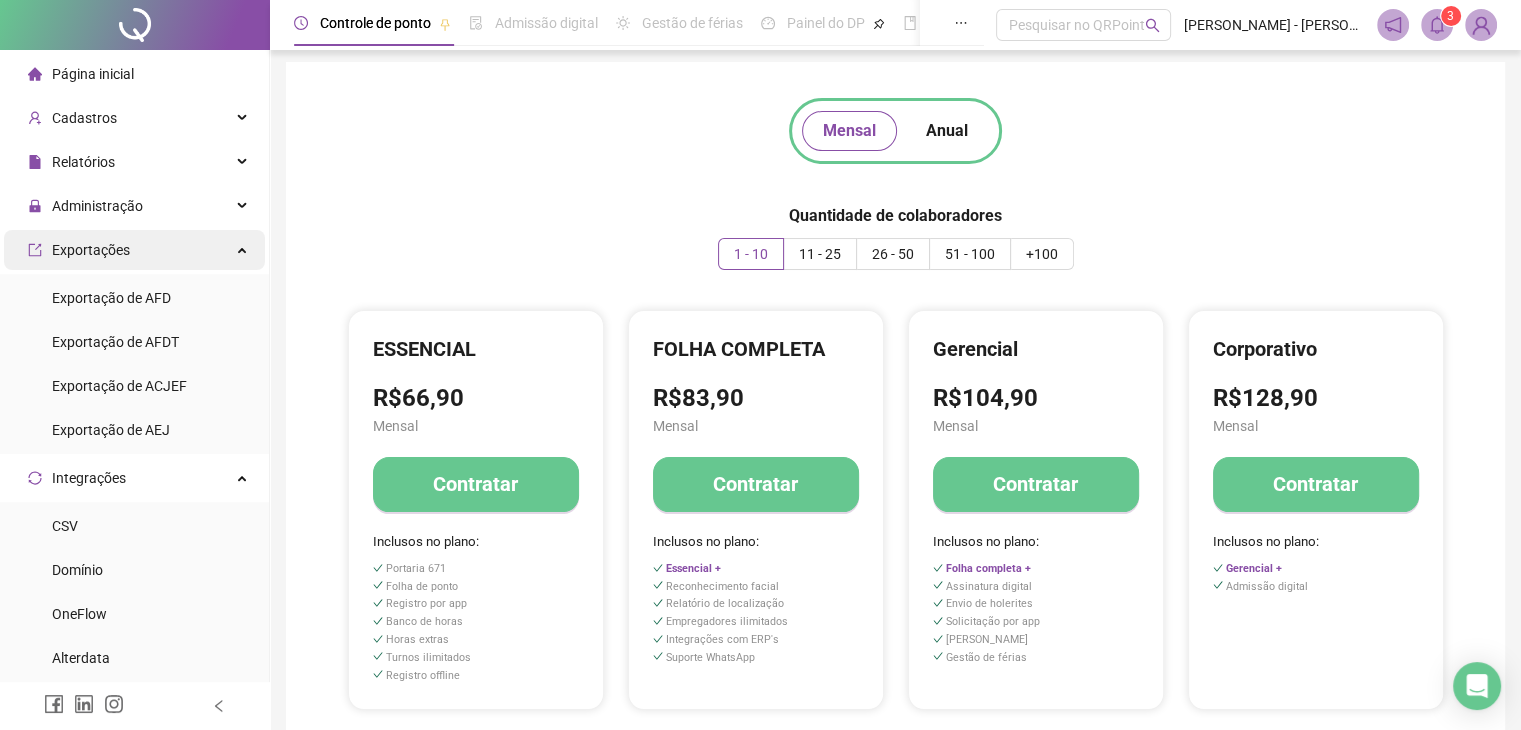scroll, scrollTop: 0, scrollLeft: 0, axis: both 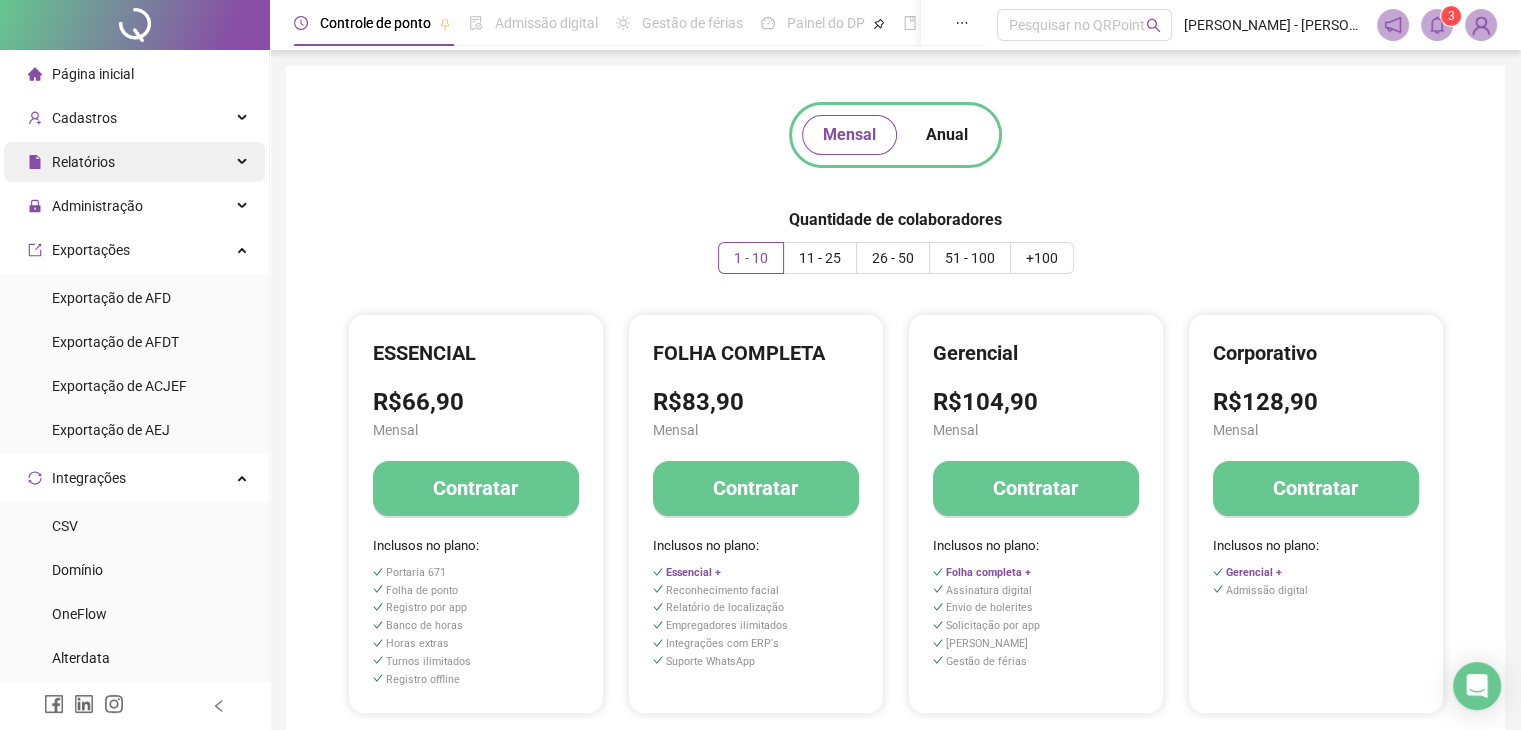 click on "Relatórios" at bounding box center (134, 162) 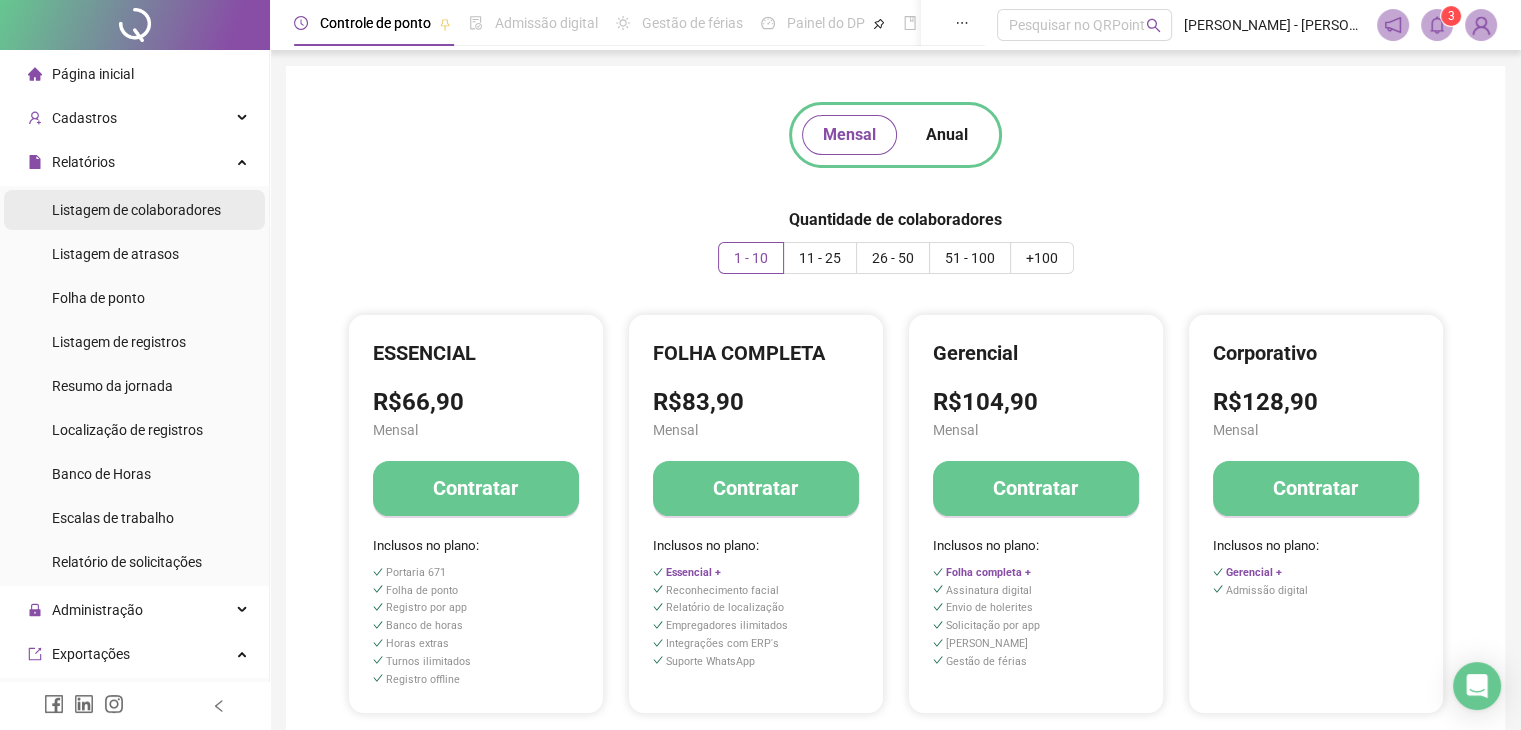 click on "Listagem de colaboradores" at bounding box center (136, 210) 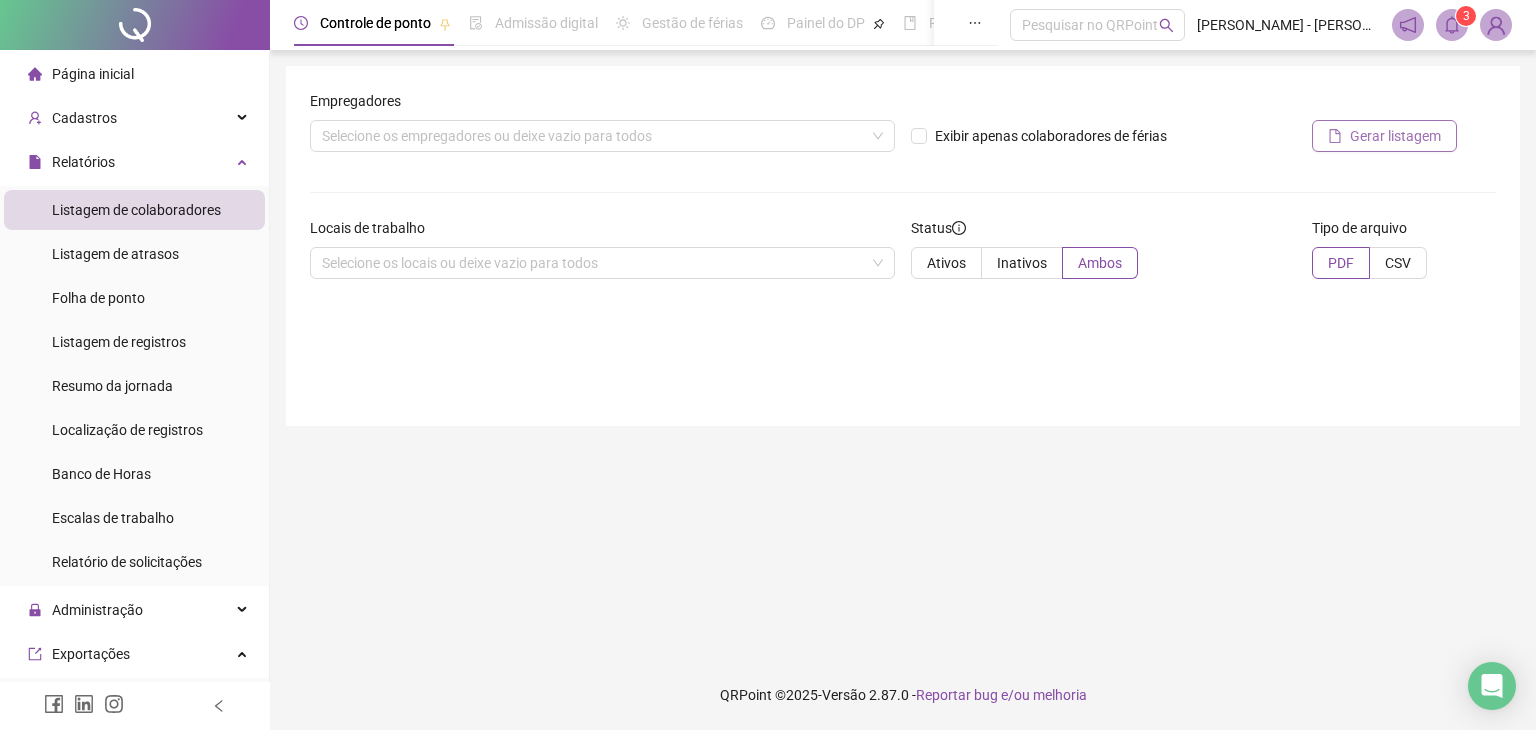 click on "Gerar listagem" at bounding box center (1395, 136) 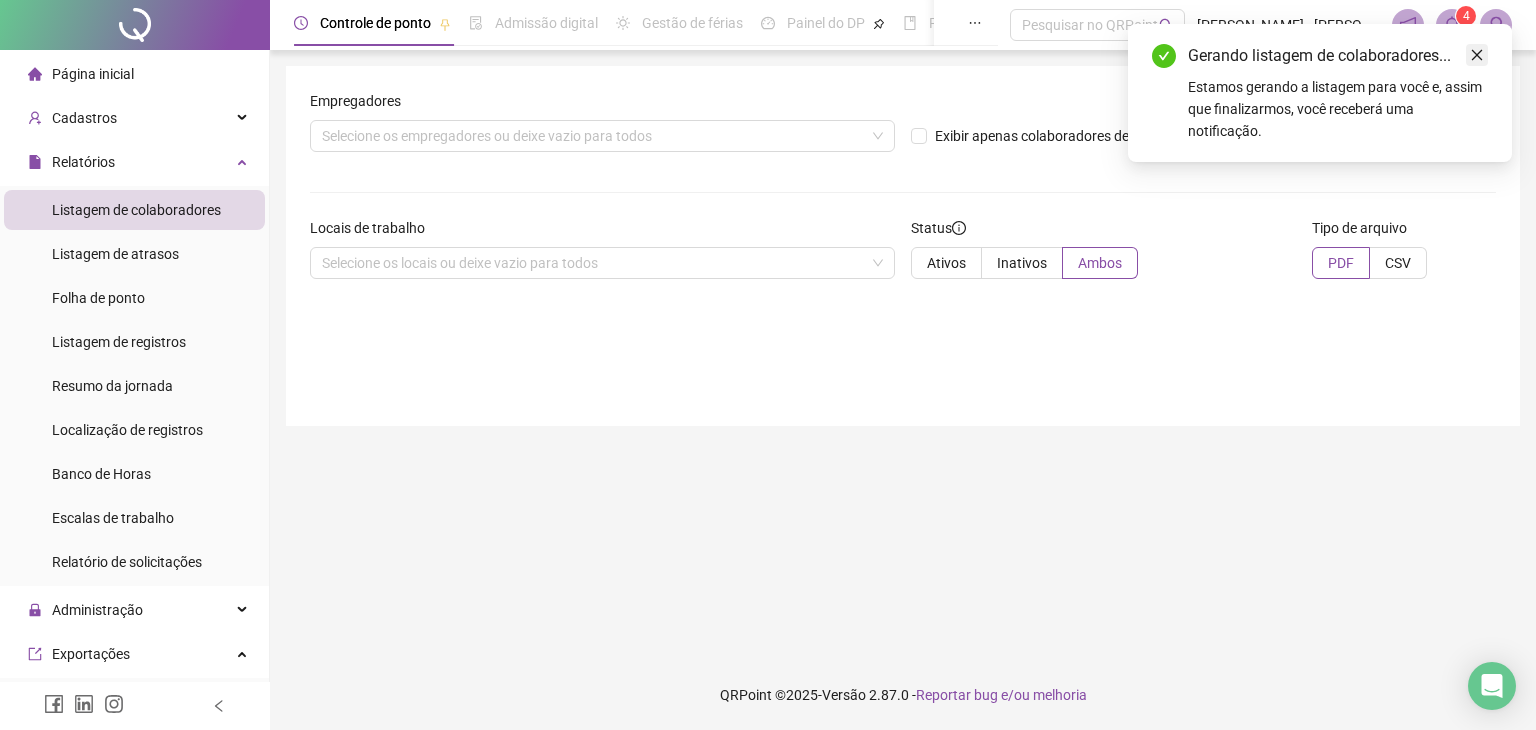 click 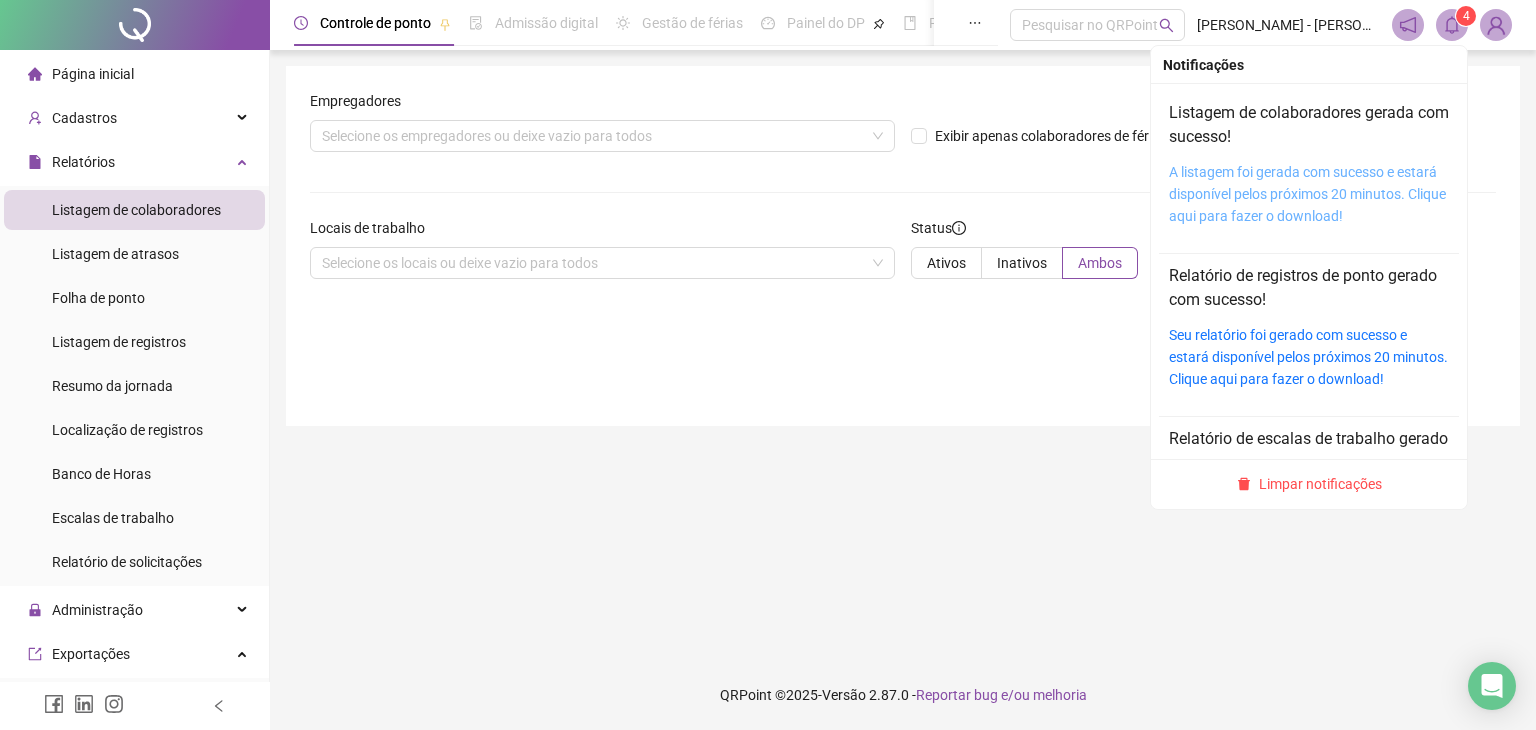 click on "A listagem foi gerada com sucesso e estará disponível pelos próximos 20 minutos.
Clique aqui para fazer o download!" at bounding box center [1307, 194] 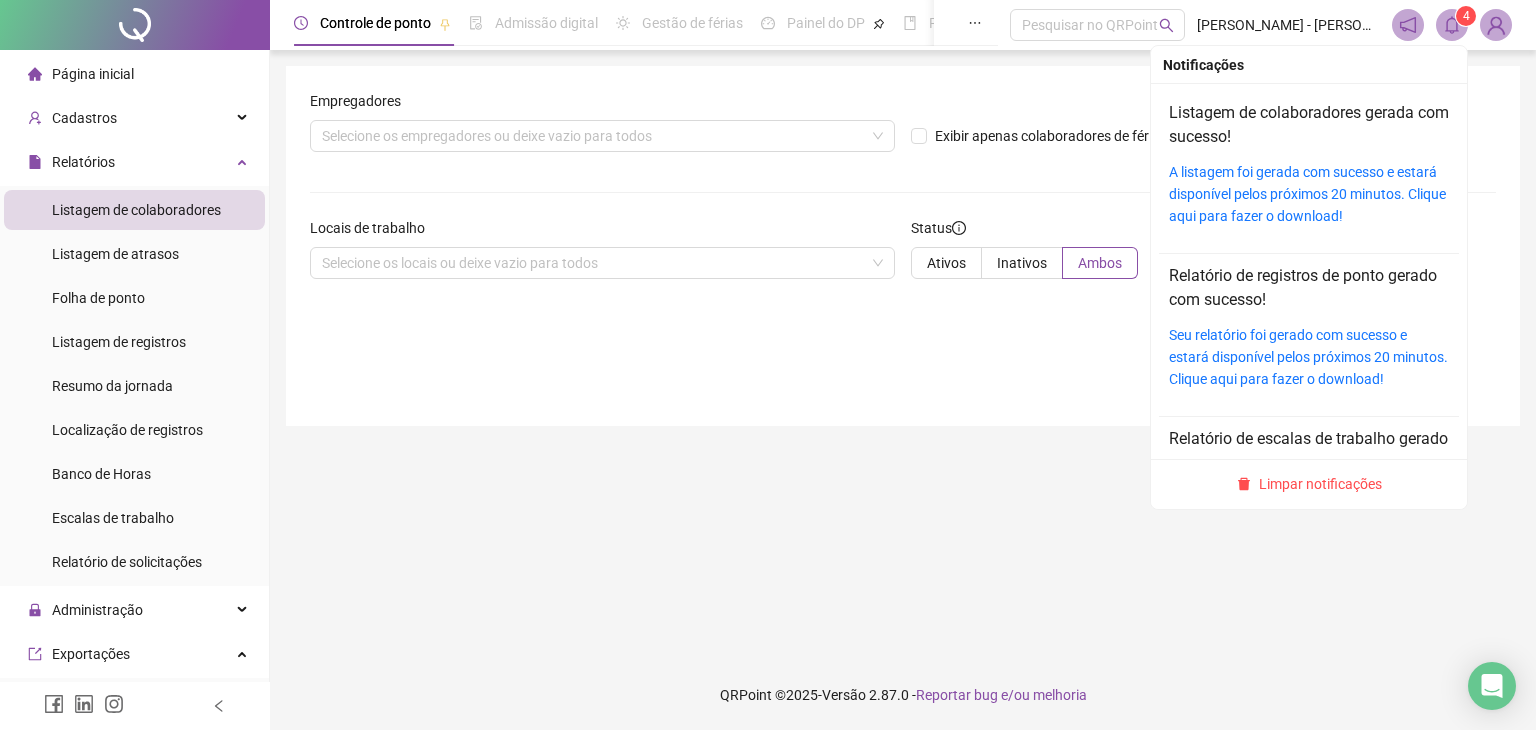 drag, startPoint x: 1452, startPoint y: 21, endPoint x: 1525, endPoint y: 134, distance: 134.52881 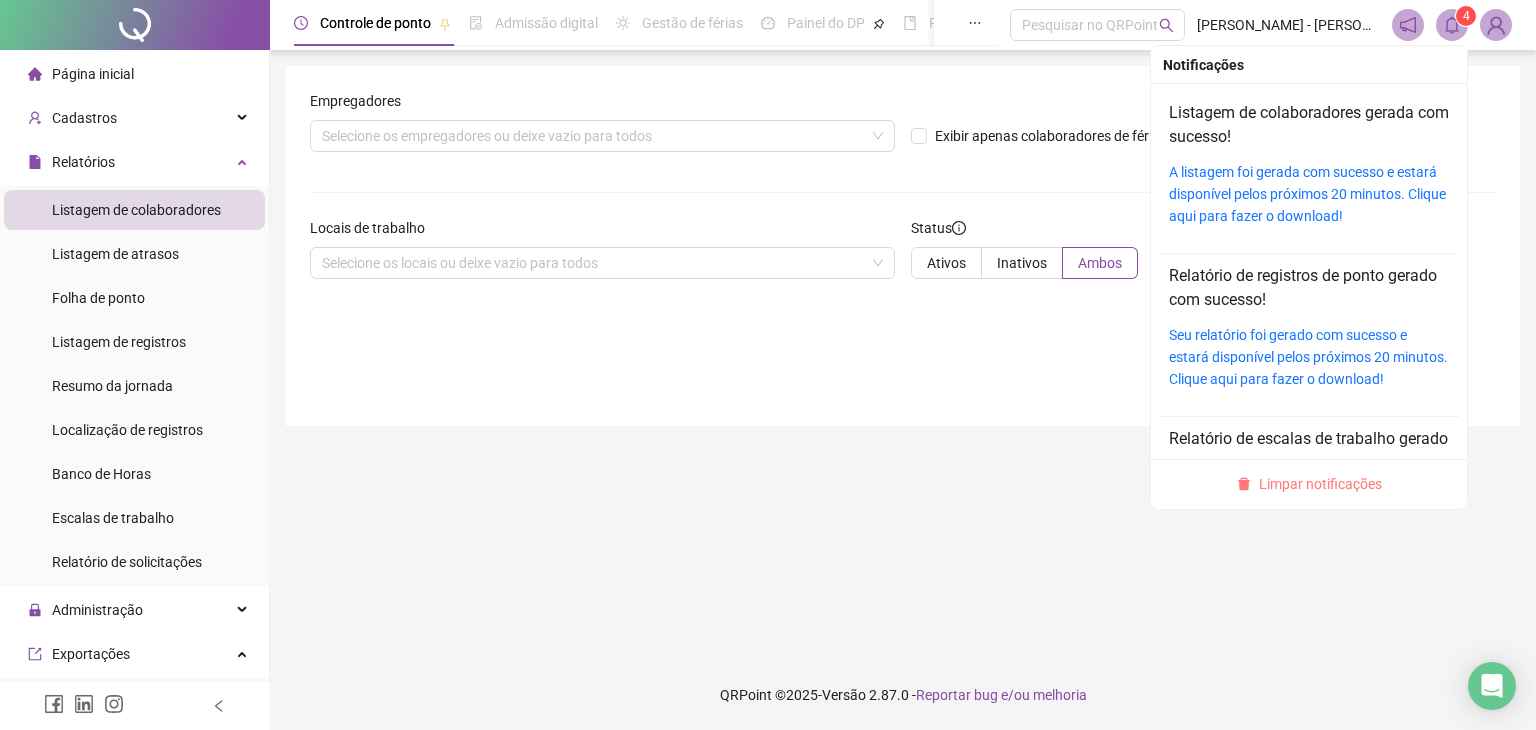 click on "Limpar notificações" at bounding box center (1320, 484) 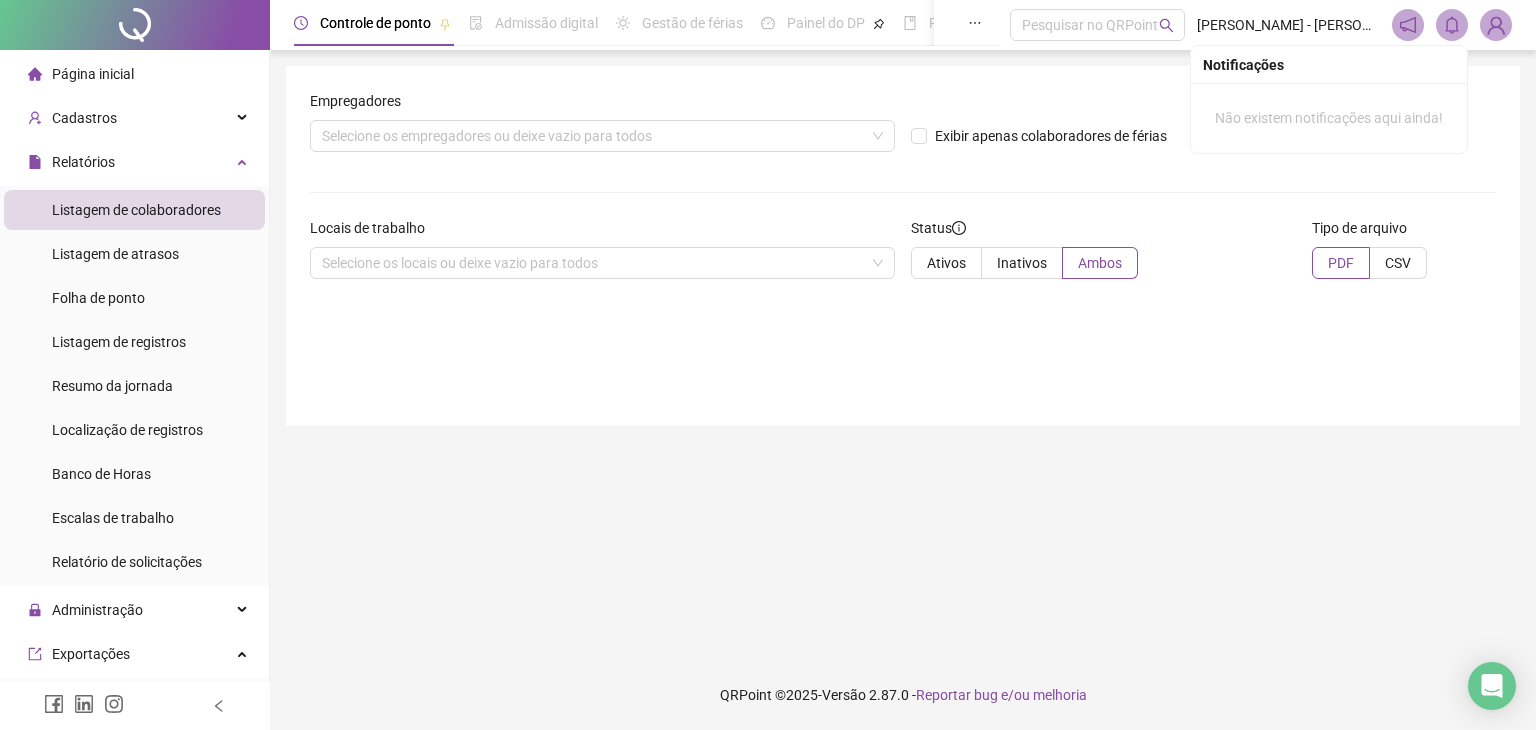 click on "Página inicial" at bounding box center (93, 74) 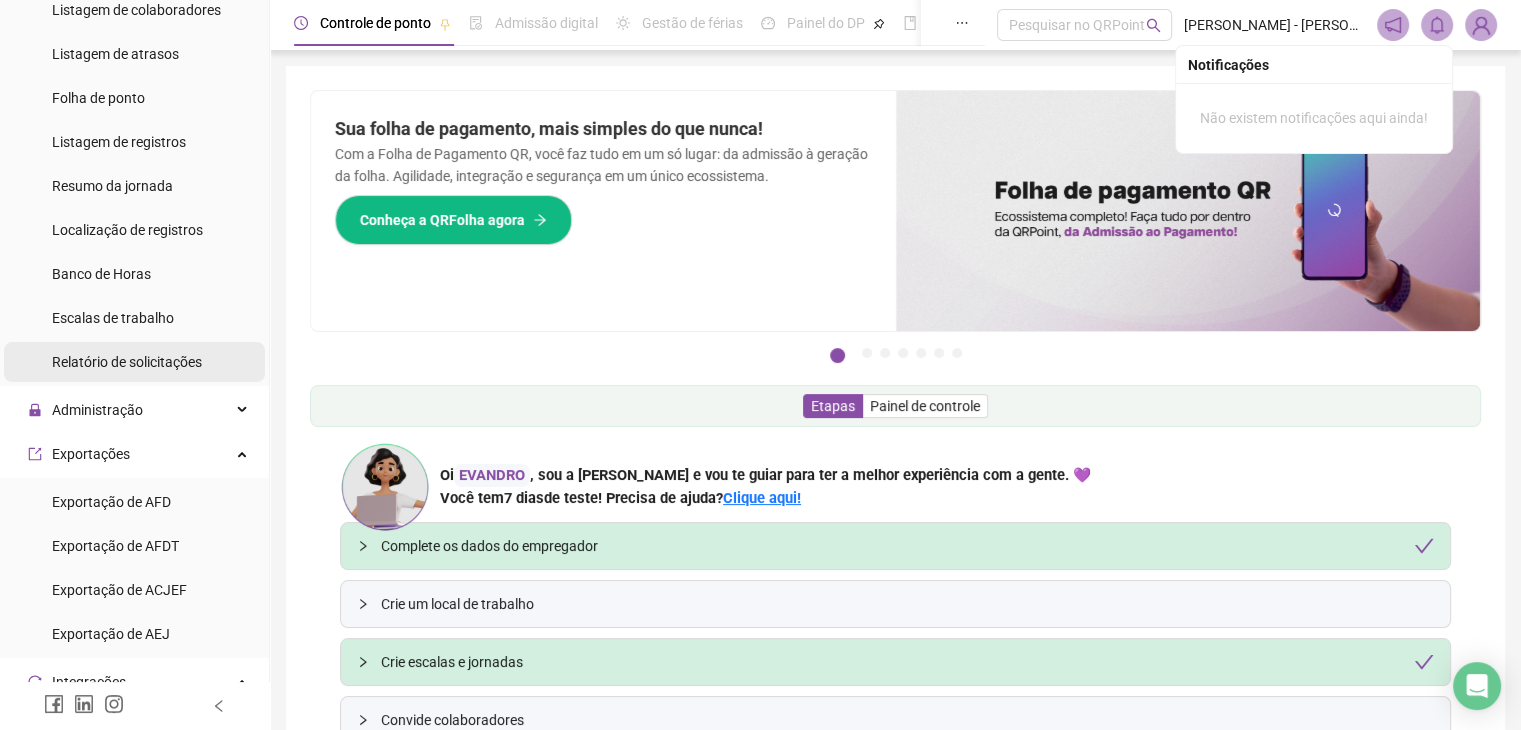 scroll, scrollTop: 0, scrollLeft: 0, axis: both 